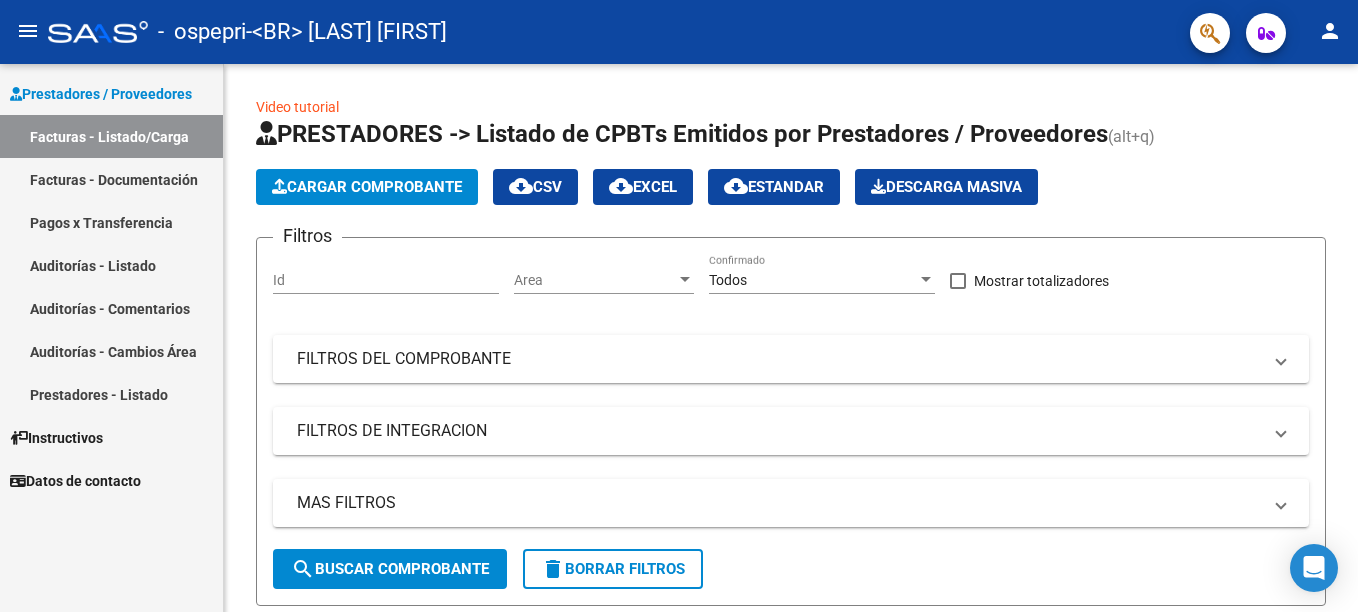 scroll, scrollTop: 0, scrollLeft: 0, axis: both 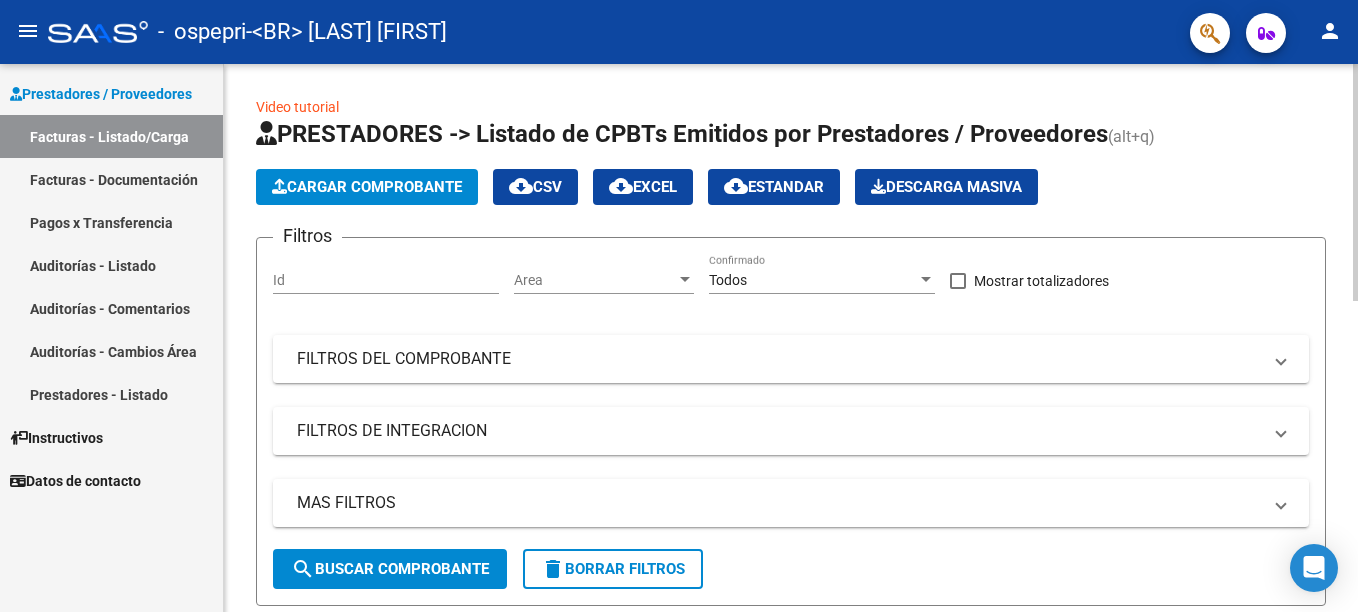 click on "Cargar Comprobante" 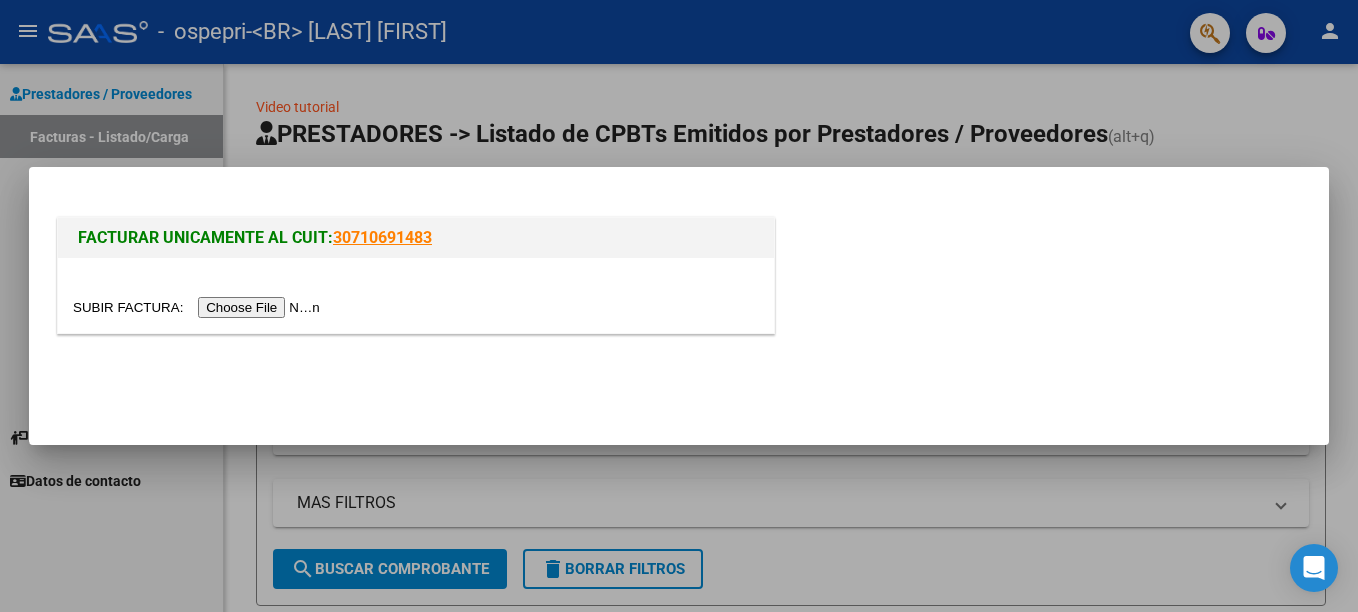 click at bounding box center (199, 307) 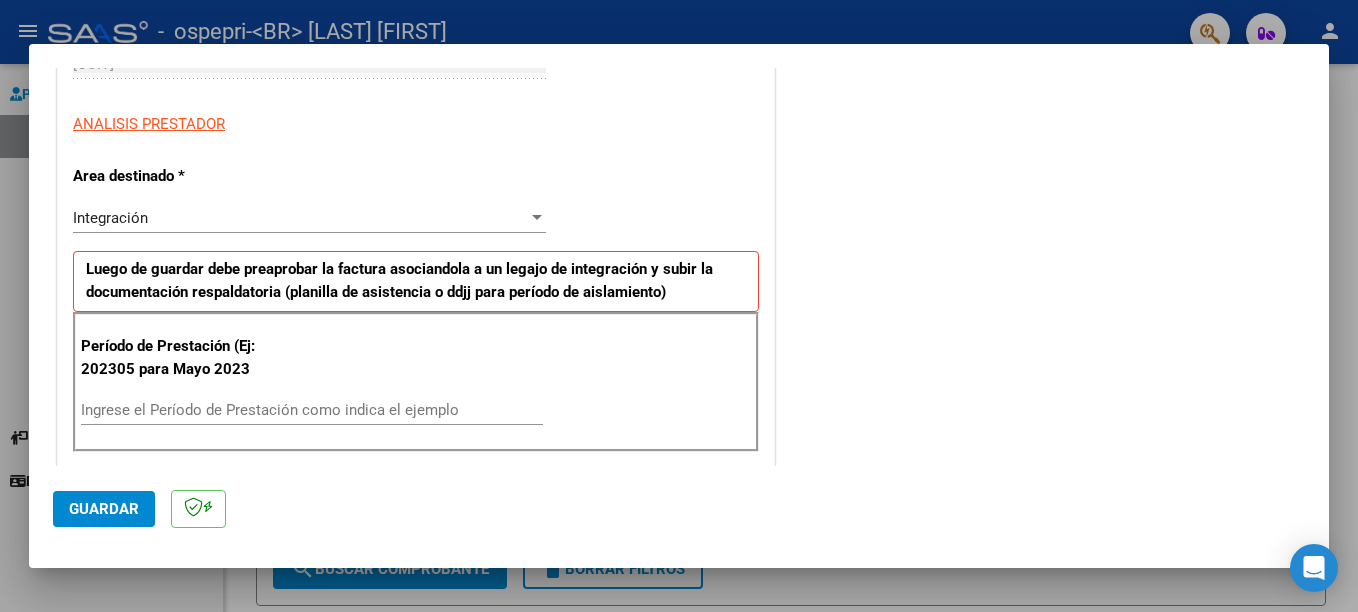 scroll, scrollTop: 342, scrollLeft: 0, axis: vertical 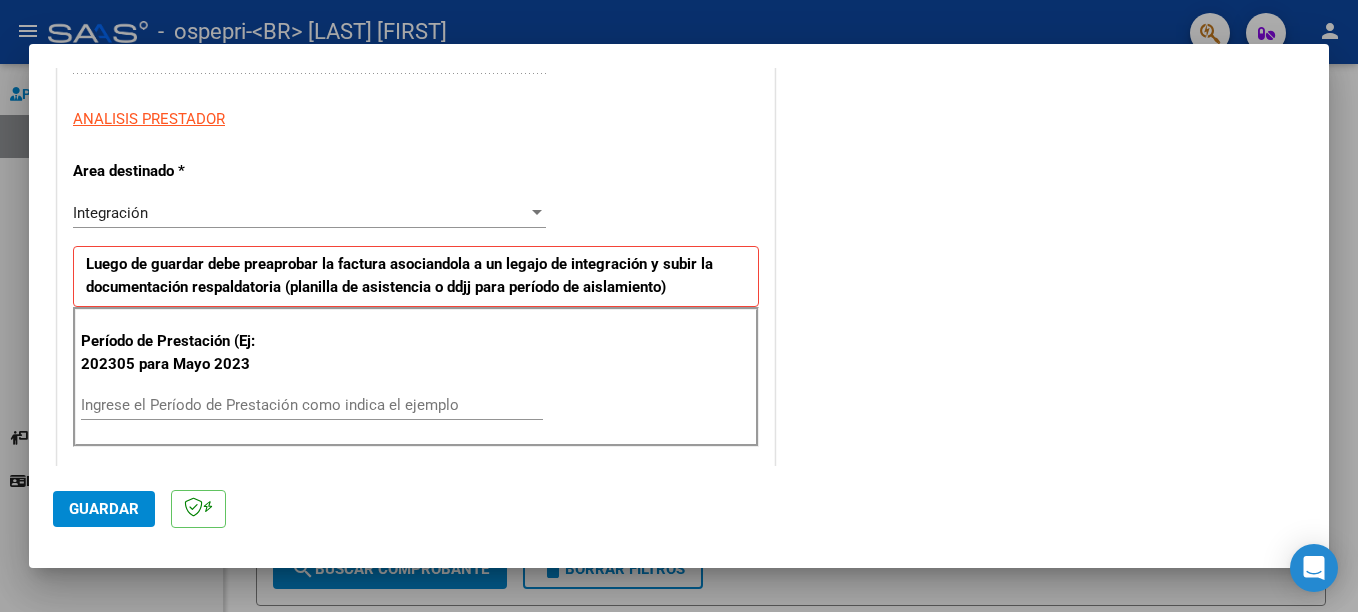 click at bounding box center (537, 213) 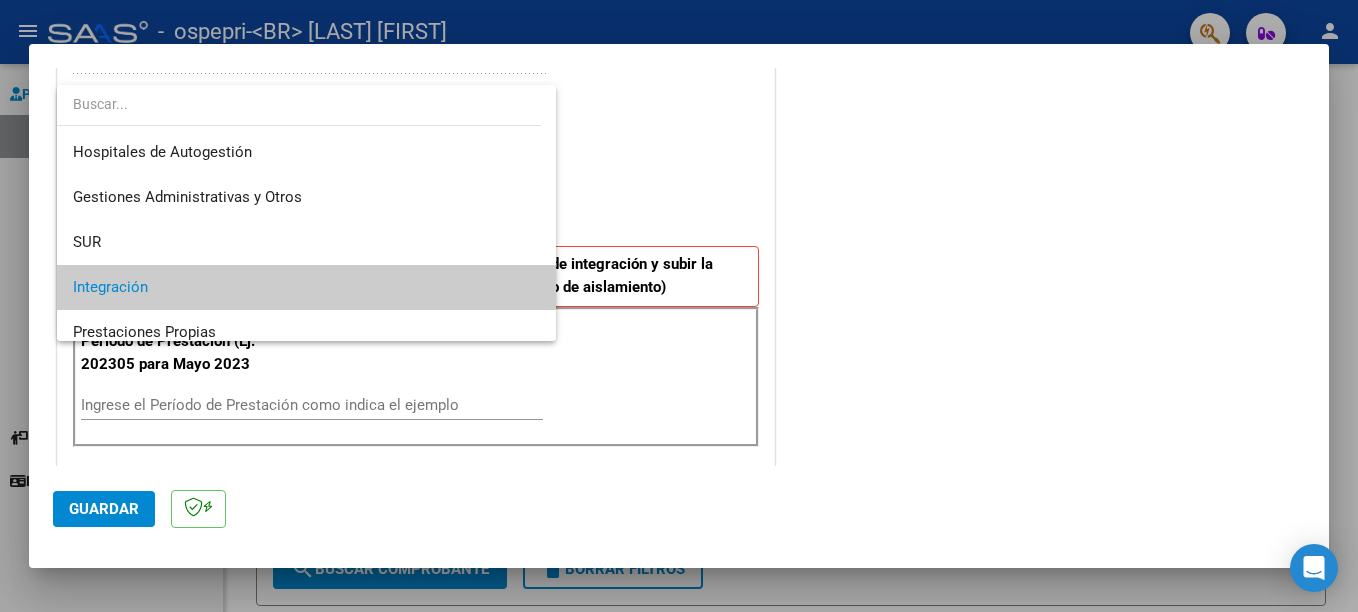 scroll, scrollTop: 75, scrollLeft: 0, axis: vertical 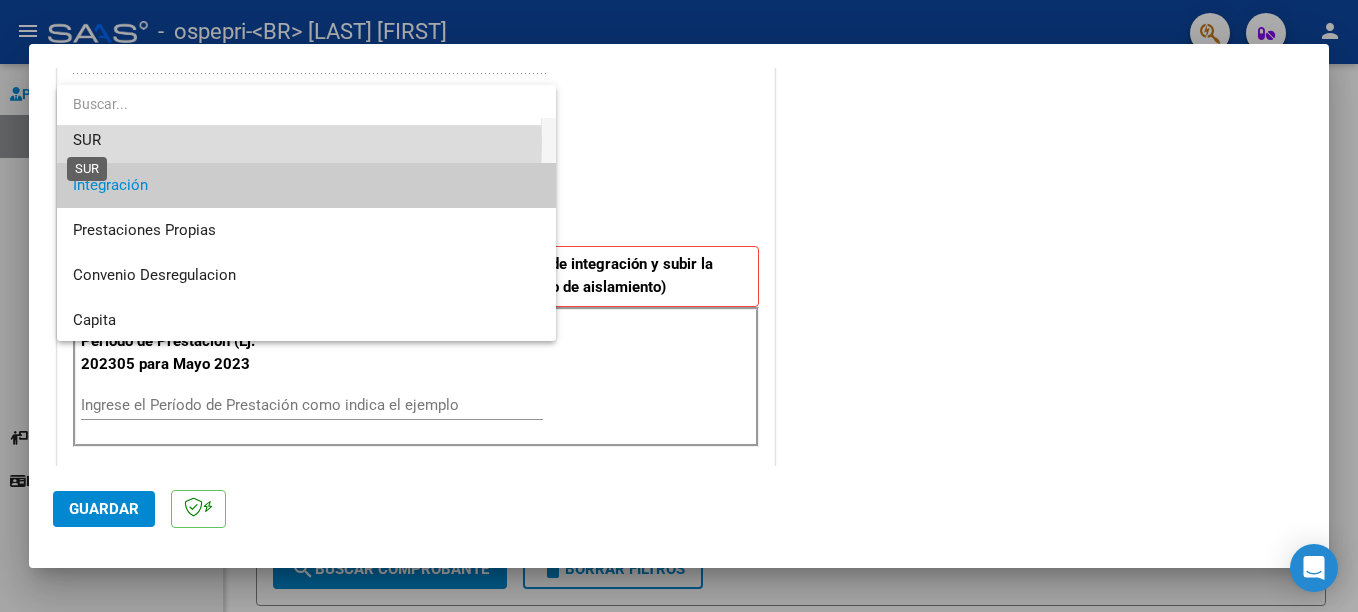 click on "SUR" at bounding box center [87, 140] 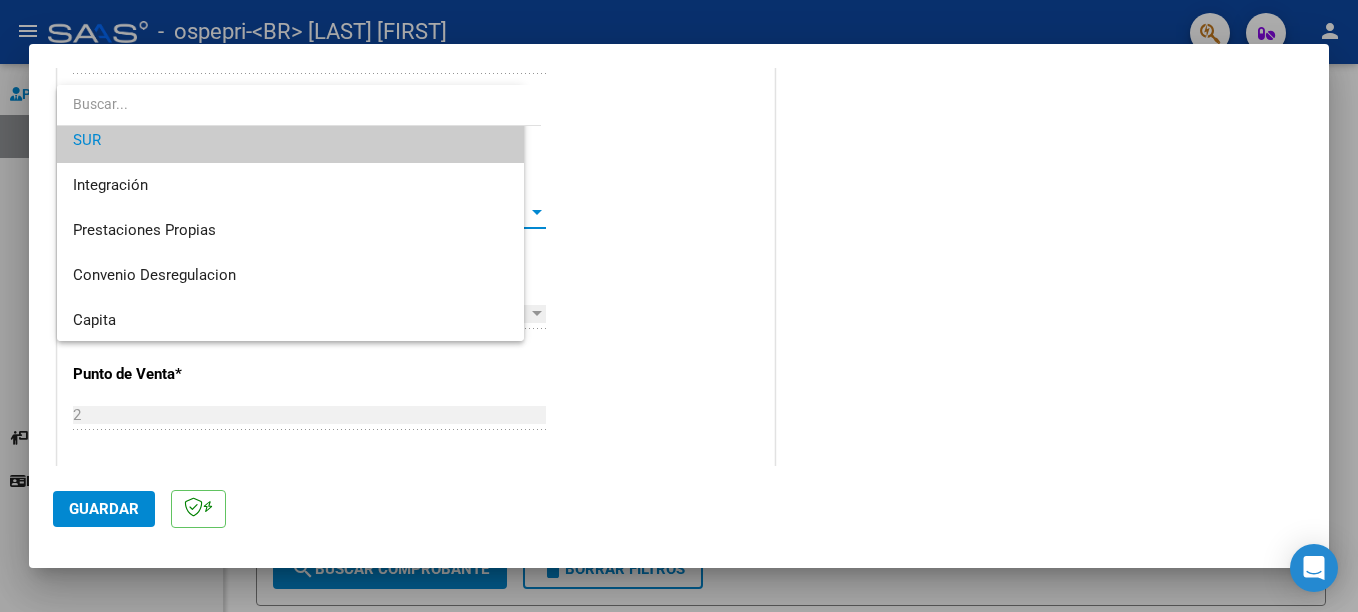 scroll, scrollTop: 0, scrollLeft: 0, axis: both 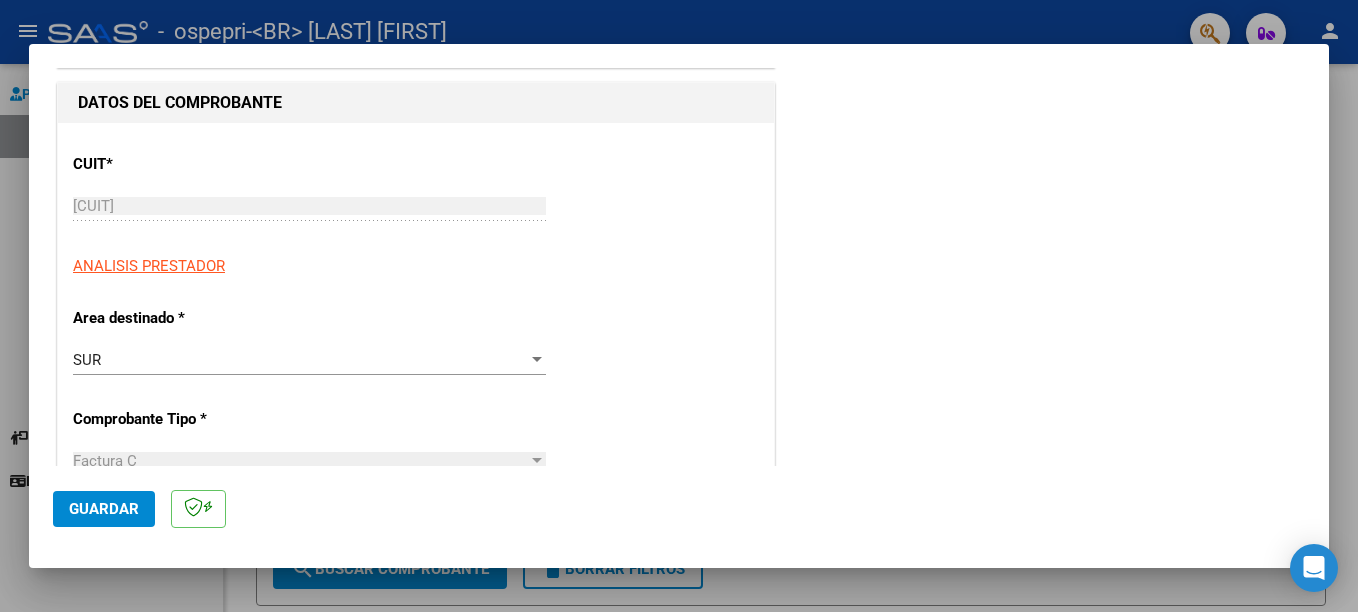 click on "SUR" at bounding box center [300, 360] 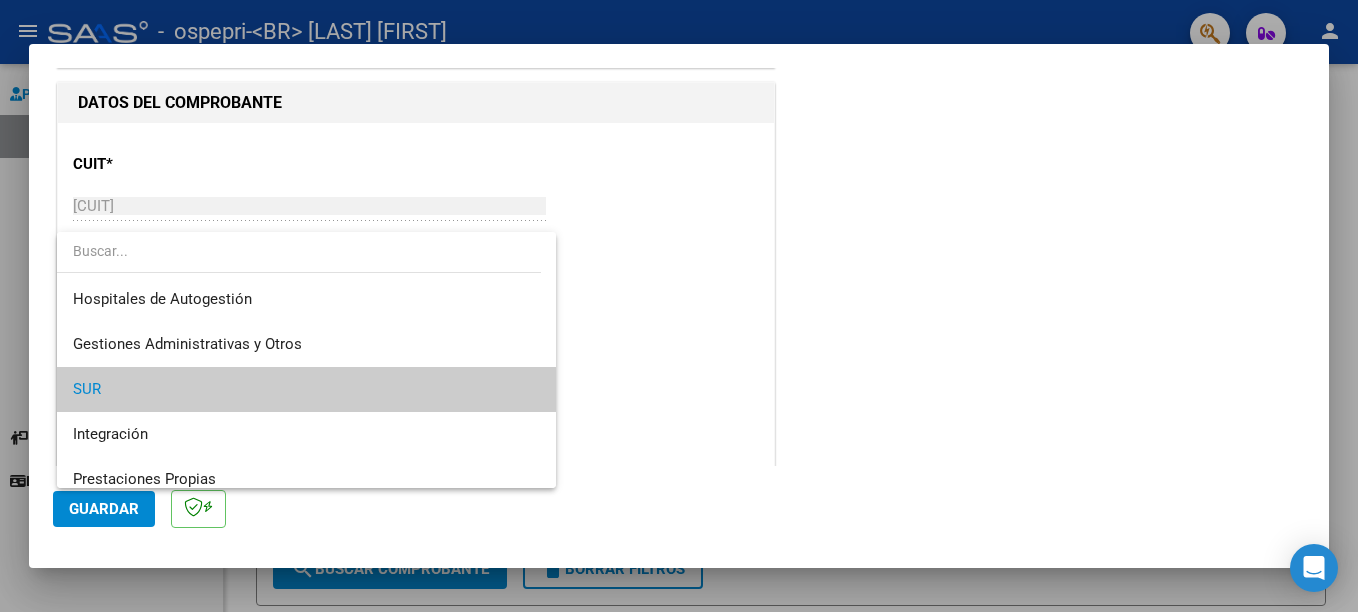scroll, scrollTop: 30, scrollLeft: 0, axis: vertical 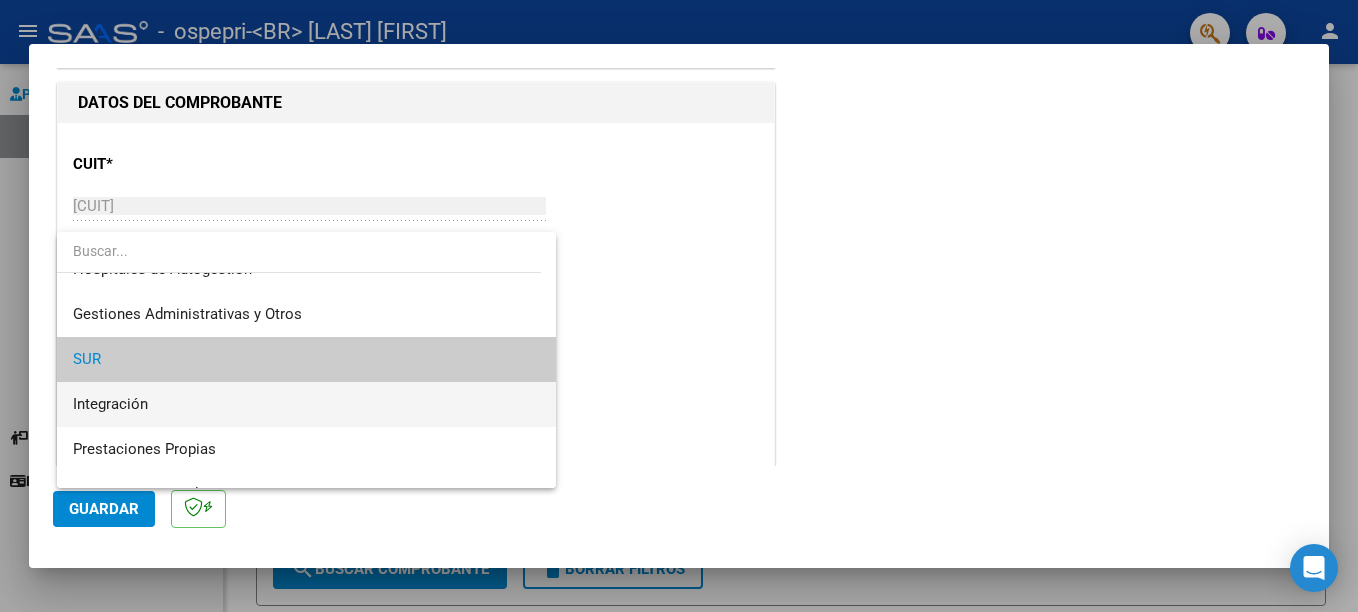 click on "Integración" at bounding box center [306, 404] 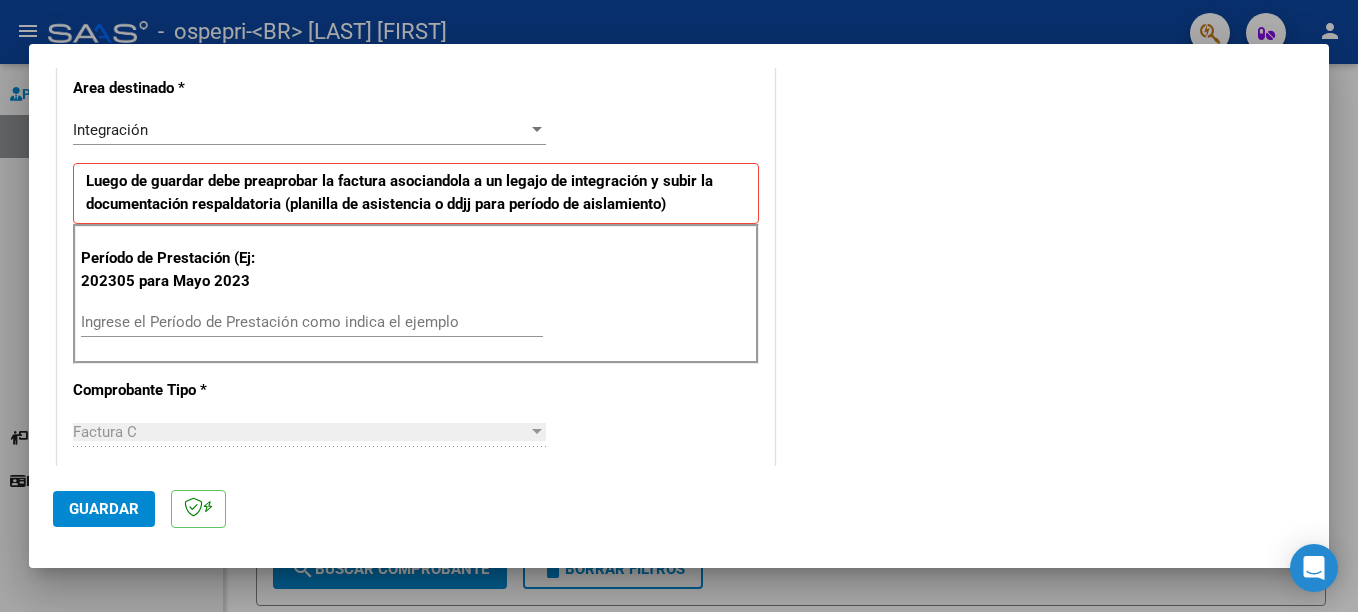 scroll, scrollTop: 430, scrollLeft: 0, axis: vertical 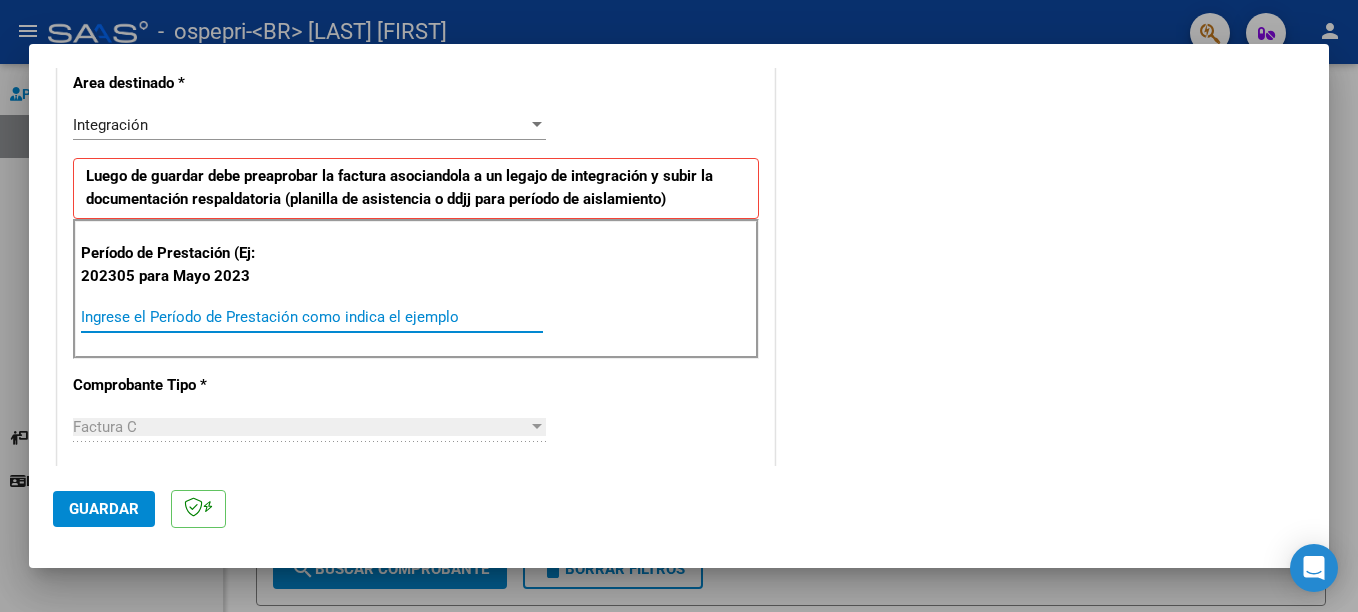 click on "Ingrese el Período de Prestación como indica el ejemplo" at bounding box center [312, 317] 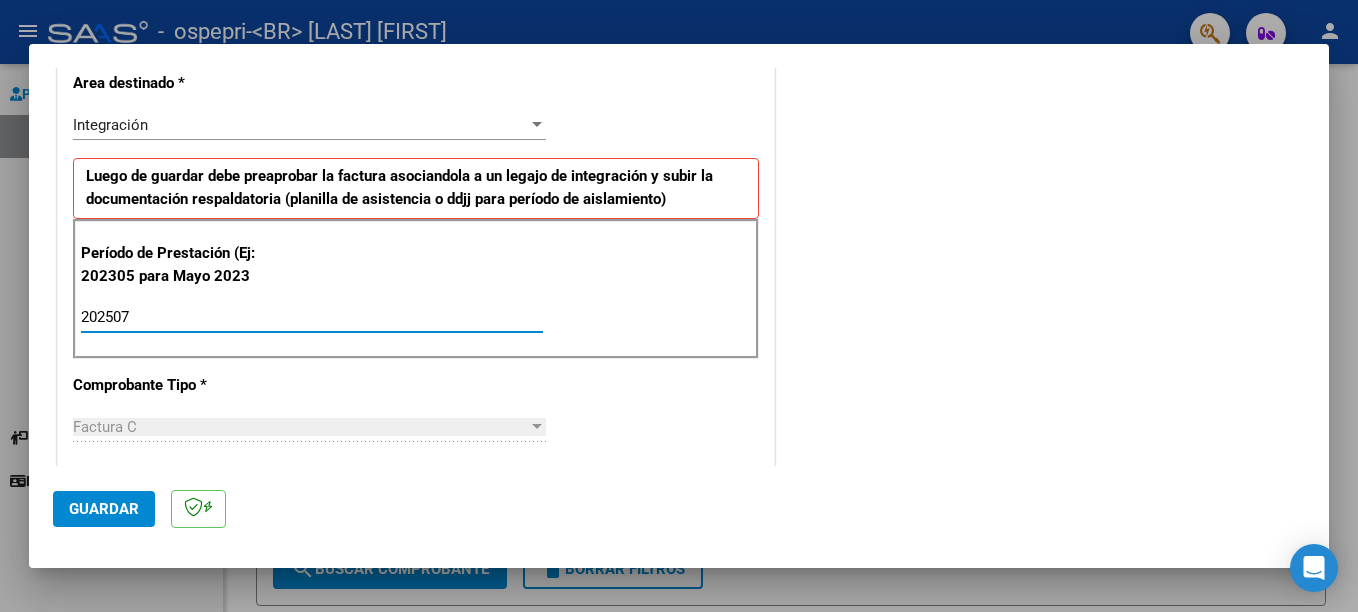 type on "202507" 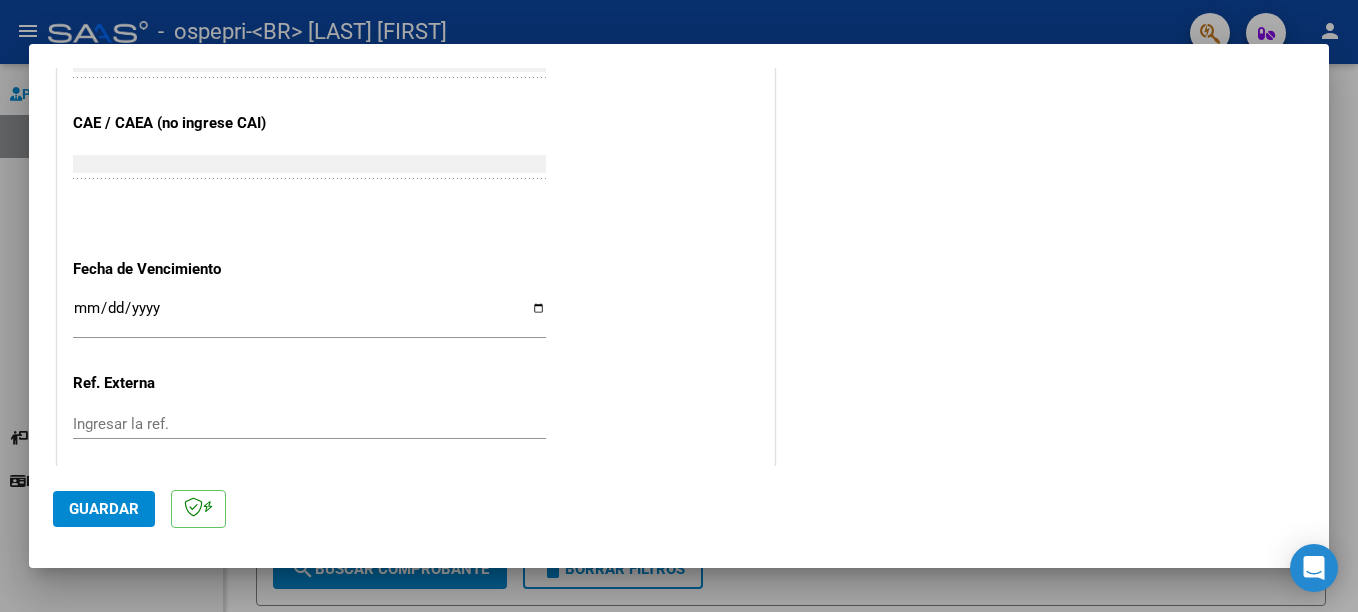 scroll, scrollTop: 1324, scrollLeft: 0, axis: vertical 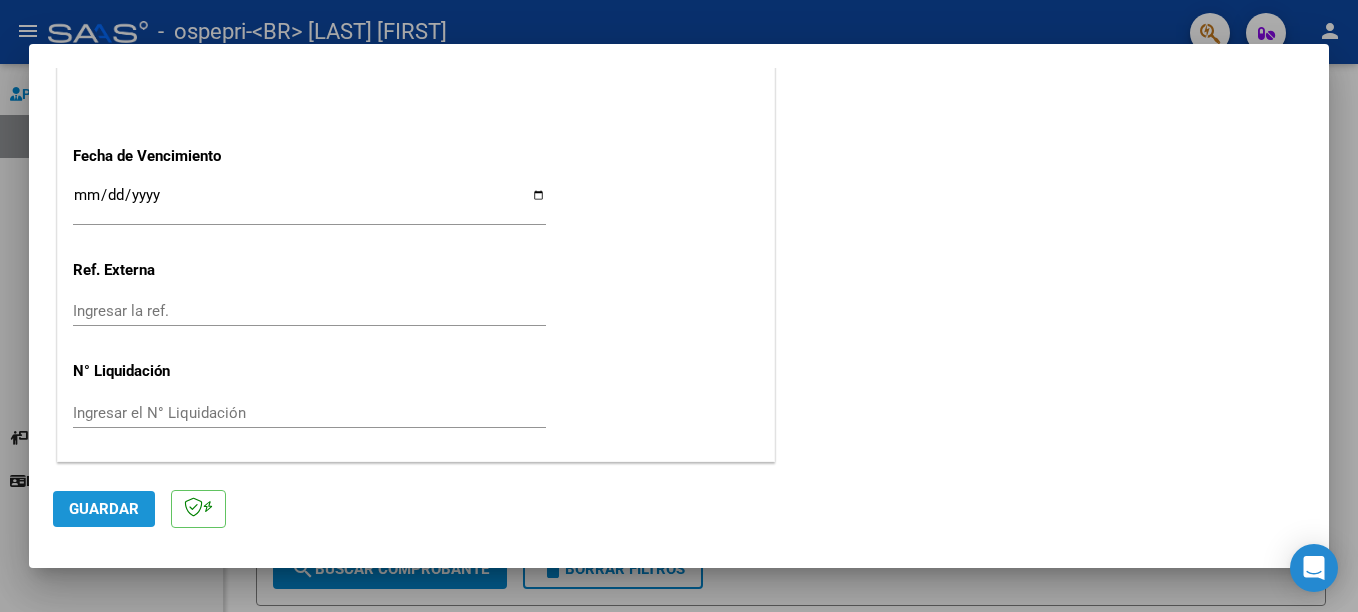 click on "Guardar" 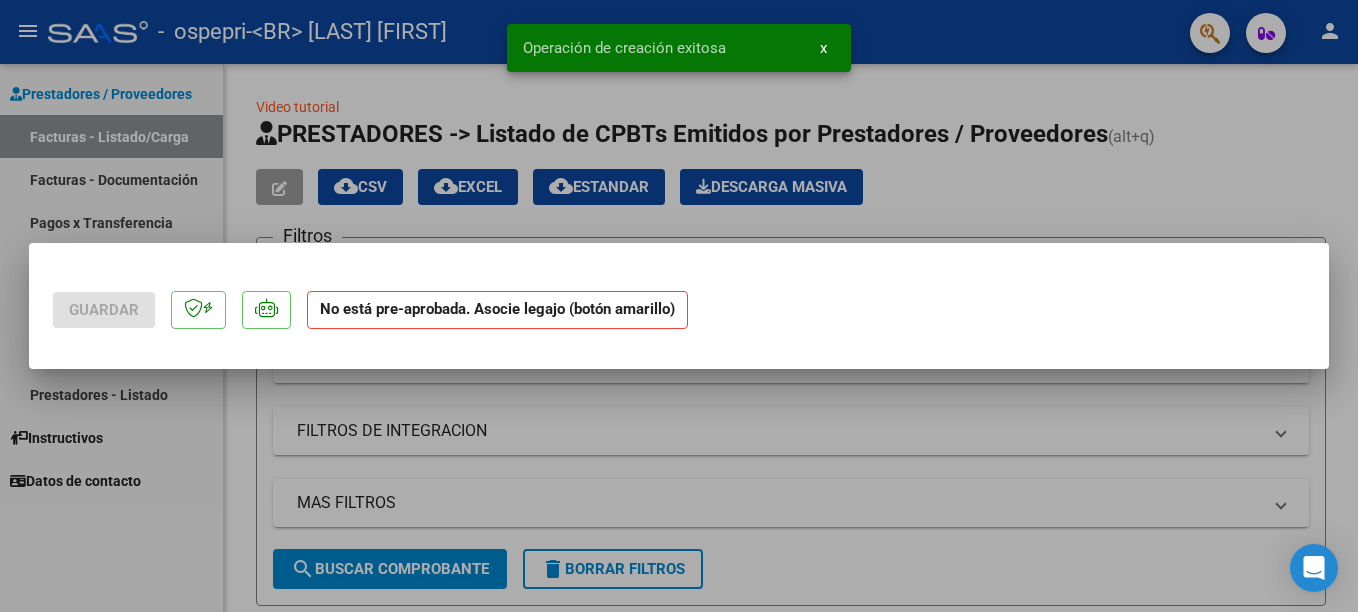 scroll, scrollTop: 0, scrollLeft: 0, axis: both 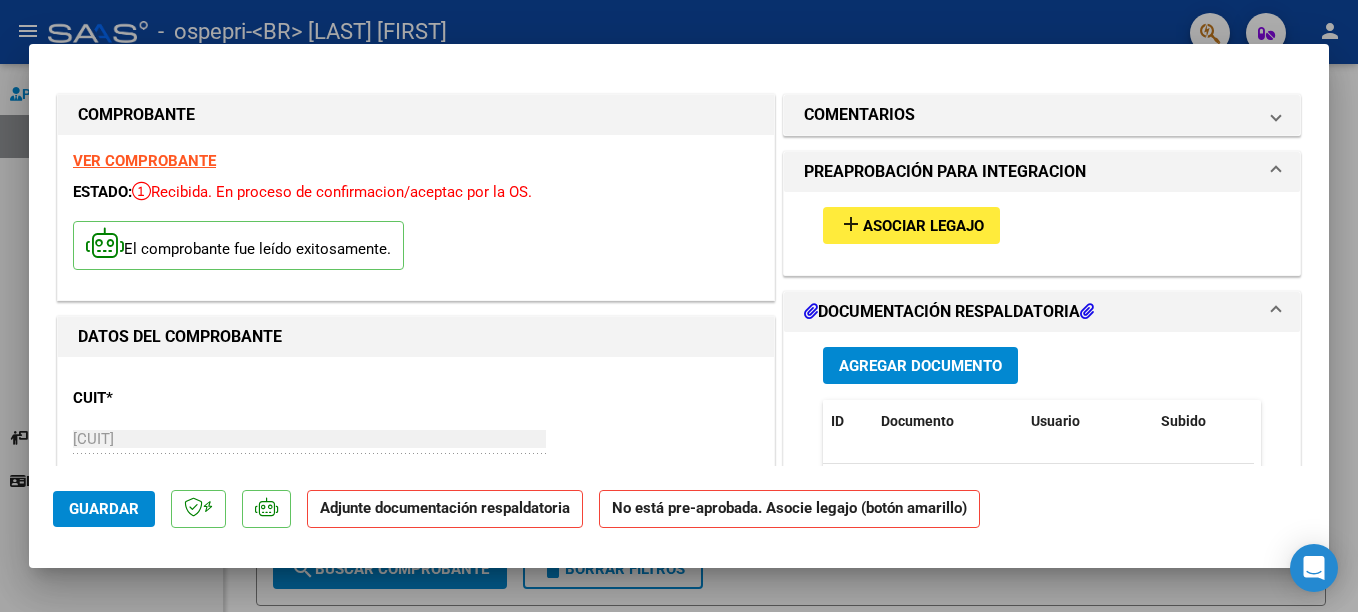 click on "Asociar Legajo" at bounding box center (923, 226) 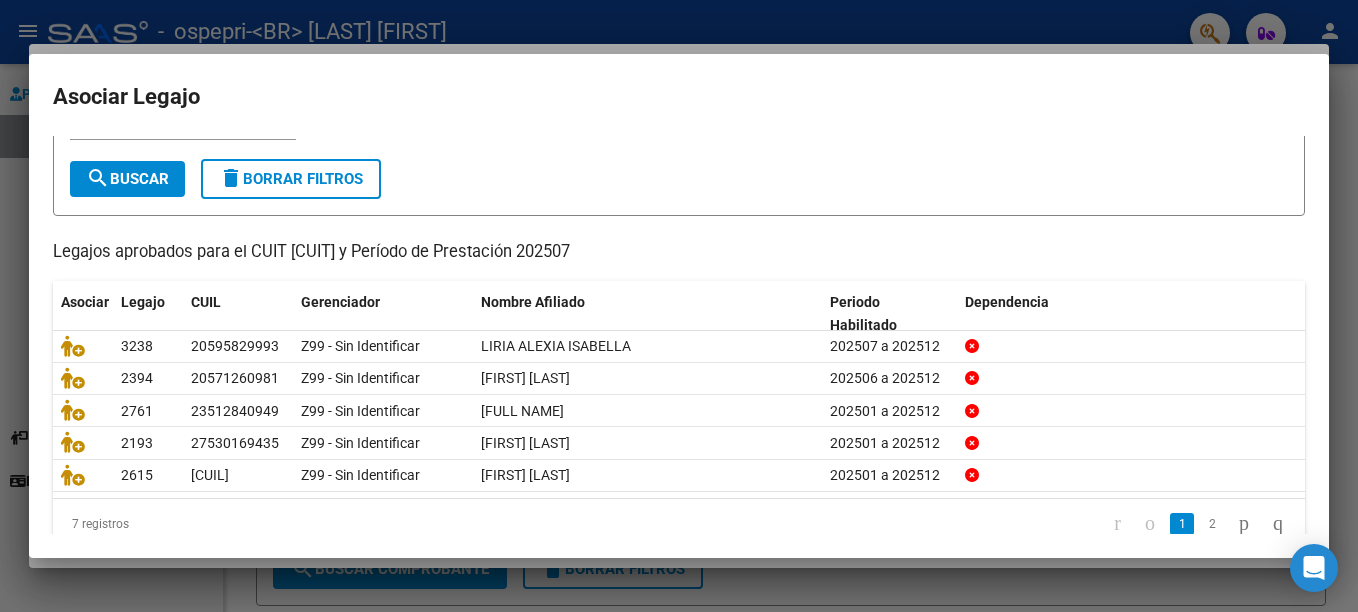 scroll, scrollTop: 128, scrollLeft: 0, axis: vertical 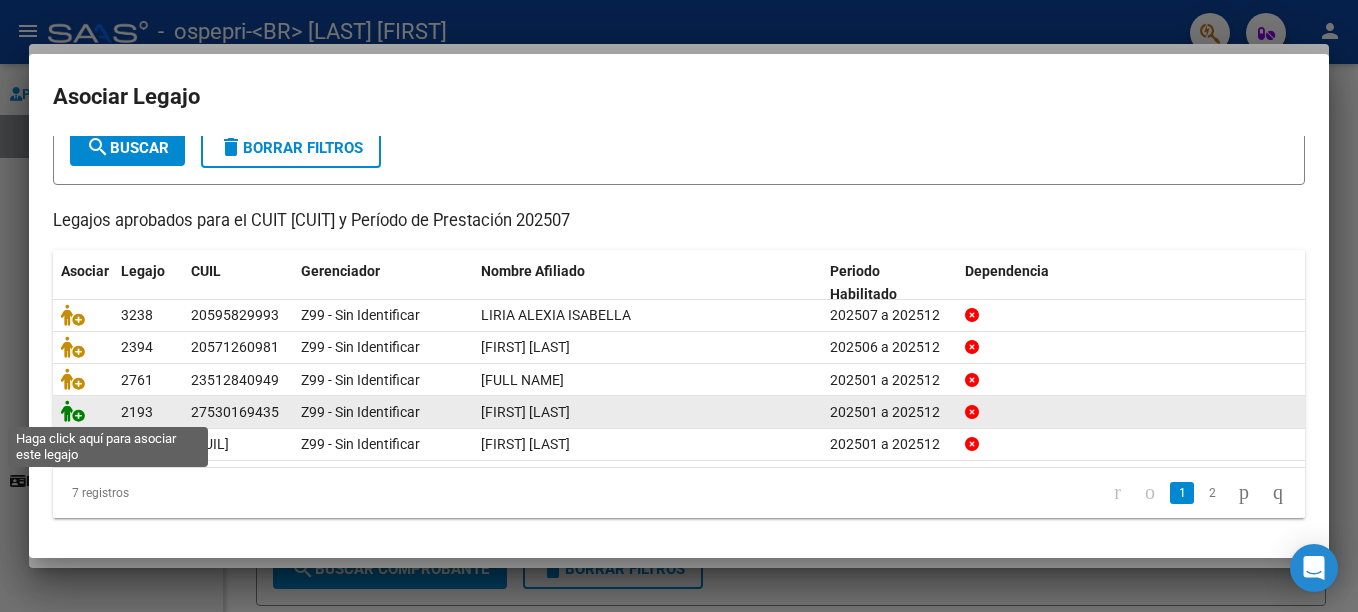 click 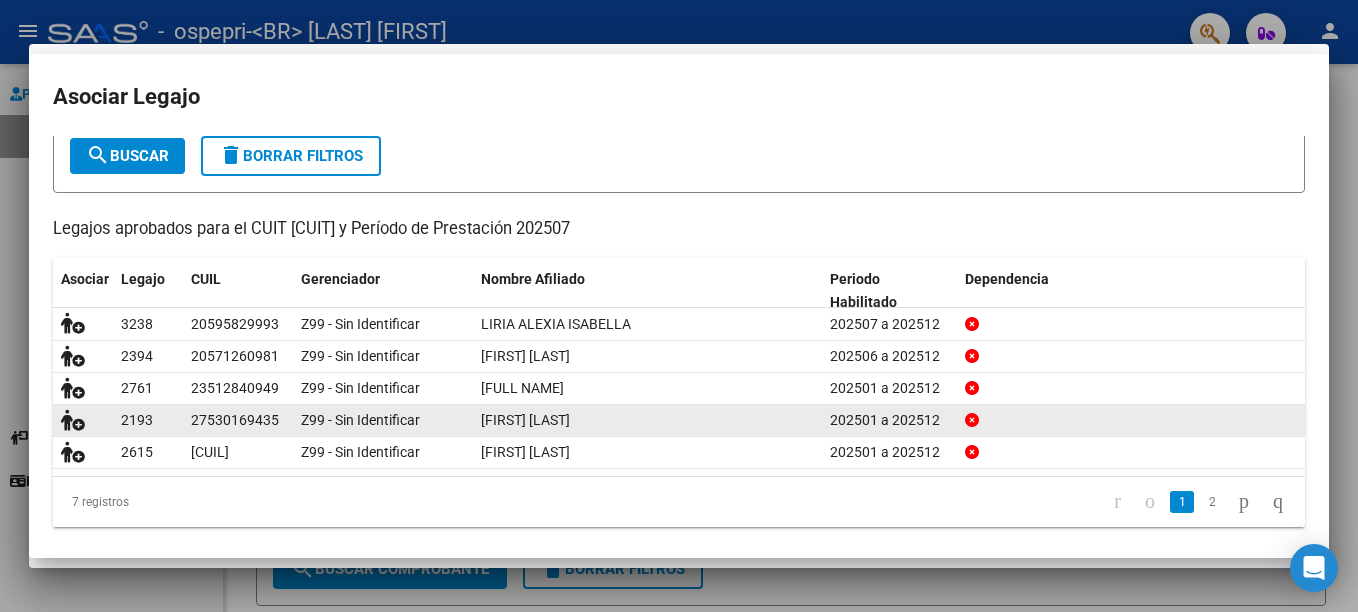 scroll, scrollTop: 141, scrollLeft: 0, axis: vertical 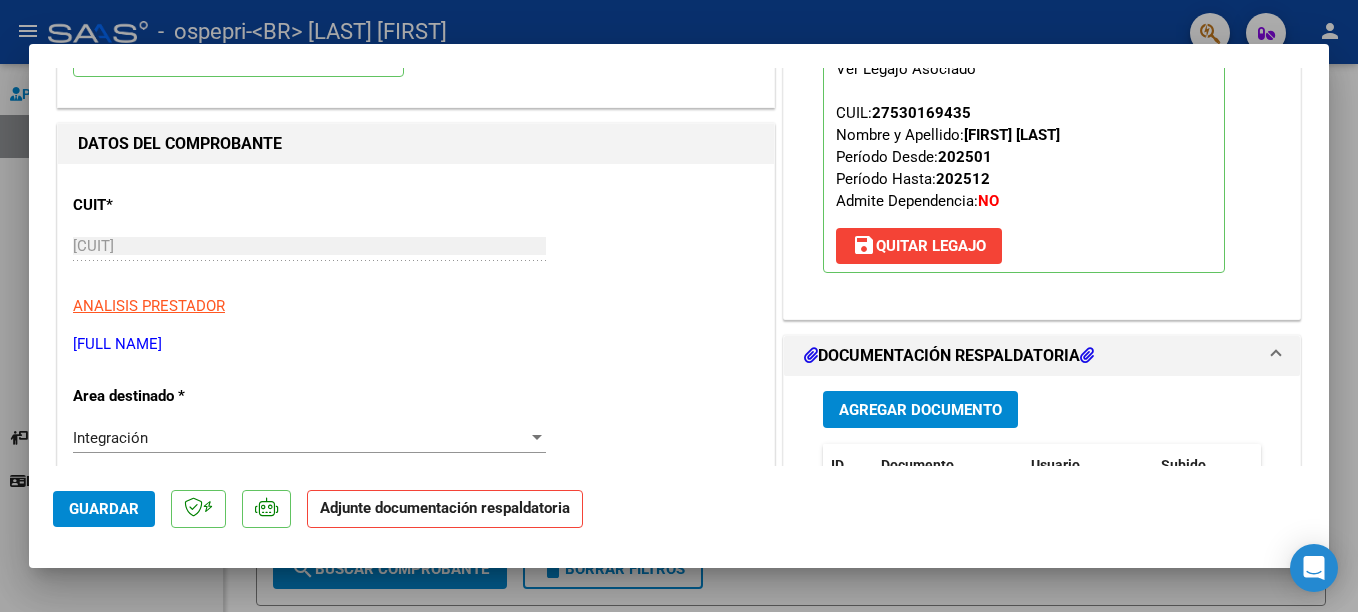 click on "Agregar Documento" at bounding box center (920, 410) 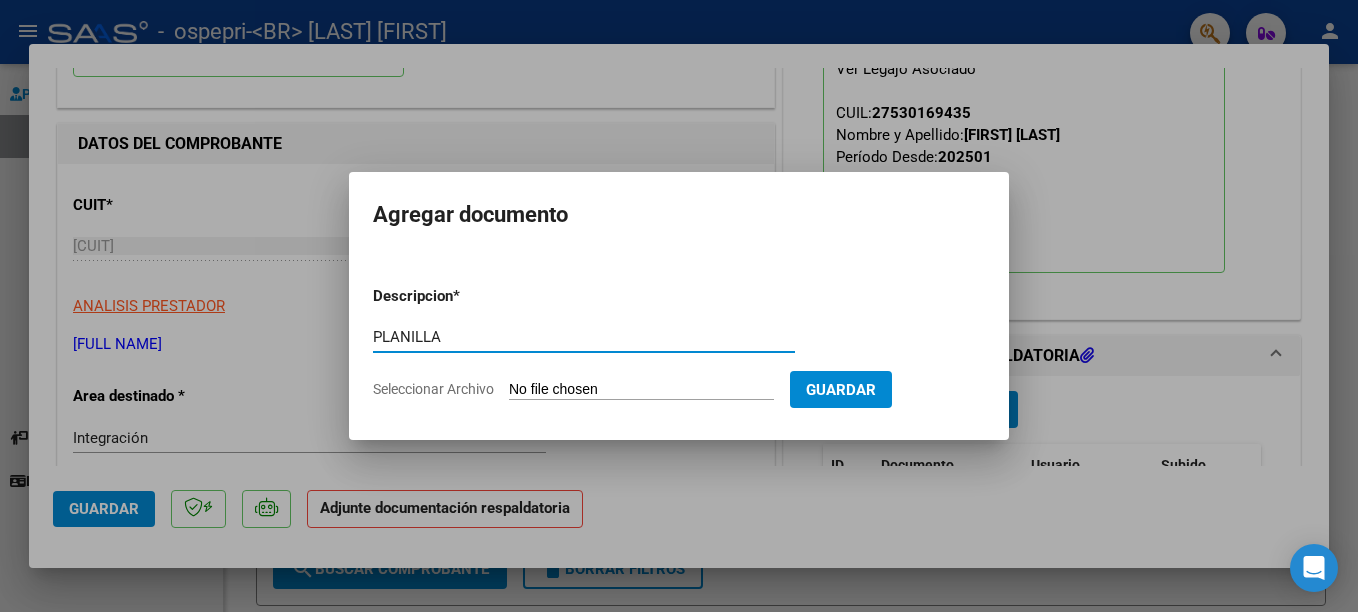 type on "PLANILLA" 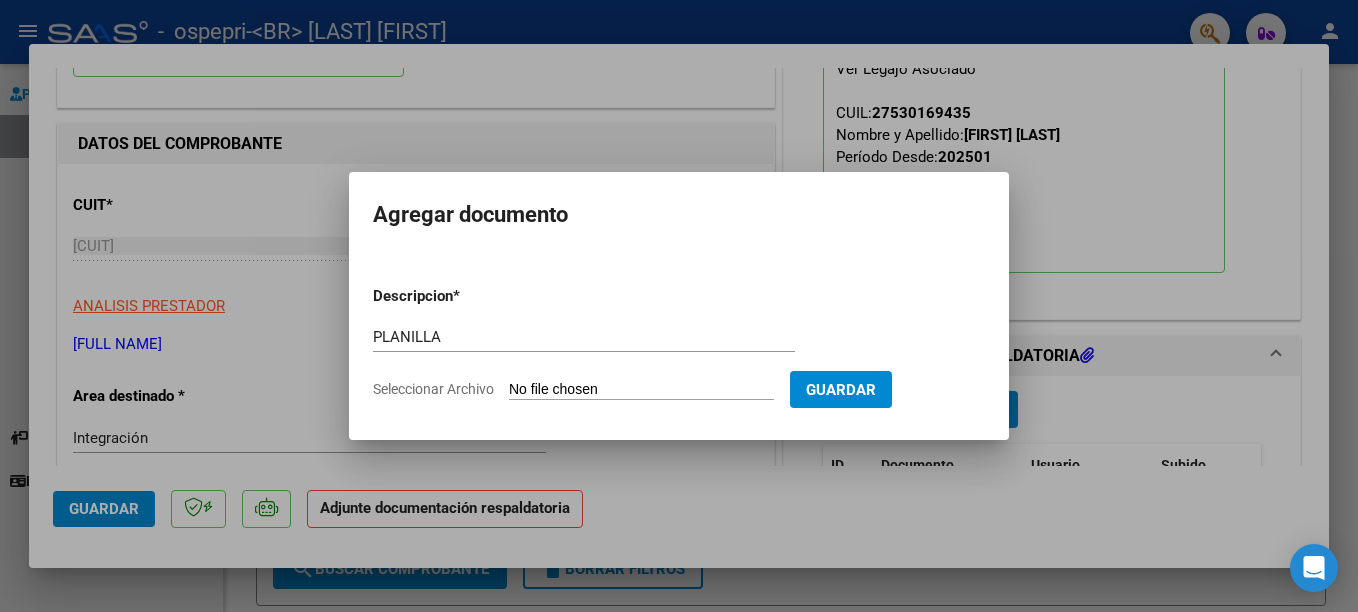 click on "Seleccionar Archivo" 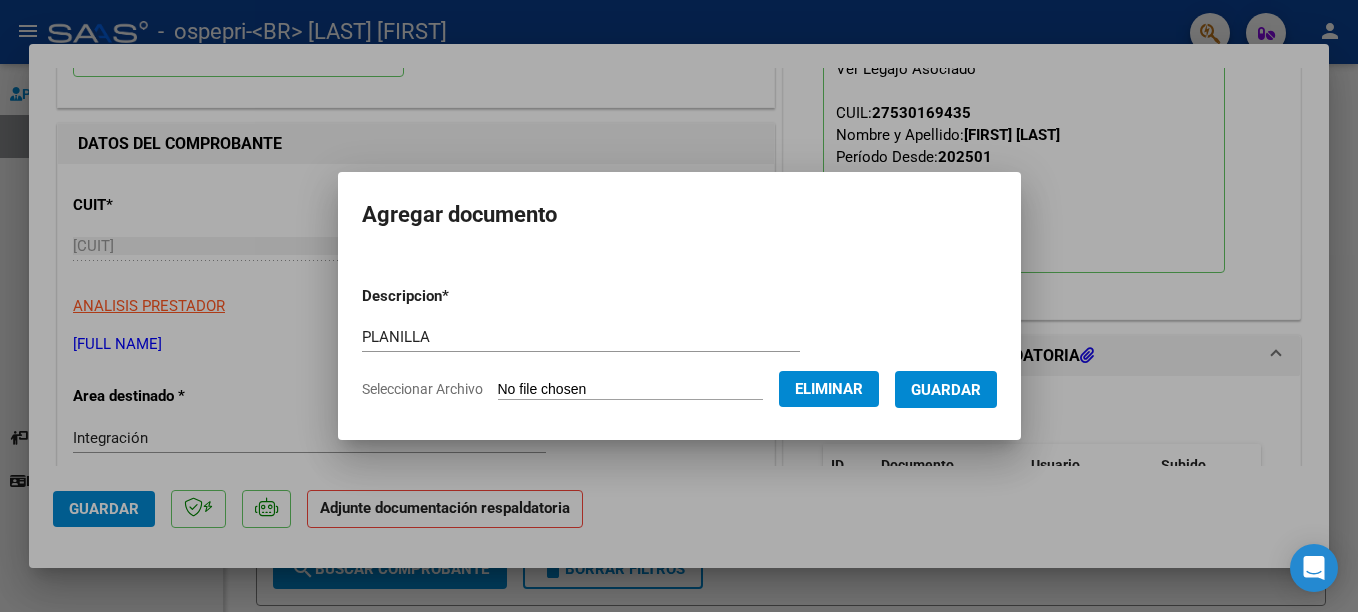 click on "Guardar" at bounding box center [946, 389] 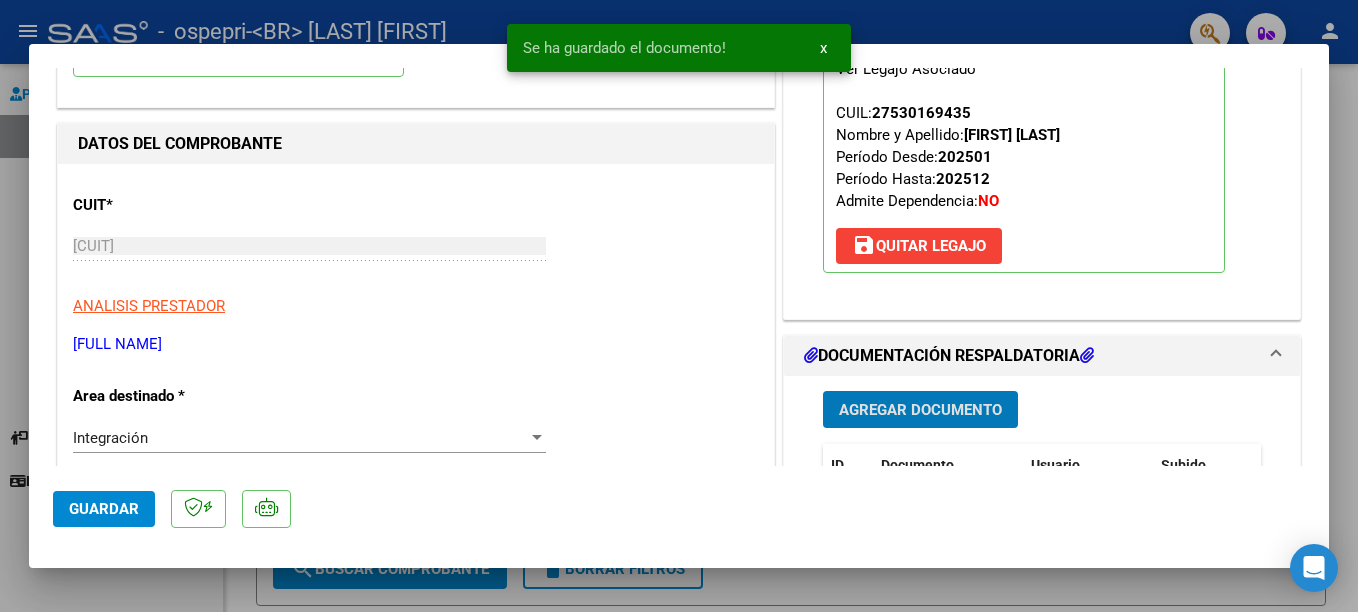 click on "Agregar Documento" at bounding box center [920, 410] 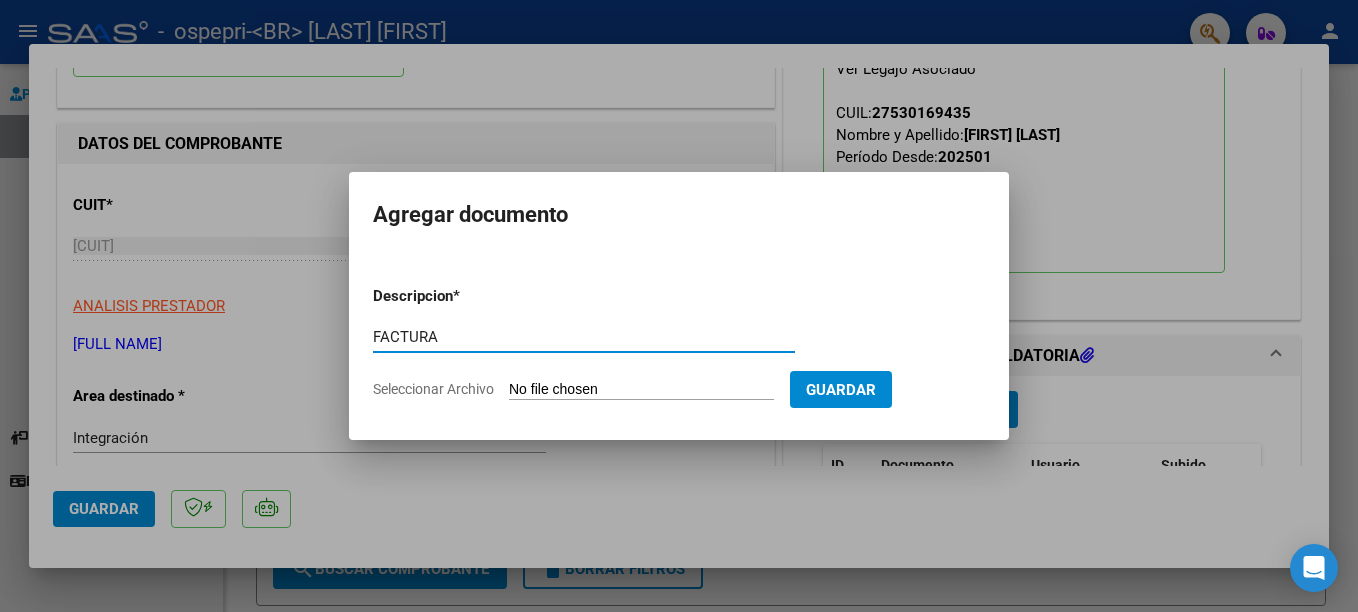 type on "FACTURA" 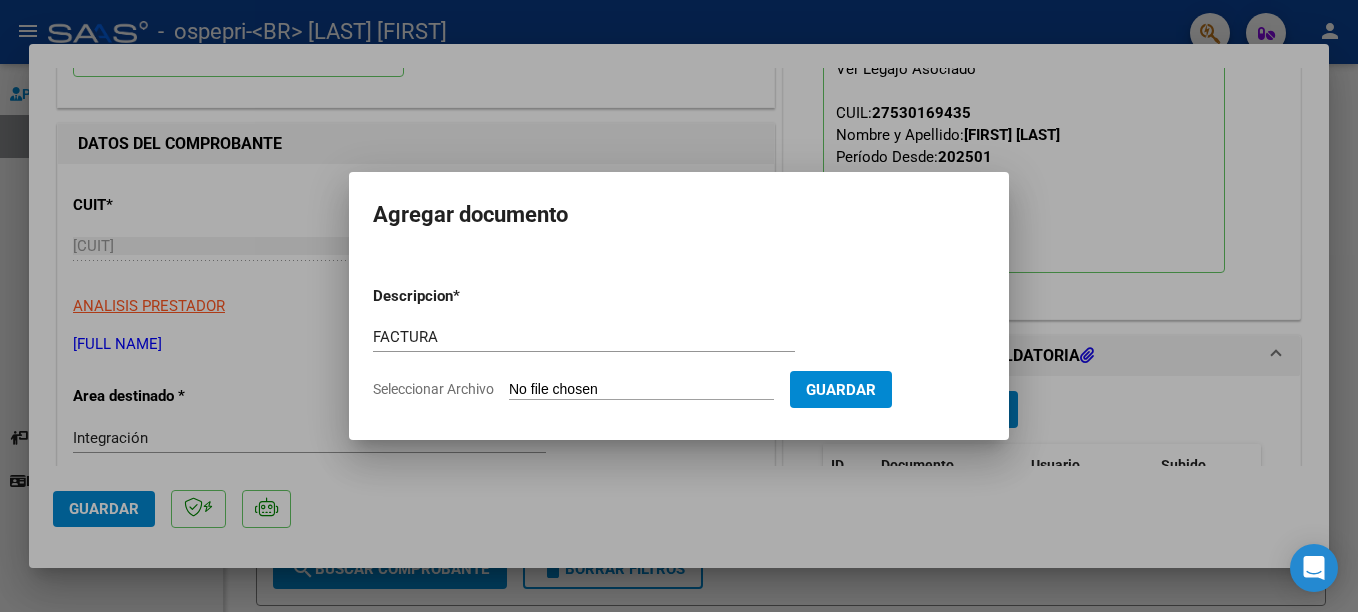 click on "Seleccionar Archivo" at bounding box center (641, 390) 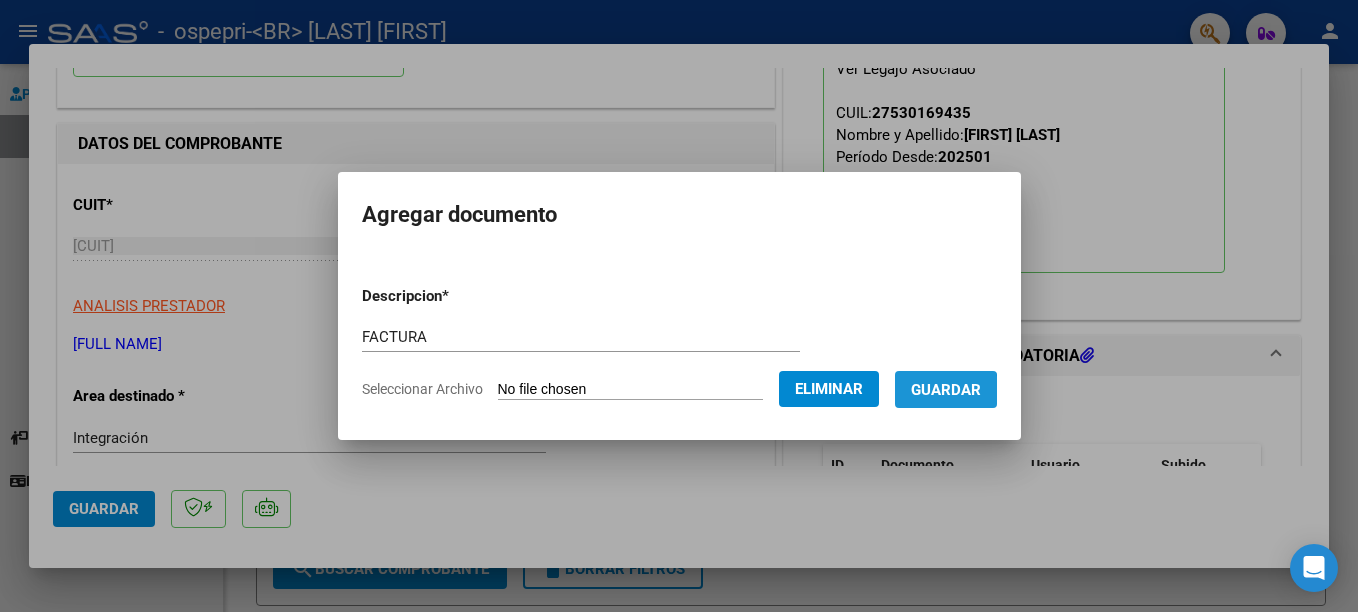 click on "Guardar" at bounding box center [946, 390] 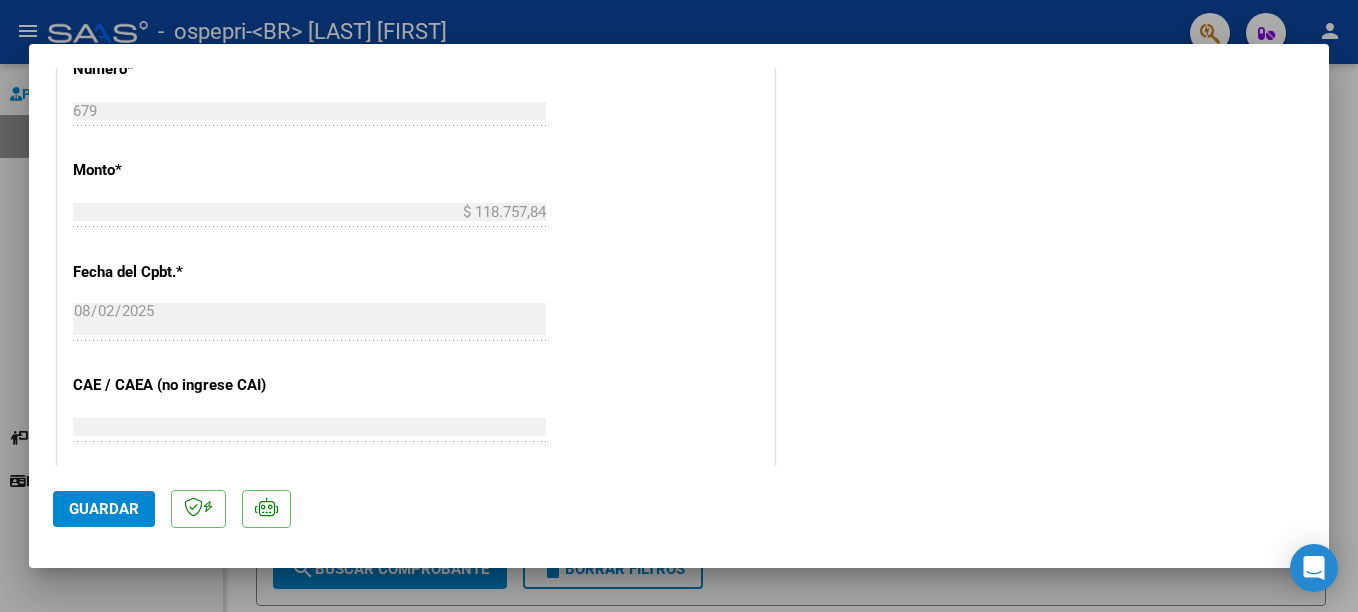 scroll, scrollTop: 1031, scrollLeft: 0, axis: vertical 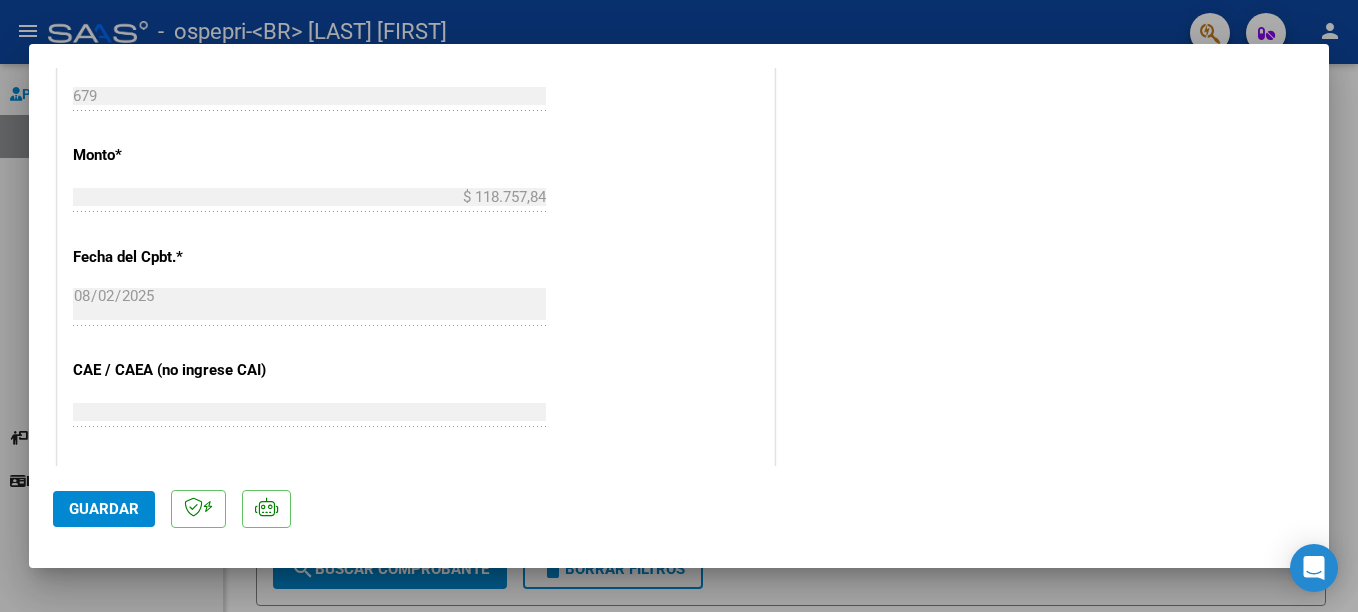 click on "Guardar" 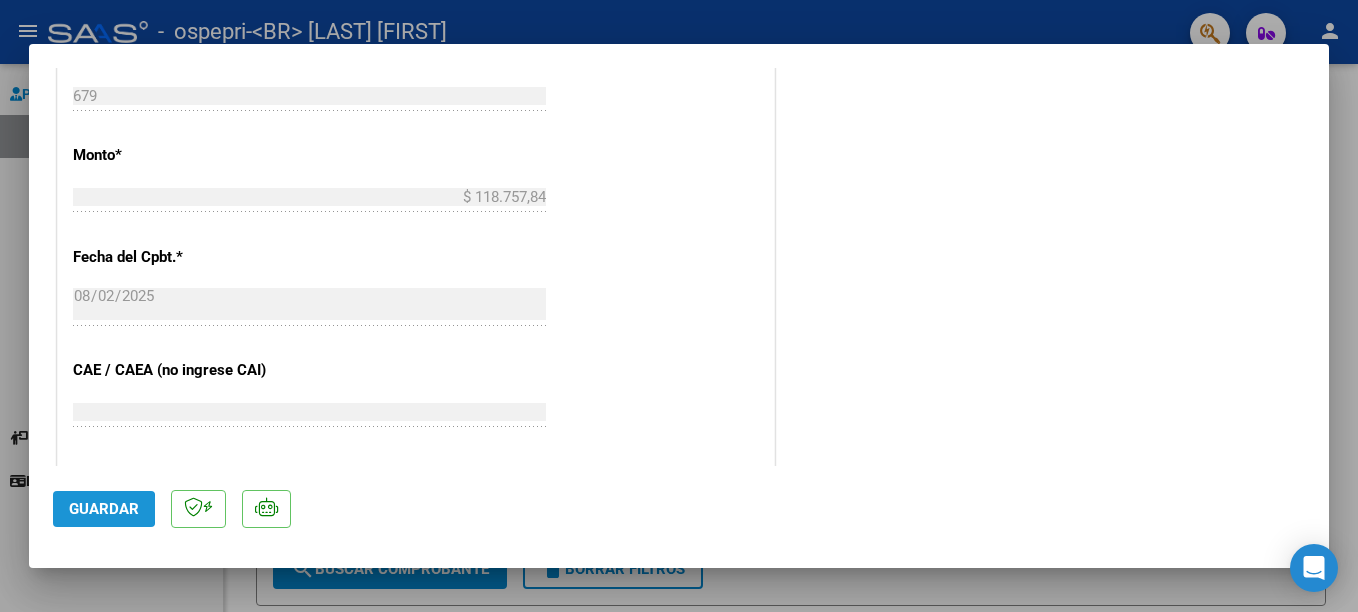 click on "Guardar" 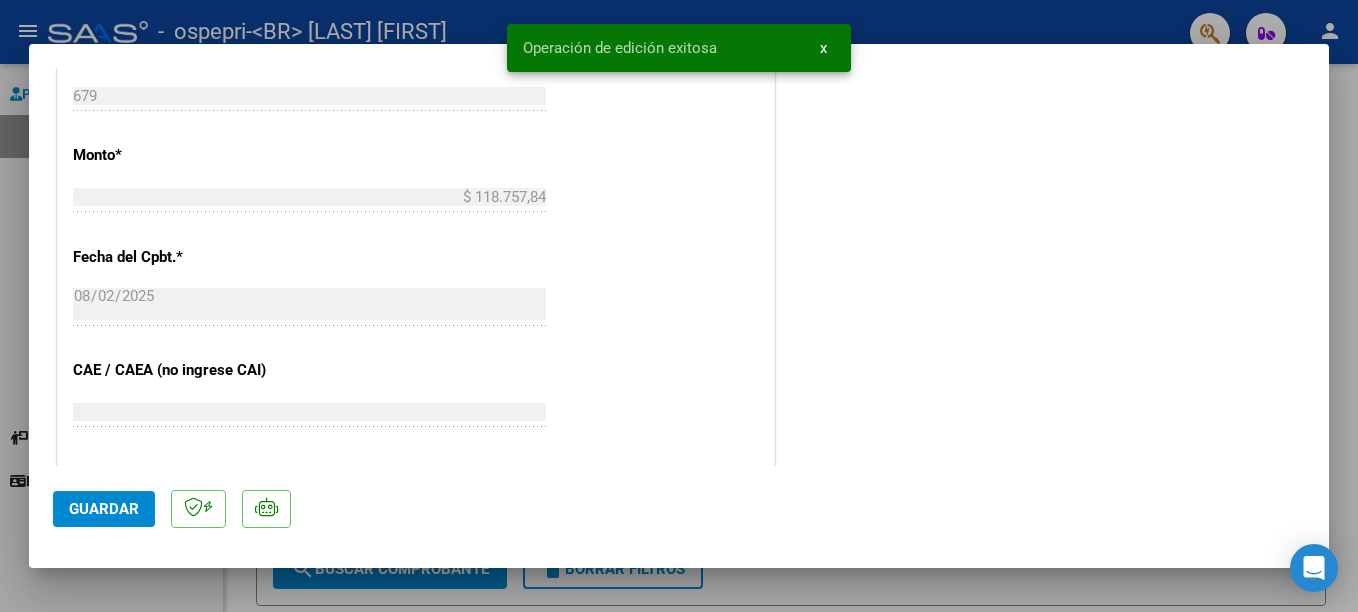 click at bounding box center [679, 306] 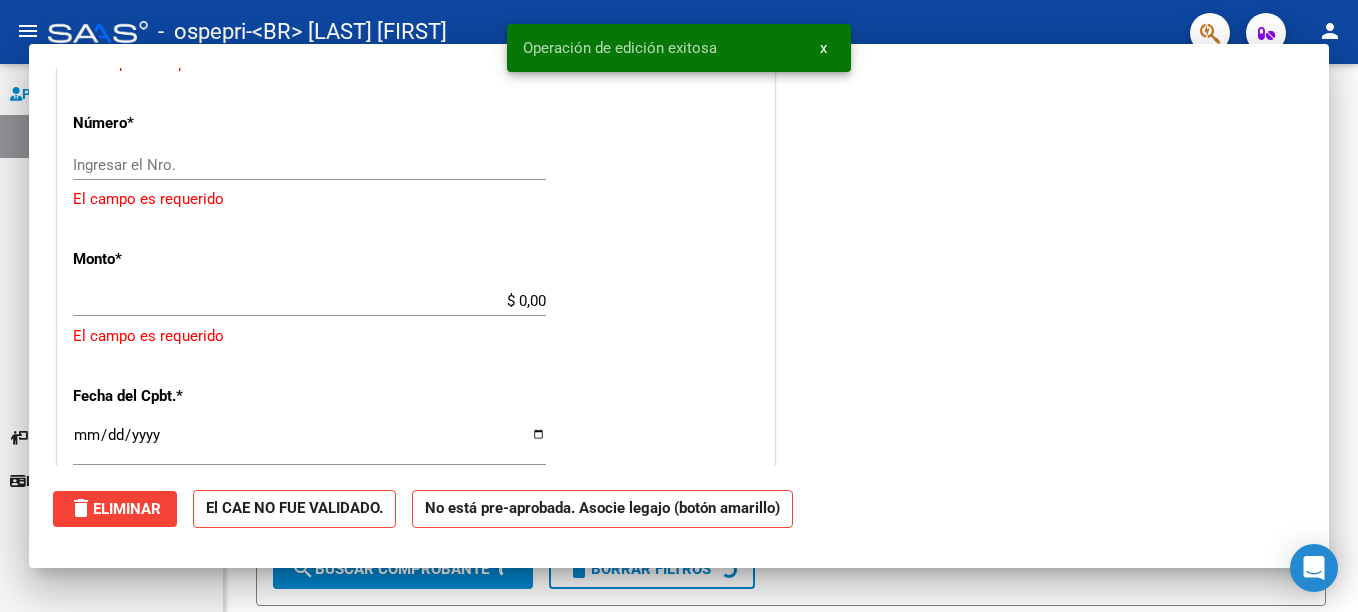 scroll, scrollTop: 0, scrollLeft: 0, axis: both 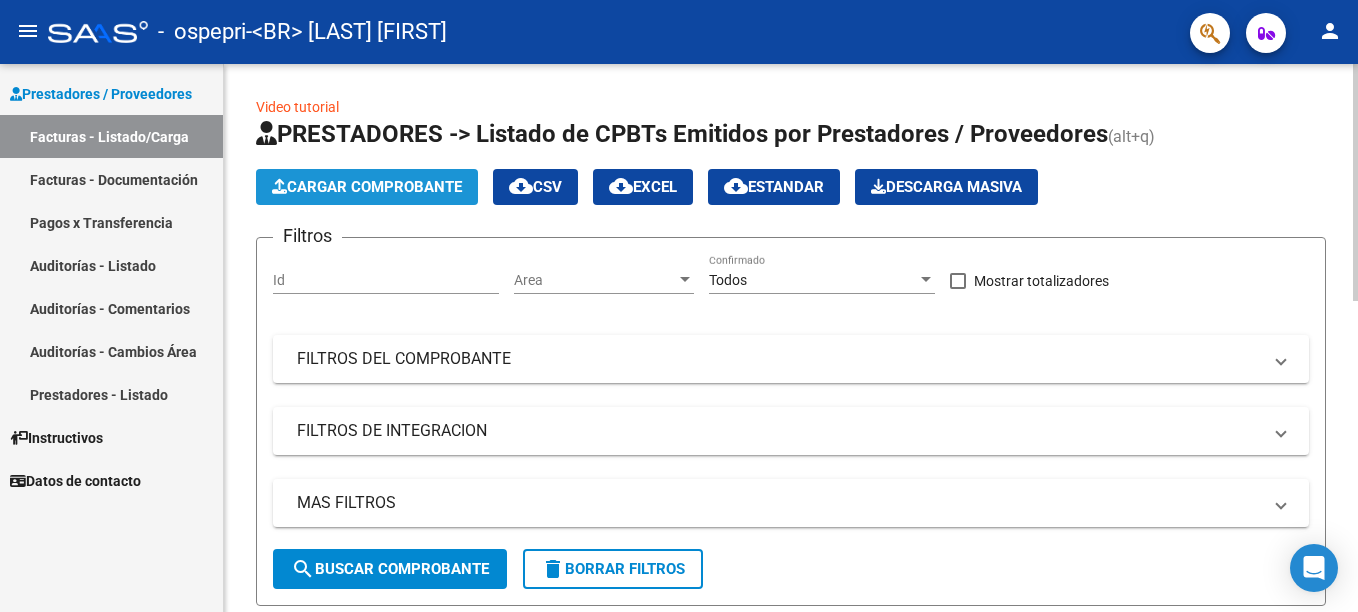 click on "Cargar Comprobante" 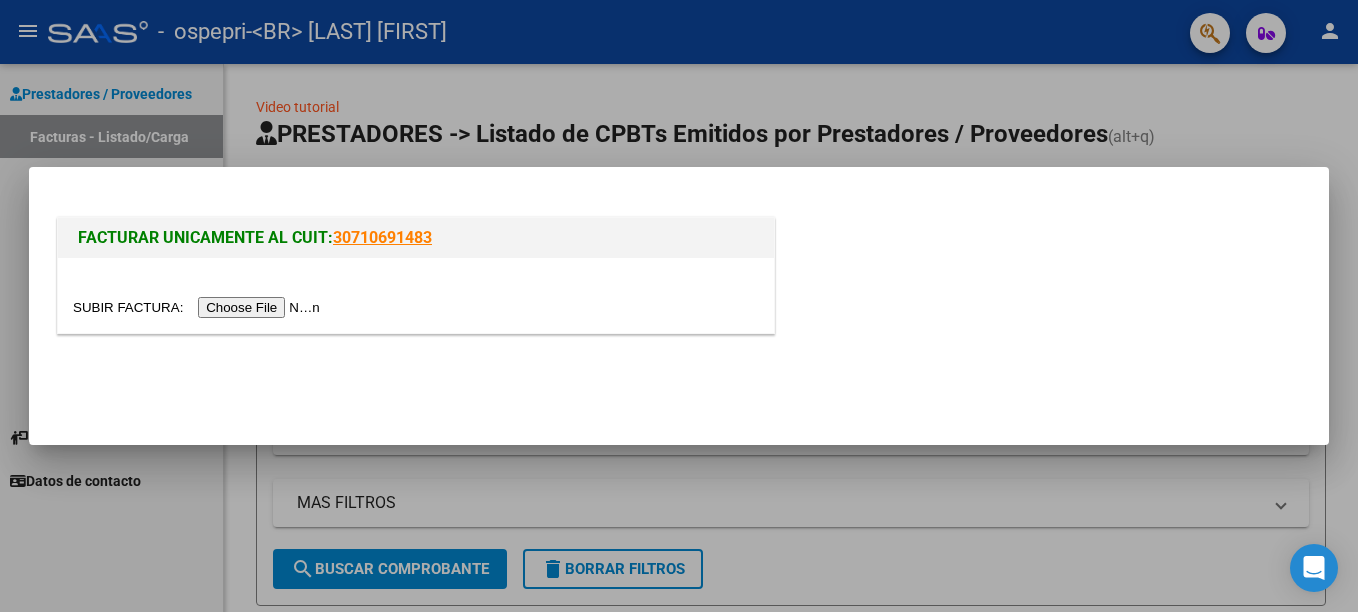 click at bounding box center (199, 307) 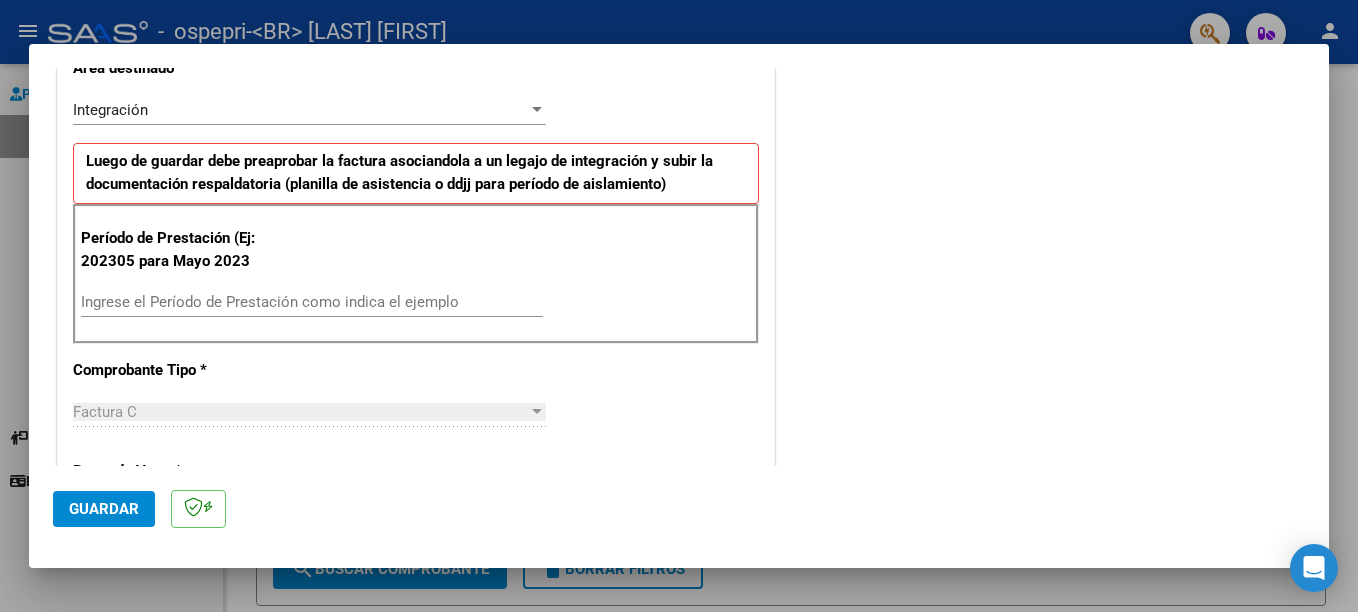 scroll, scrollTop: 449, scrollLeft: 0, axis: vertical 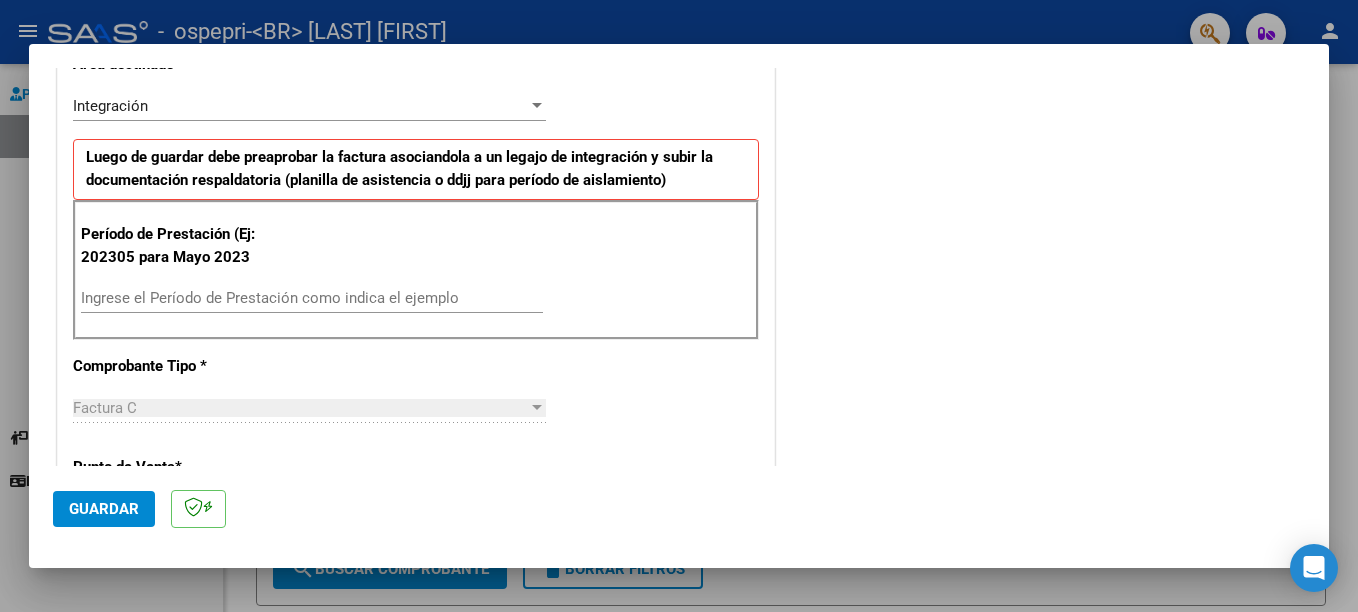 click on "Ingrese el Período de Prestación como indica el ejemplo" at bounding box center [312, 298] 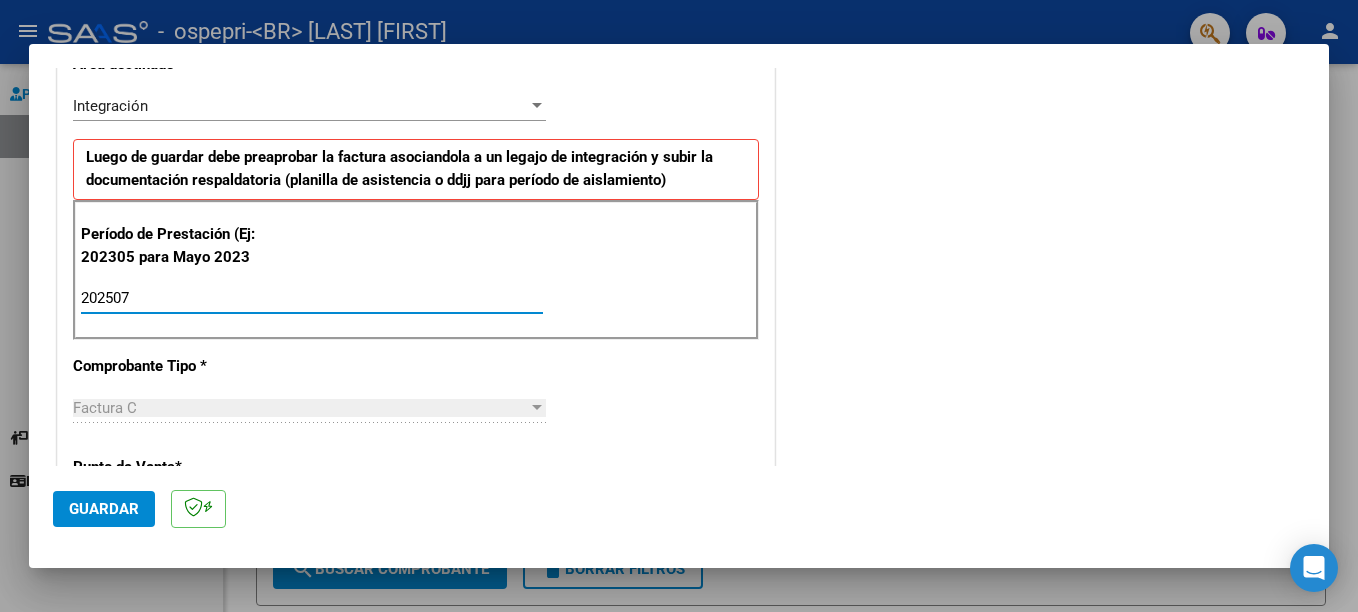 type on "202507" 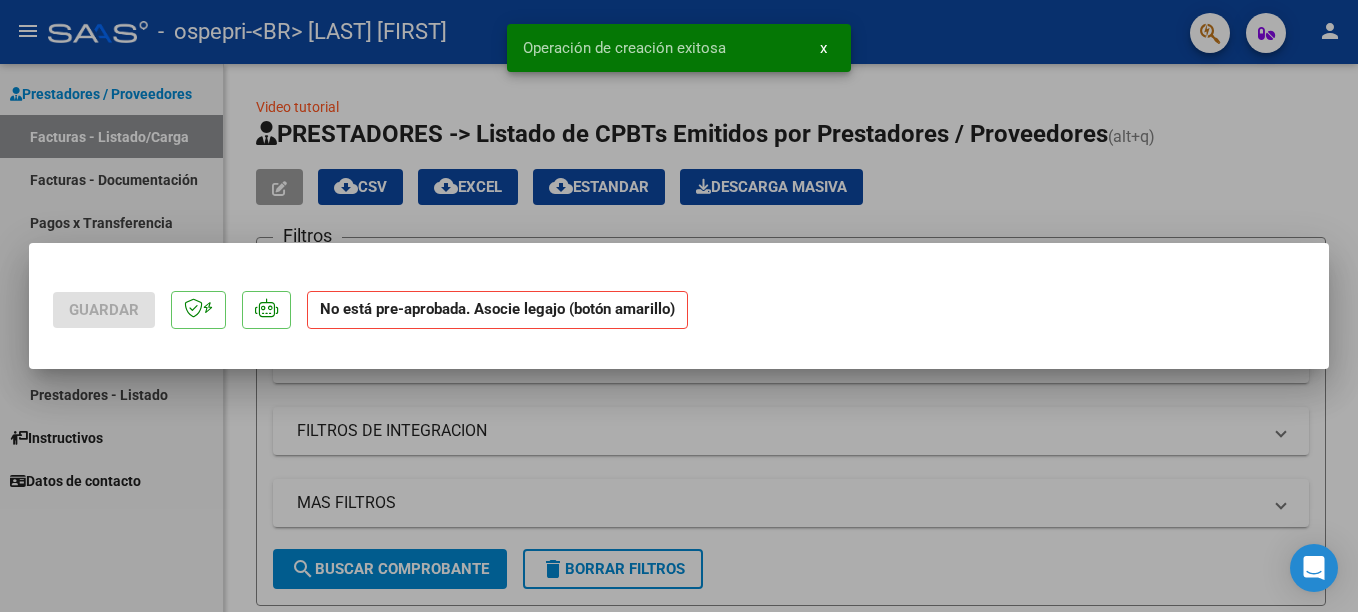 scroll, scrollTop: 0, scrollLeft: 0, axis: both 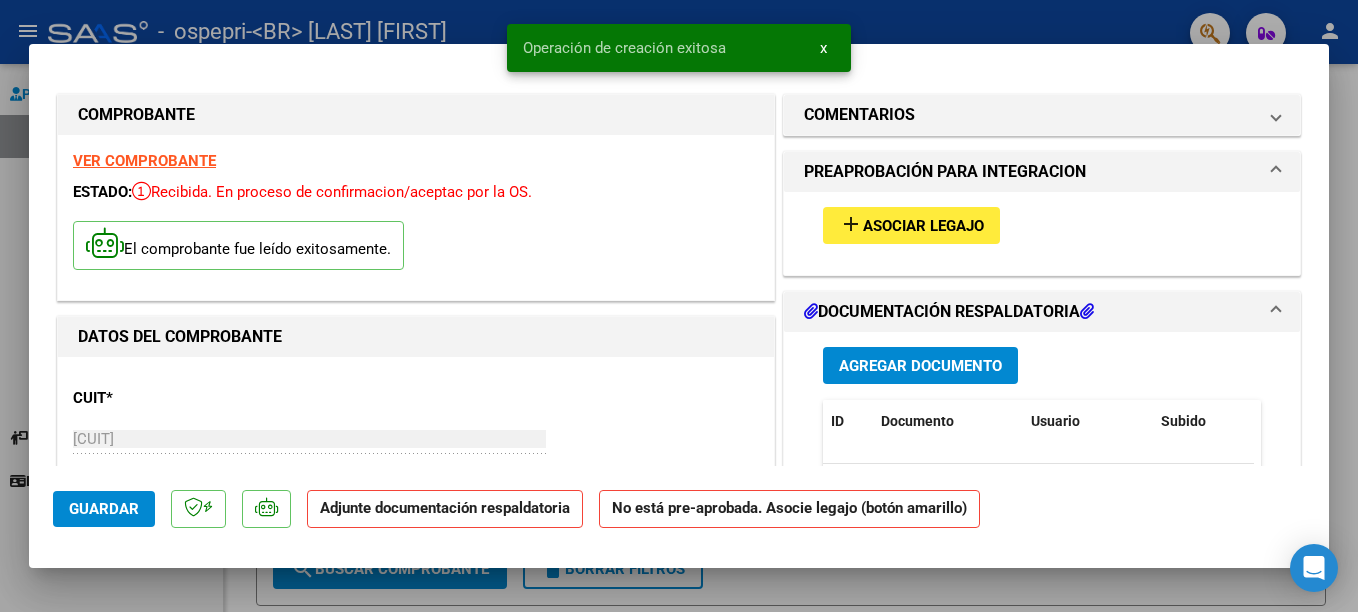 click on "Asociar Legajo" at bounding box center (923, 226) 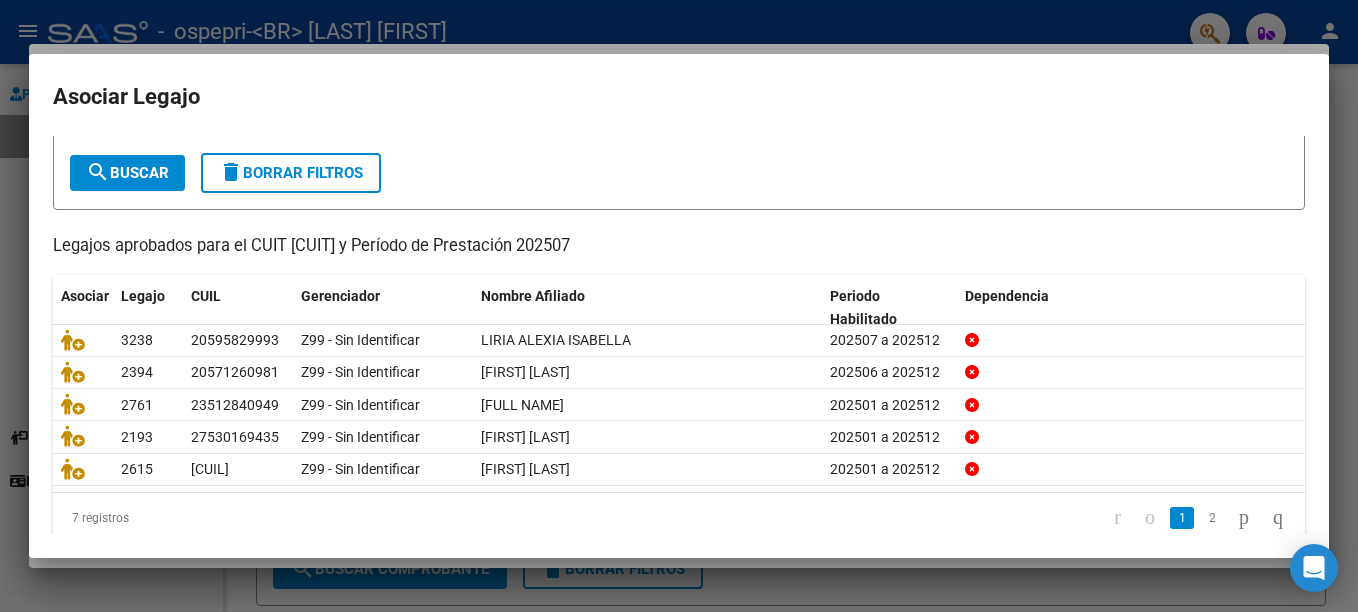 scroll, scrollTop: 128, scrollLeft: 0, axis: vertical 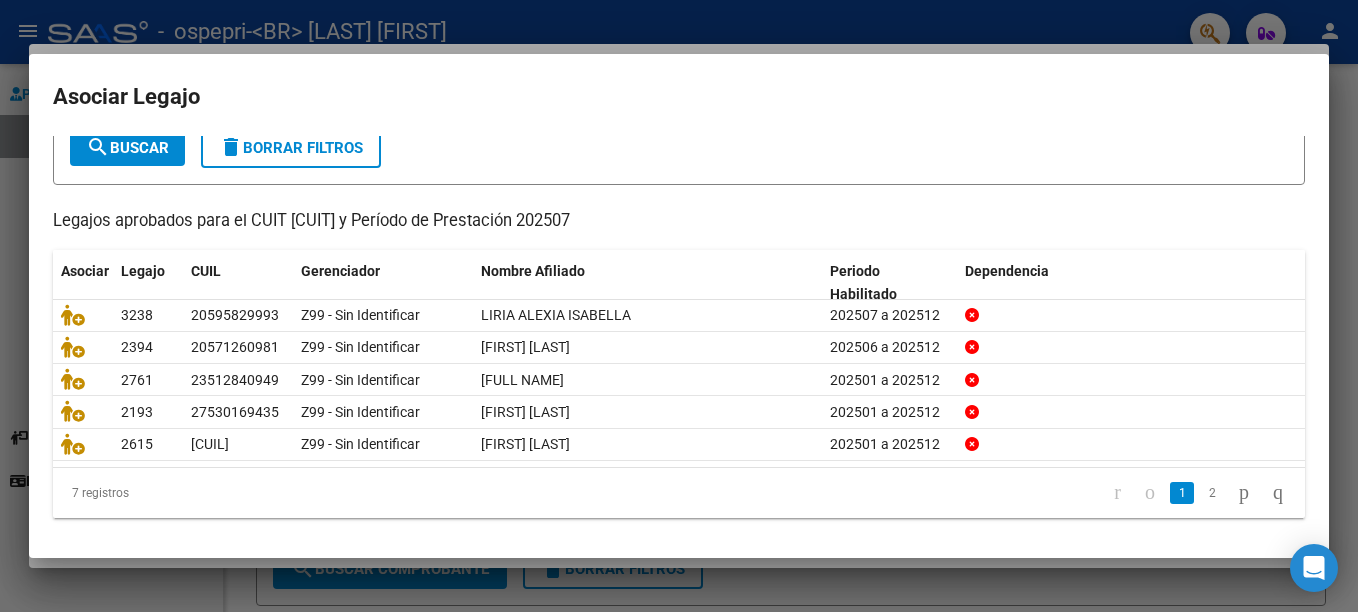 click on "Busque el afiliado correspondiente en la tabla y haga click en el ícono   de la columna "Asociar". CUIL / Apellido search  Buscar  delete  Borrar Filtros  Legajos aprobados para el CUIT [CUIT] y Período de Prestación [PERIOD]  Asociar Legajo CUIL Gerenciador Nombre Afiliado Periodo Habilitado Dependencia  <BR> 3238 [CUIL] Z99 - Sin Identificar [FIRST] [LAST]  [PERIOD] a [PERIOD]   <BR> 2394 [CUIL] Z99 - Sin Identificar [FIRST] [LAST]  [PERIOD] a [PERIOD]   <BR> 2761 [CUIL] Z99 - Sin Identificar [FIRST] [LAST]  [PERIOD] a [PERIOD]   <BR> 2193 [CUIL] Z99 - Sin Identificar [FIRST] [LAST]  [PERIOD] a [PERIOD]   <BR> 2615 [CUIL] Z99 - Sin Identificar [FIRST] [LAST]  [PERIOD] a [PERIOD]   7 registros   1   2" at bounding box center [679, 335] 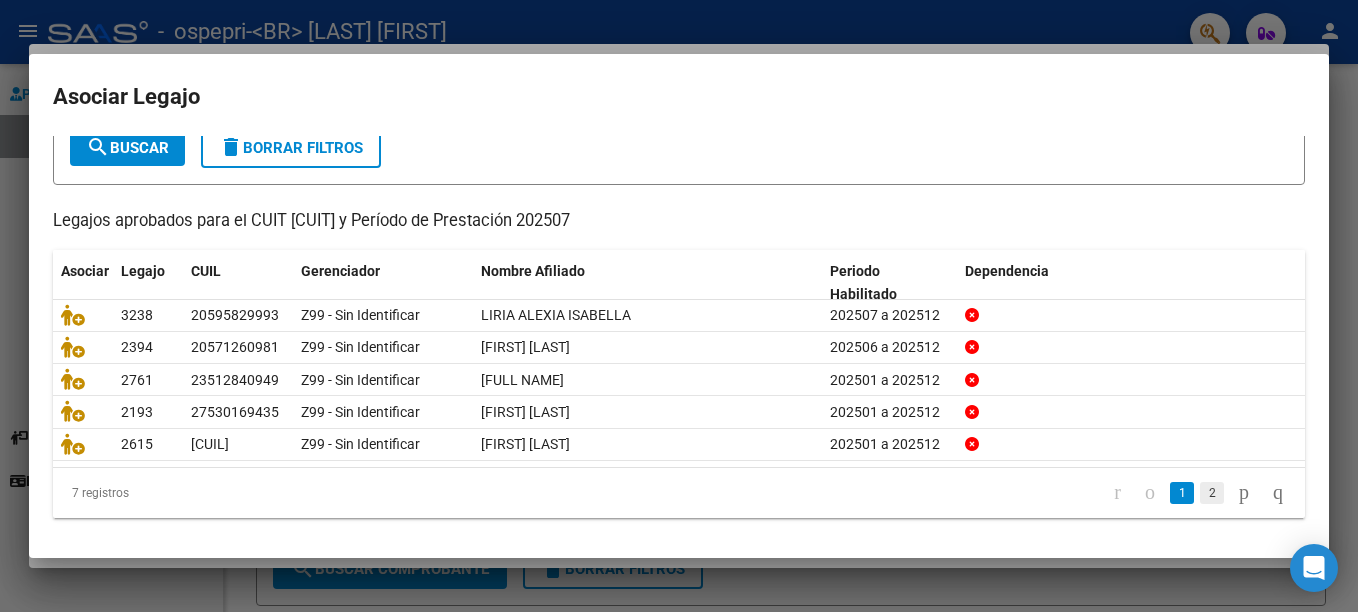 click on "2" 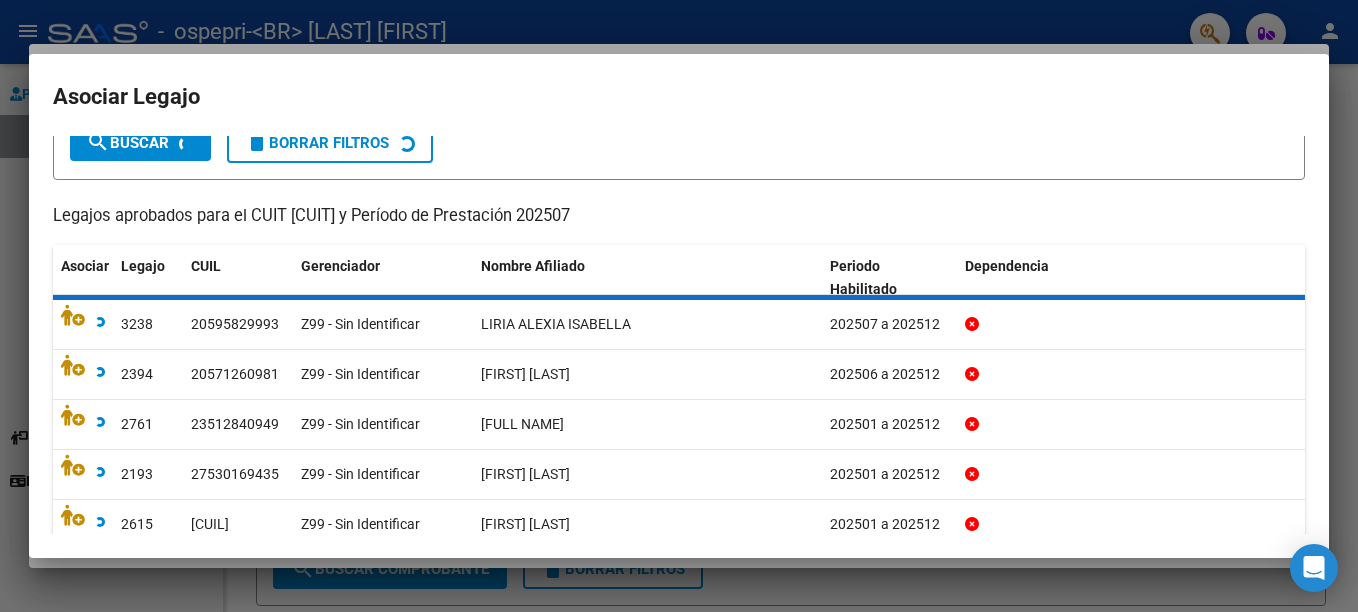 scroll, scrollTop: 29, scrollLeft: 0, axis: vertical 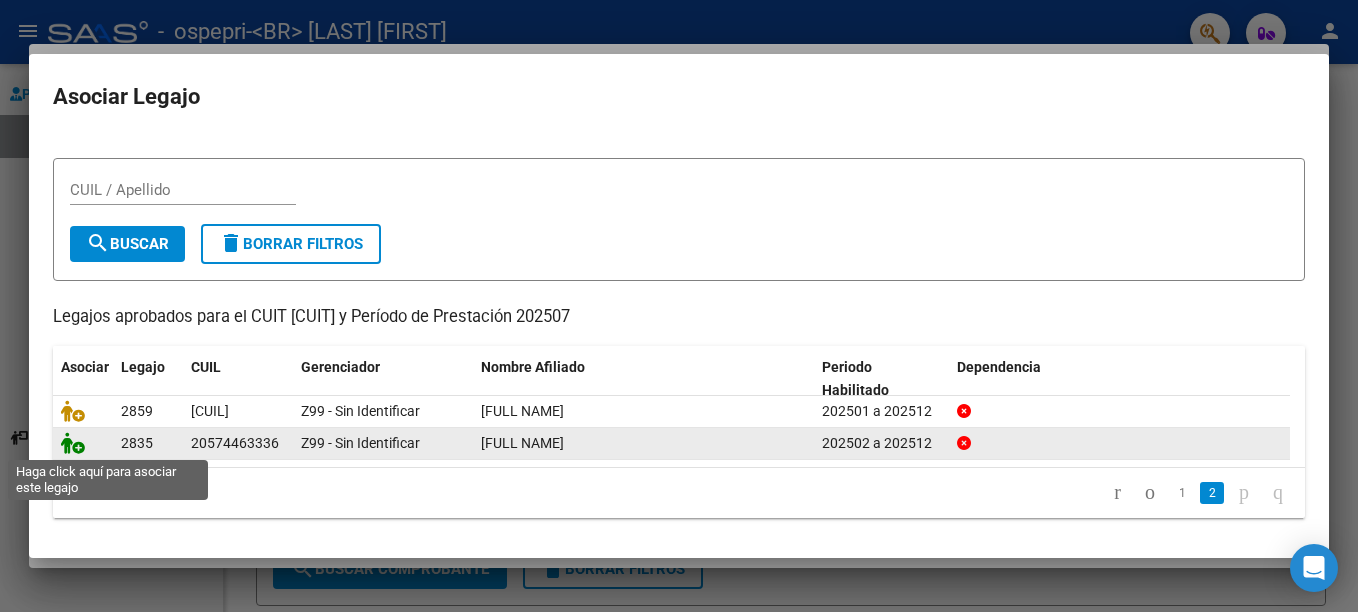 click 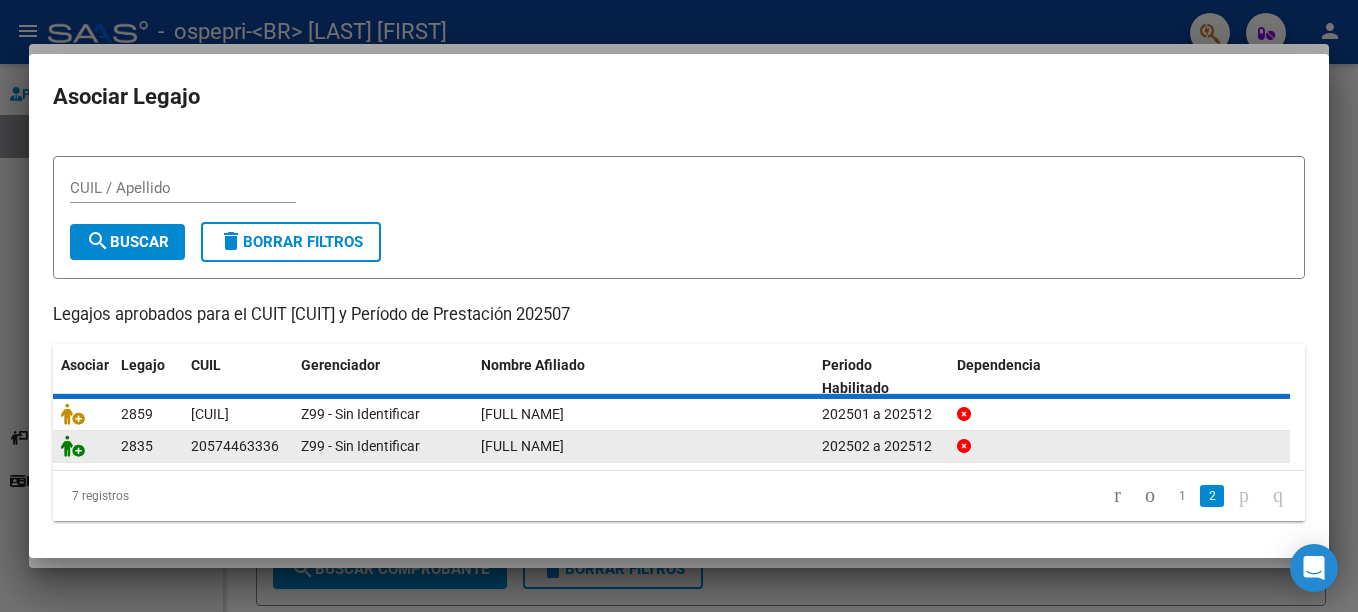 scroll, scrollTop: 0, scrollLeft: 0, axis: both 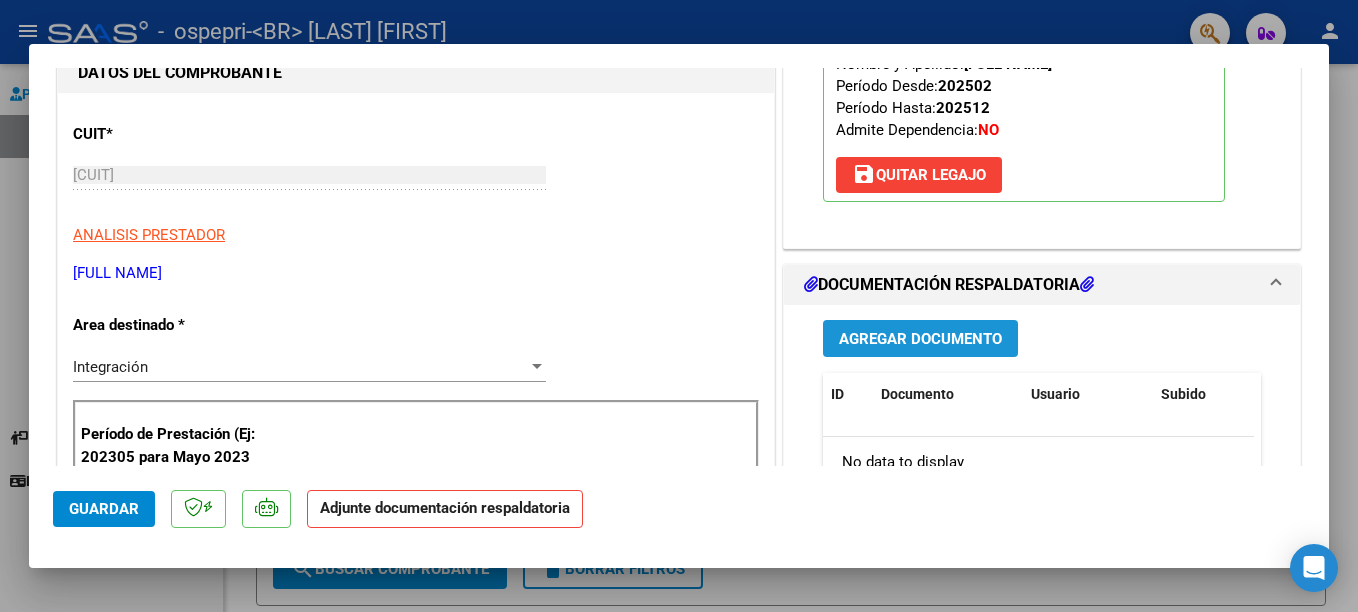 click on "Agregar Documento" at bounding box center [920, 339] 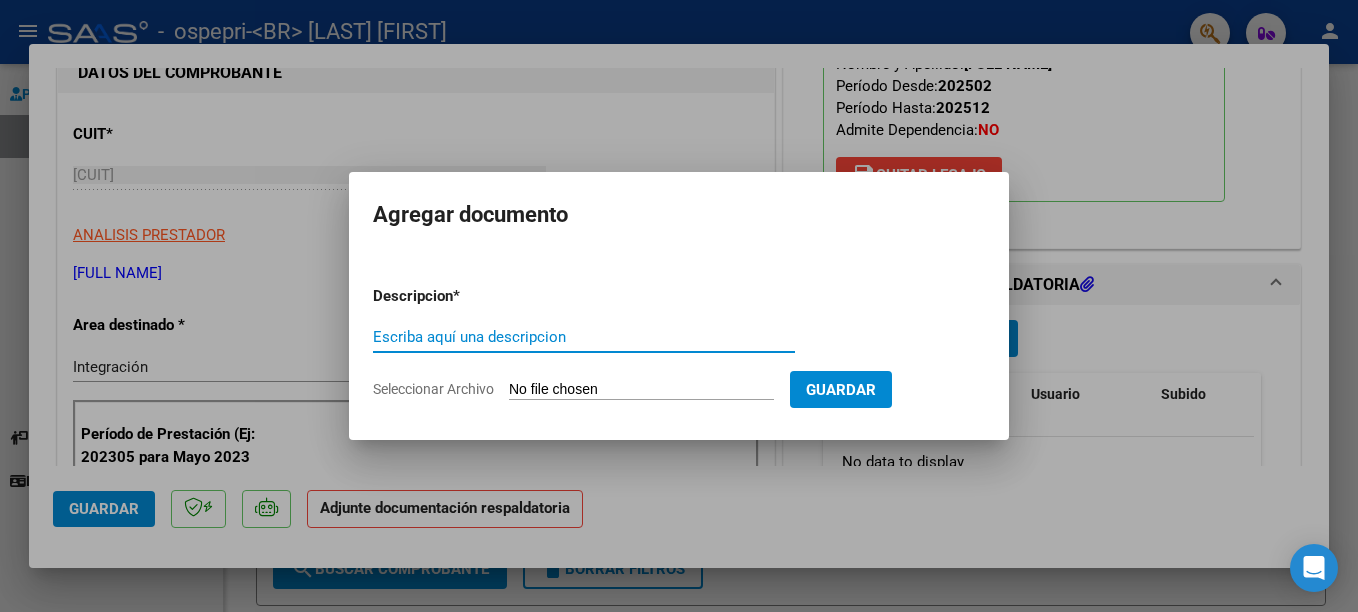 click on "Escriba aquí una descripcion" at bounding box center [584, 337] 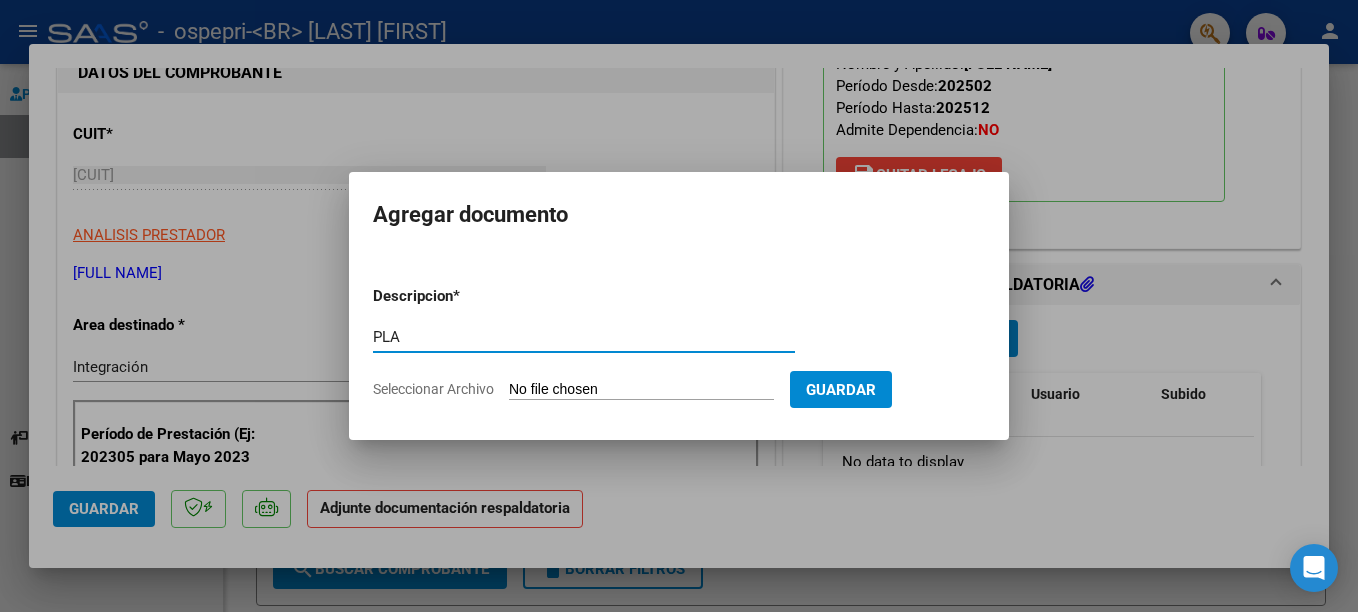 type on "planilla to" 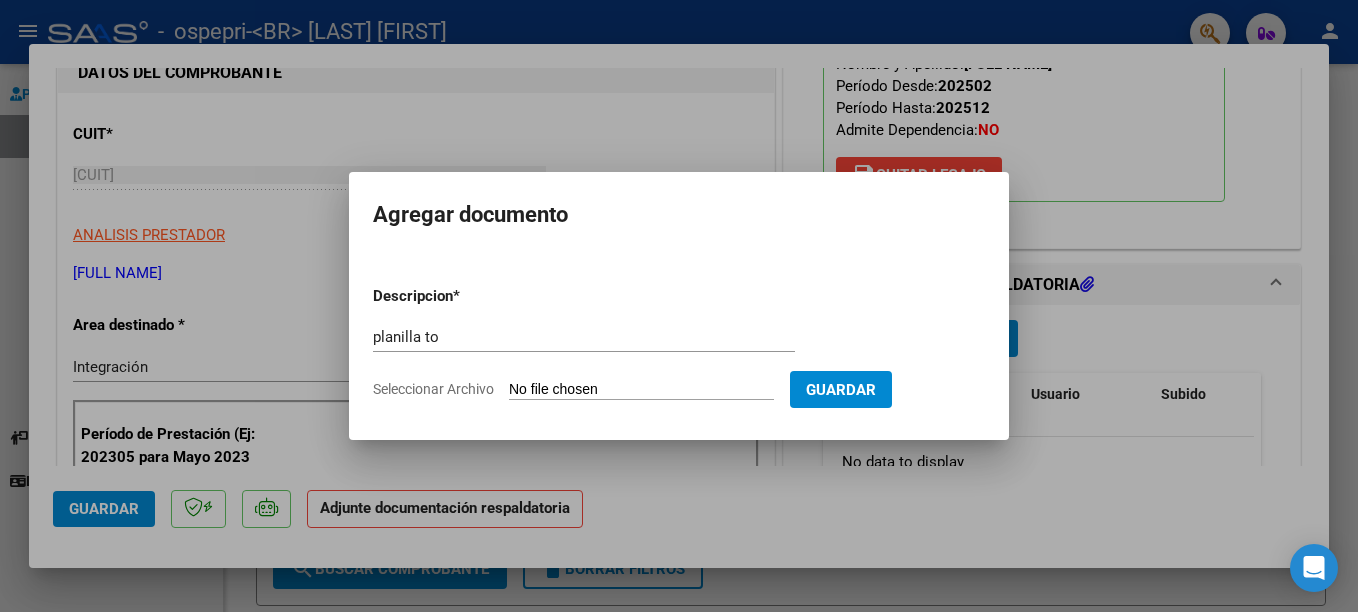 click on "Seleccionar Archivo" at bounding box center [641, 390] 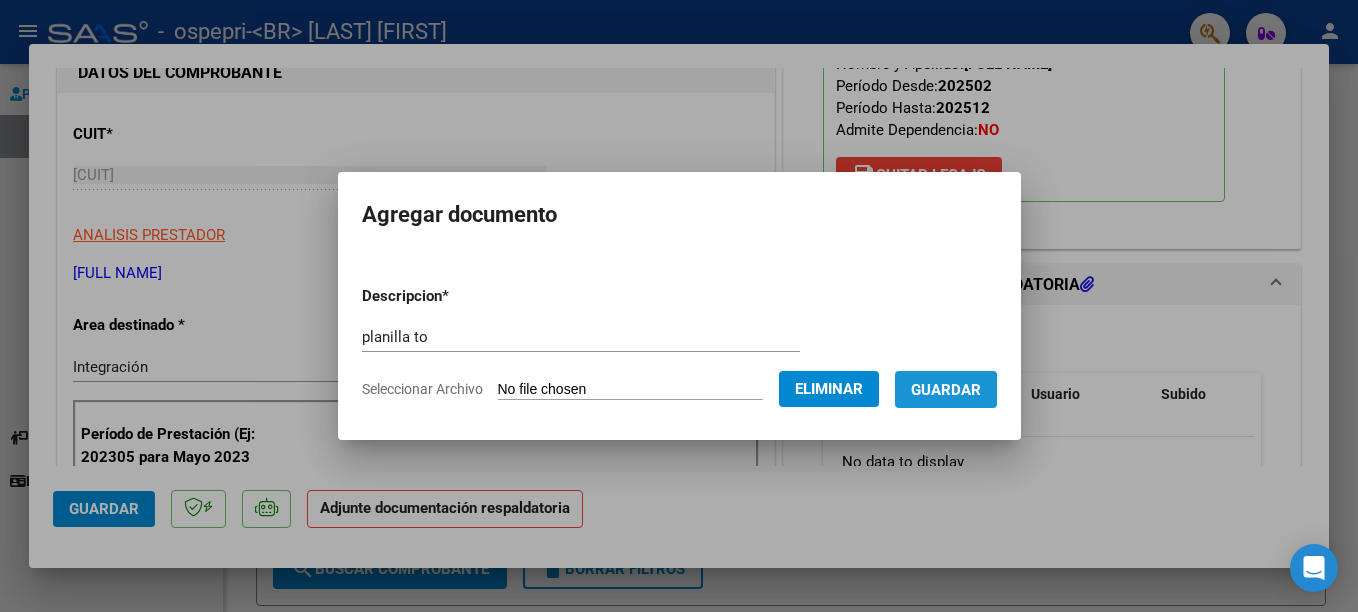 click on "Guardar" at bounding box center [946, 390] 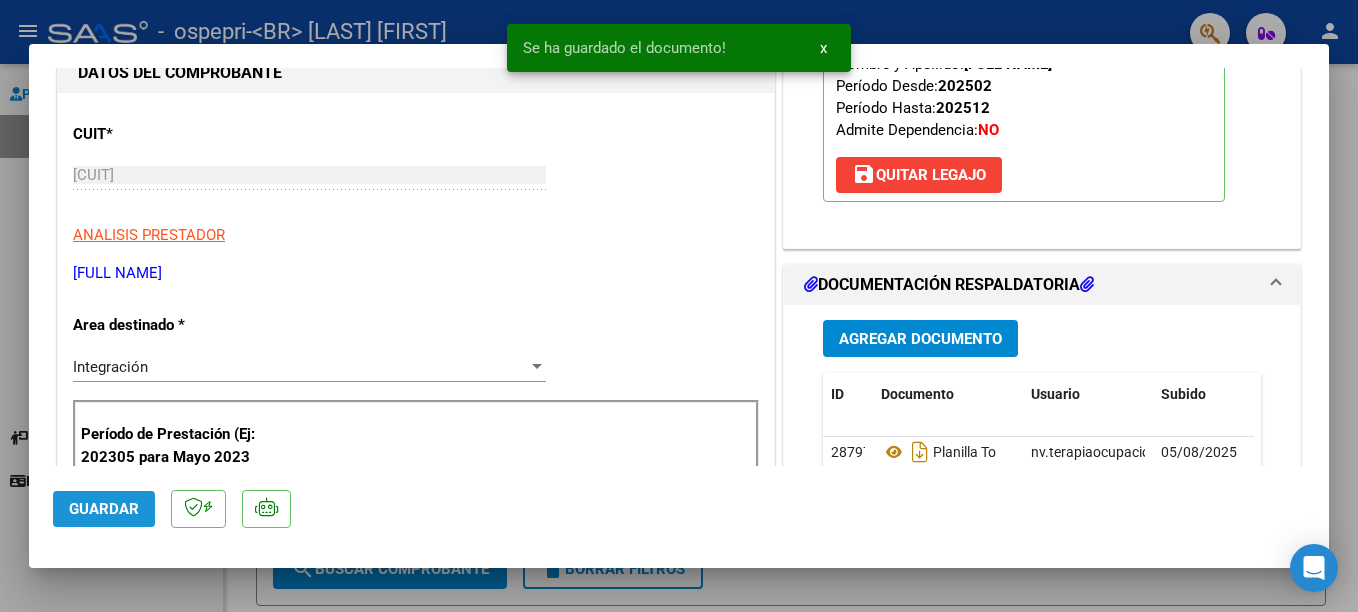 click on "Guardar" 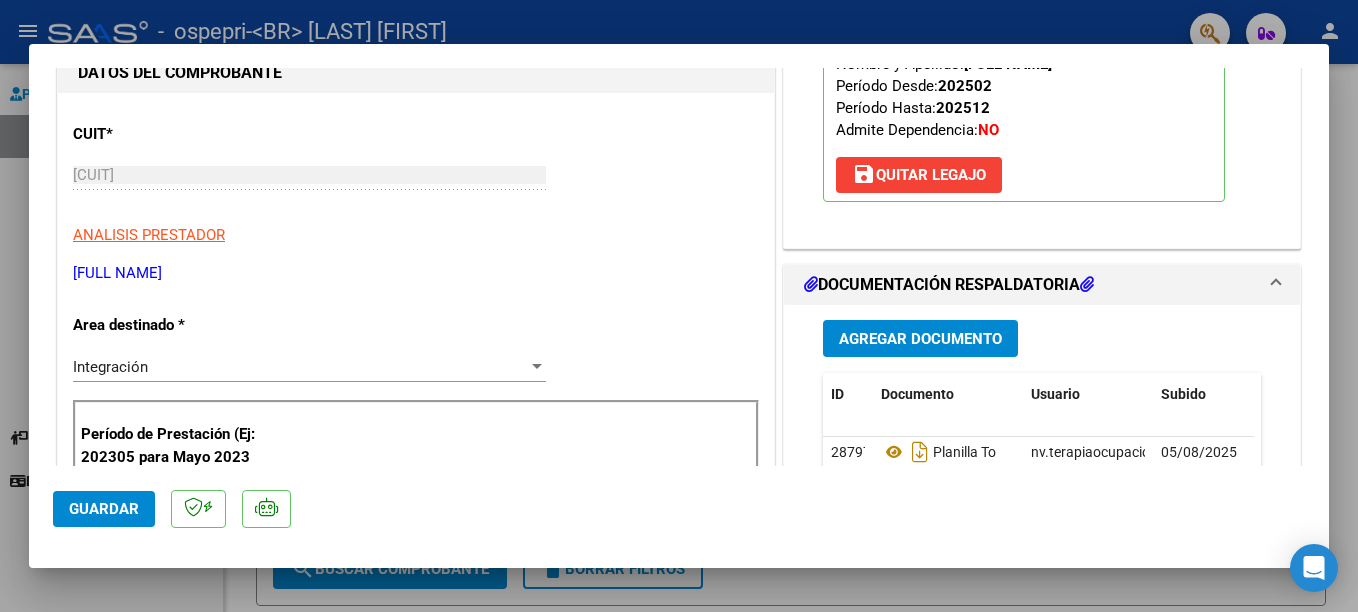 click at bounding box center (679, 306) 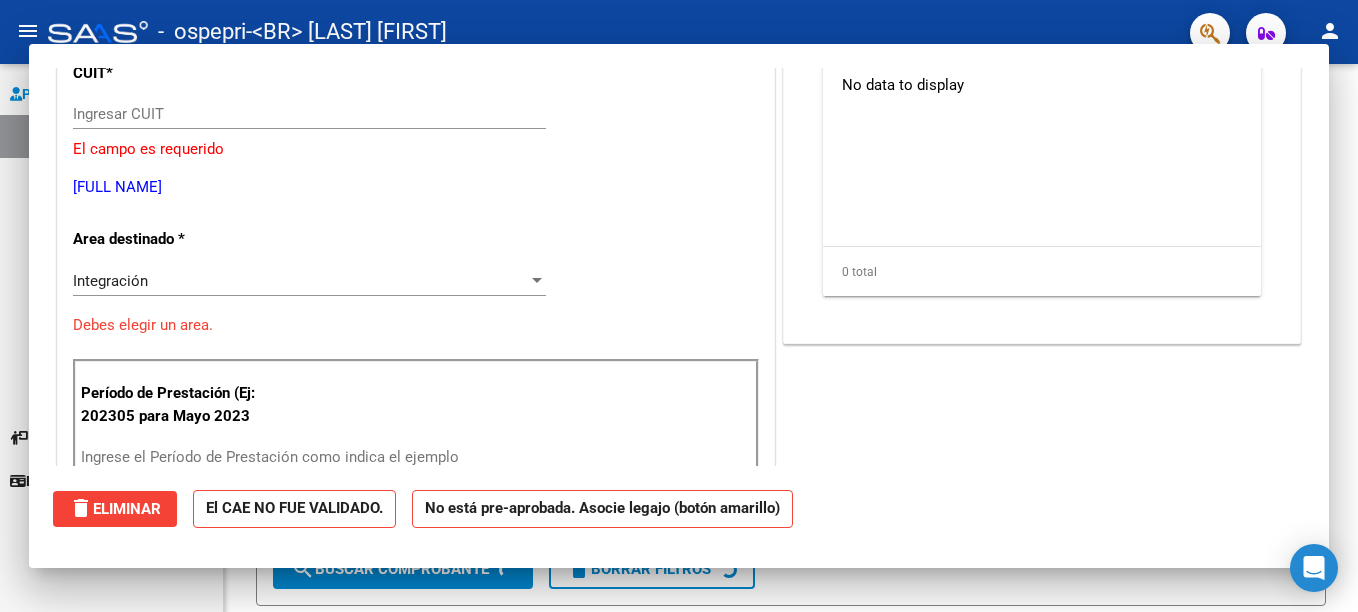 scroll, scrollTop: 0, scrollLeft: 0, axis: both 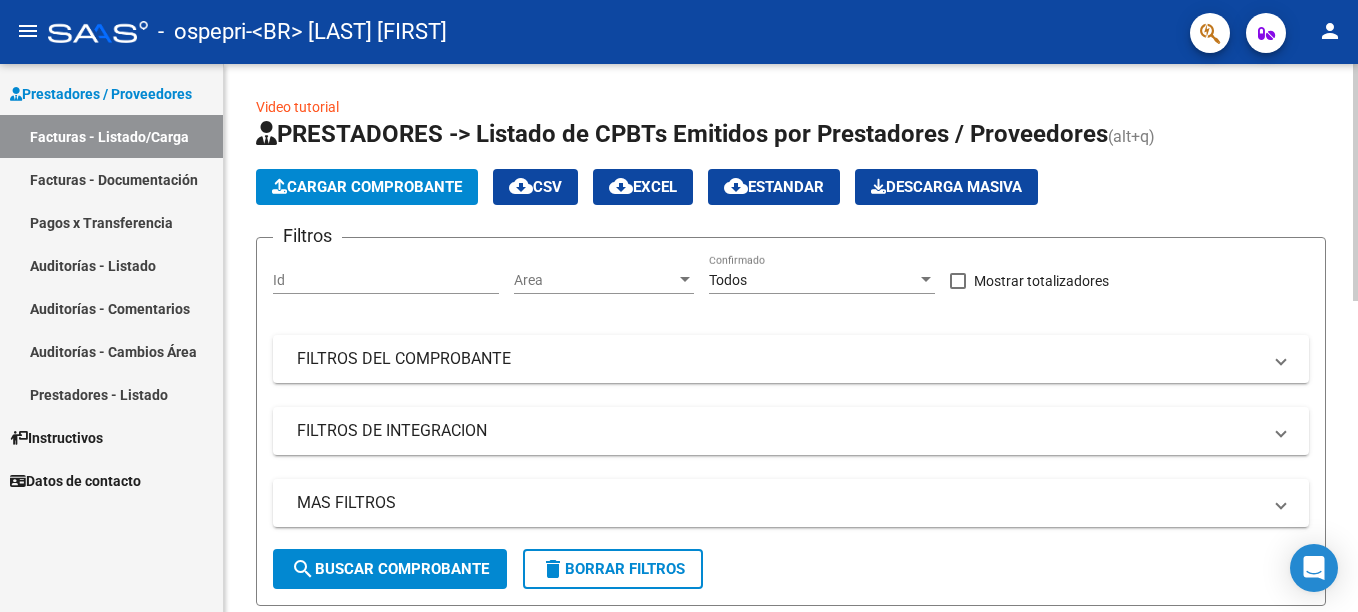 click on "Cargar Comprobante" 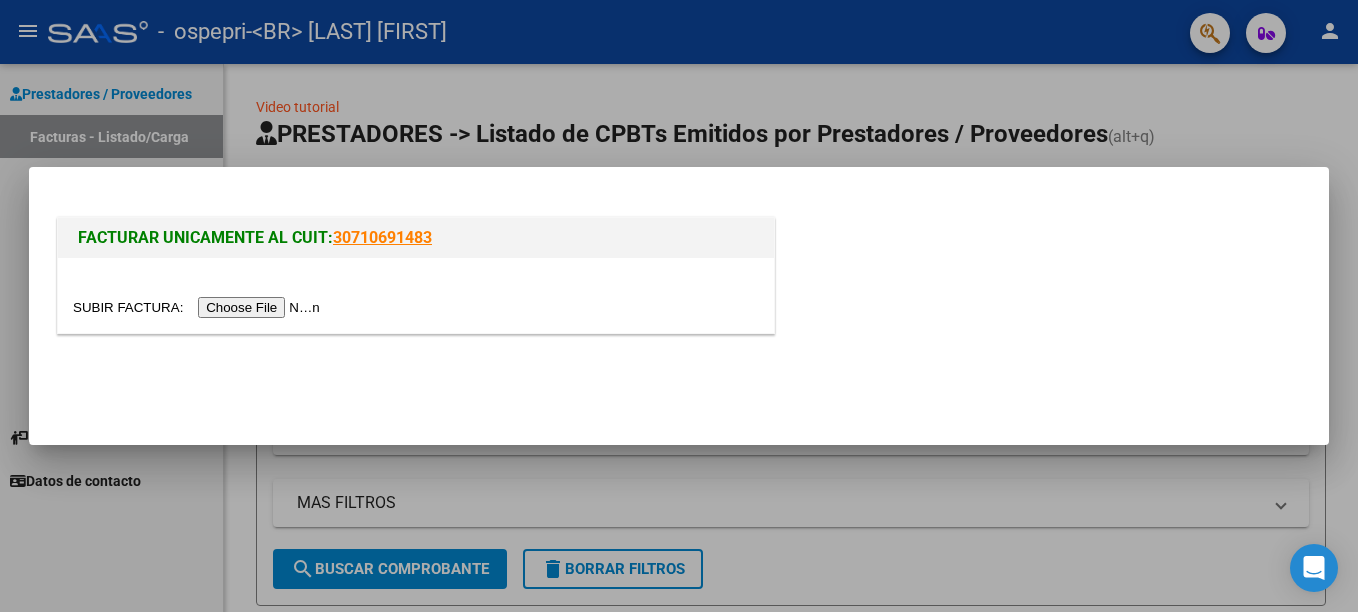 click at bounding box center [199, 307] 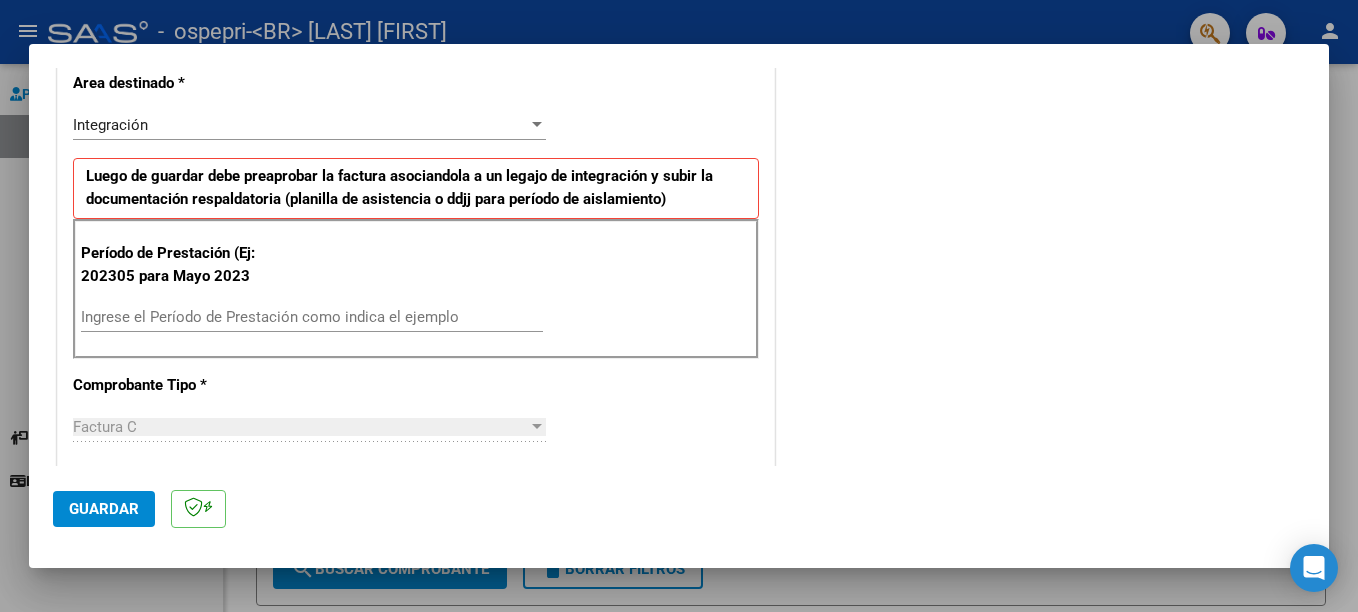 scroll, scrollTop: 435, scrollLeft: 0, axis: vertical 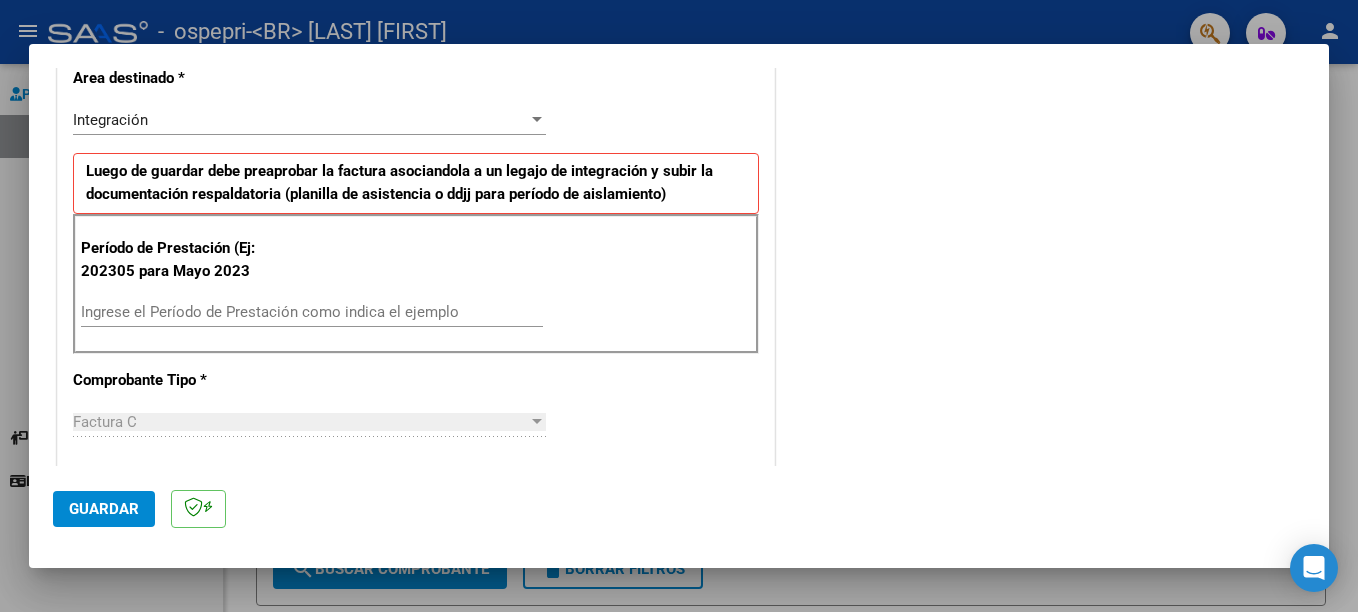 click on "COMPROBANTE VER COMPROBANTE  <BR> <BR> <BR> El comprobante fue leído exitosamente.  DATOS DEL COMPROBANTE CUIT  *   [CUIT] Ingresar CUIT  ANALISIS PRESTADOR  Area destinado * Integración Seleccionar Area Luego de guardar debe preaprobar la factura asociandola a un legajo de integración y subir la documentación respaldatoria ( planilla de asistencia o ddjj para período de aislamiento)  Período de Prestación (Ej: [YEAR] para Mayo [YEAR]    Ingrese el Período de Prestación como indica el ejemplo   Comprobante Tipo * Factura C Seleccionar Tipo Punto de Venta  *   2 Ingresar el Nro.  Número  *   683 Ingresar el Nro.  Monto  *   $ 118.757,84 Ingresar el monto  Fecha del Cpbt.  *   [DATE] Ingresar la fecha  CAE / CAEA (no ingrese CAI)    [CAE] Ingresar el CAE o CAEA (no ingrese CAI)  Fecha de Vencimiento    Ingresar la fecha  Ref. Externa    Ingresar la ref.  N° Liquidación    Ingresar el N° Liquidación  COMENTARIOS Comentarios del Prestador / Gerenciador:" at bounding box center (679, 267) 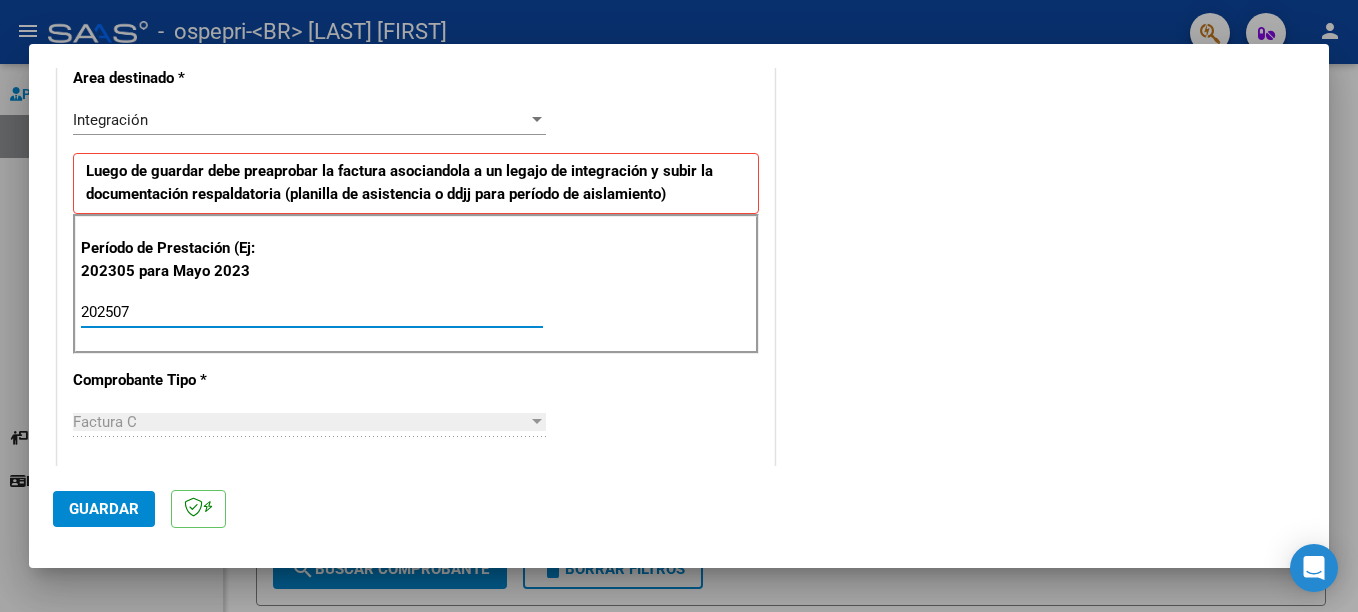 type on "202507" 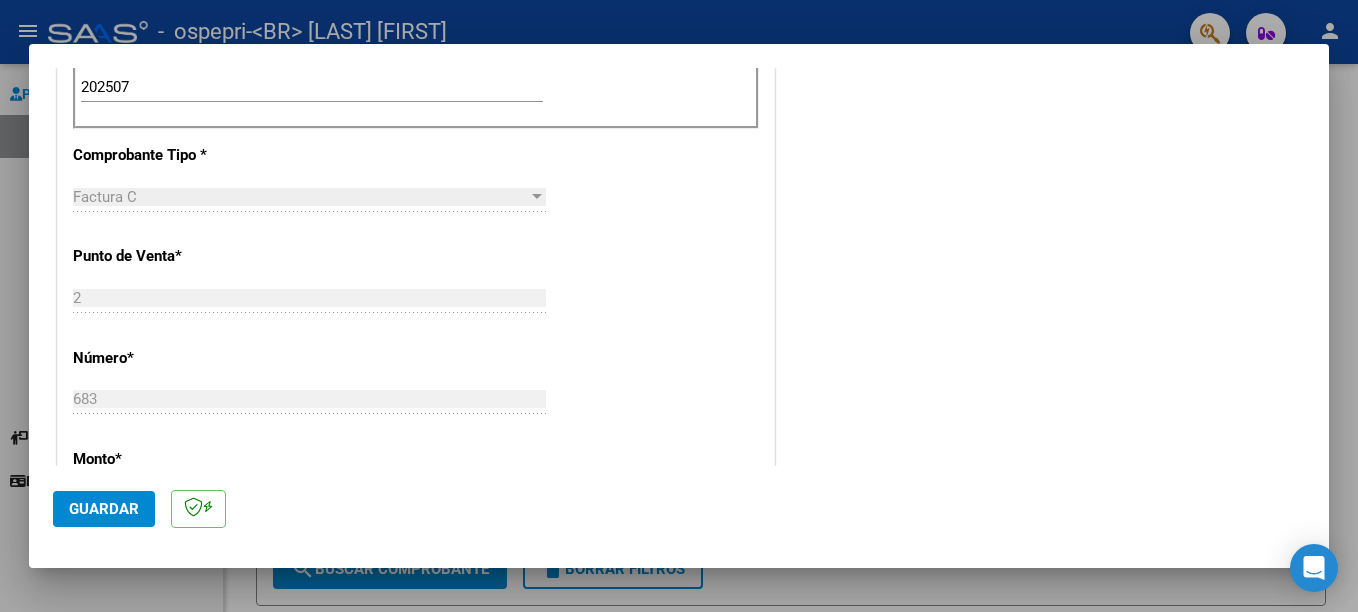 scroll, scrollTop: 674, scrollLeft: 0, axis: vertical 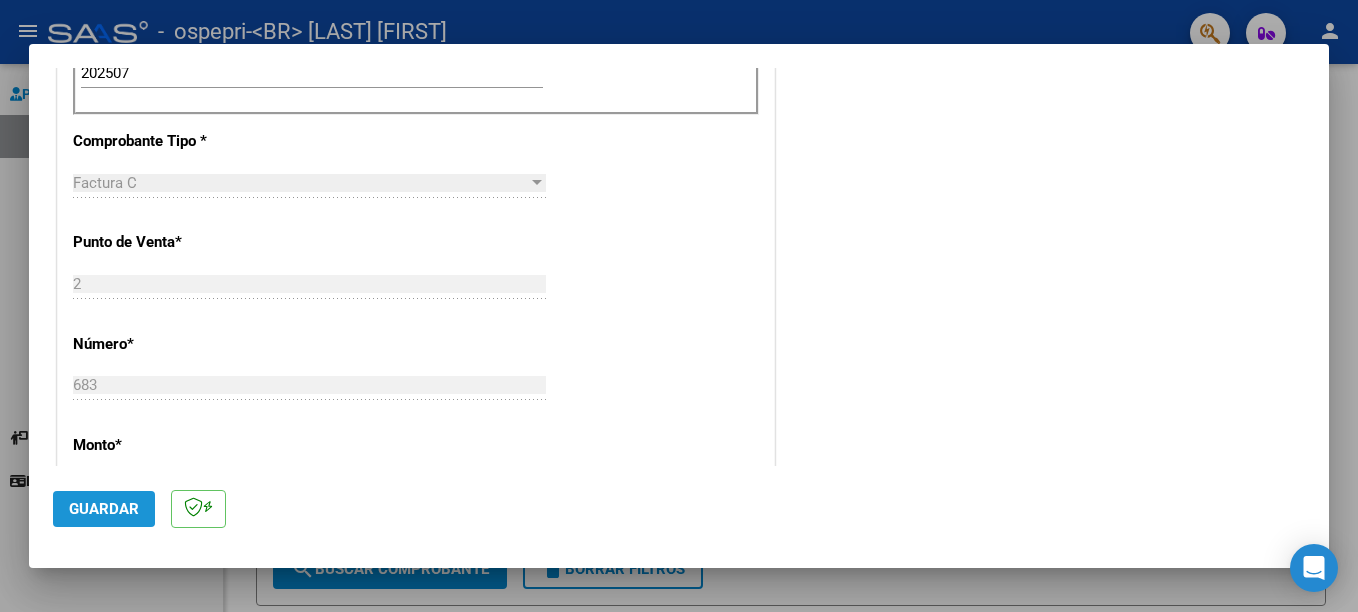 click on "Guardar" 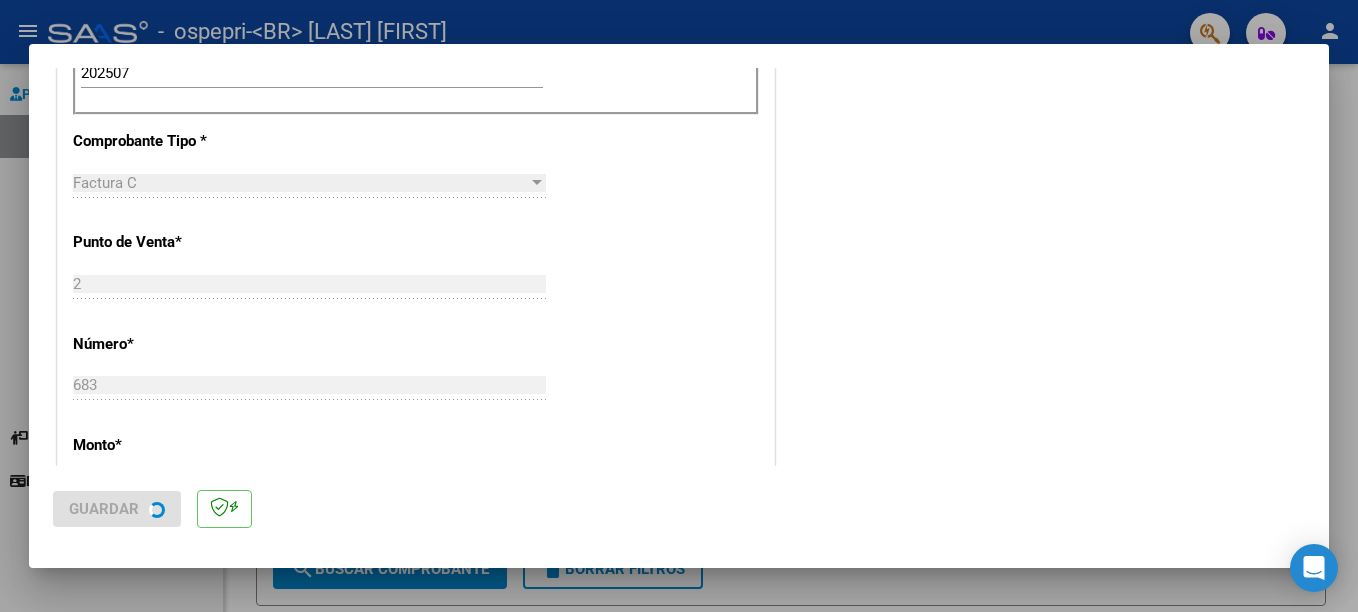 scroll, scrollTop: 0, scrollLeft: 0, axis: both 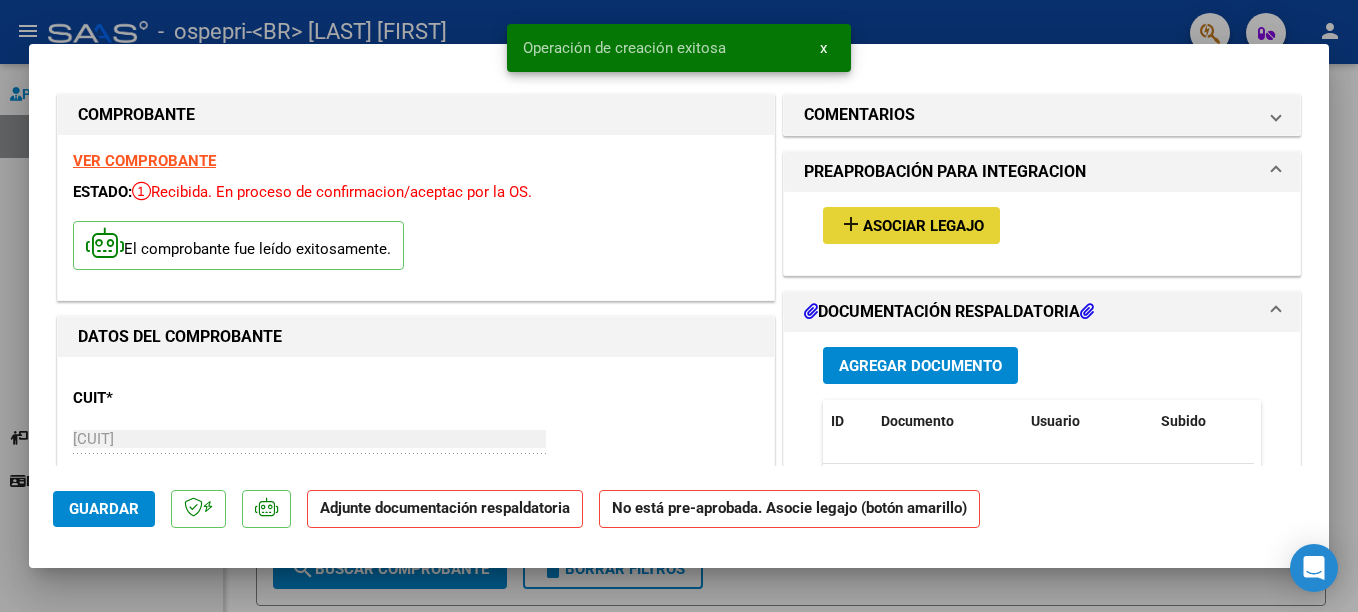 click on "Asociar Legajo" at bounding box center [923, 226] 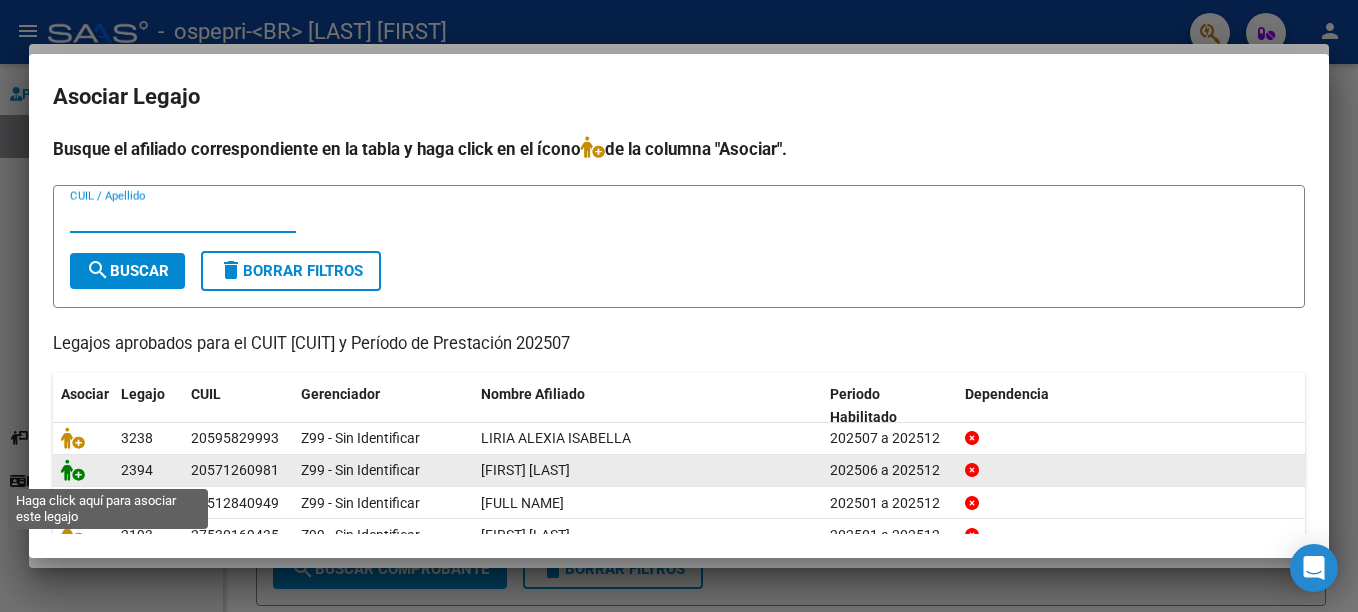 click 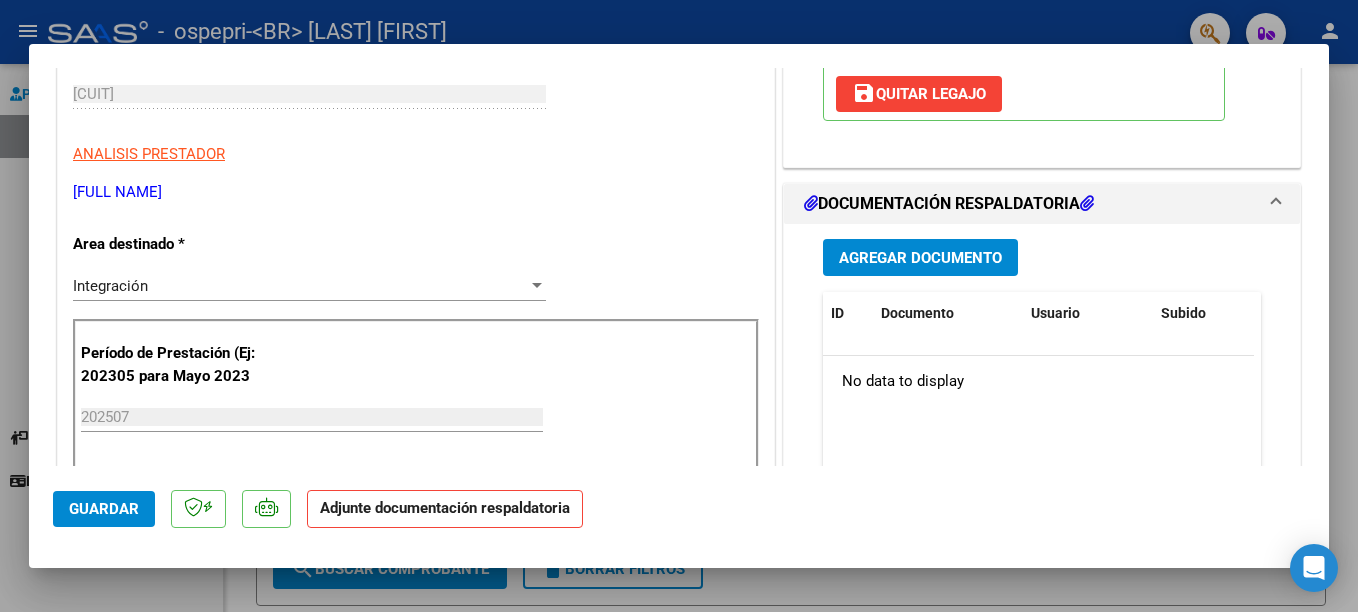 scroll, scrollTop: 351, scrollLeft: 0, axis: vertical 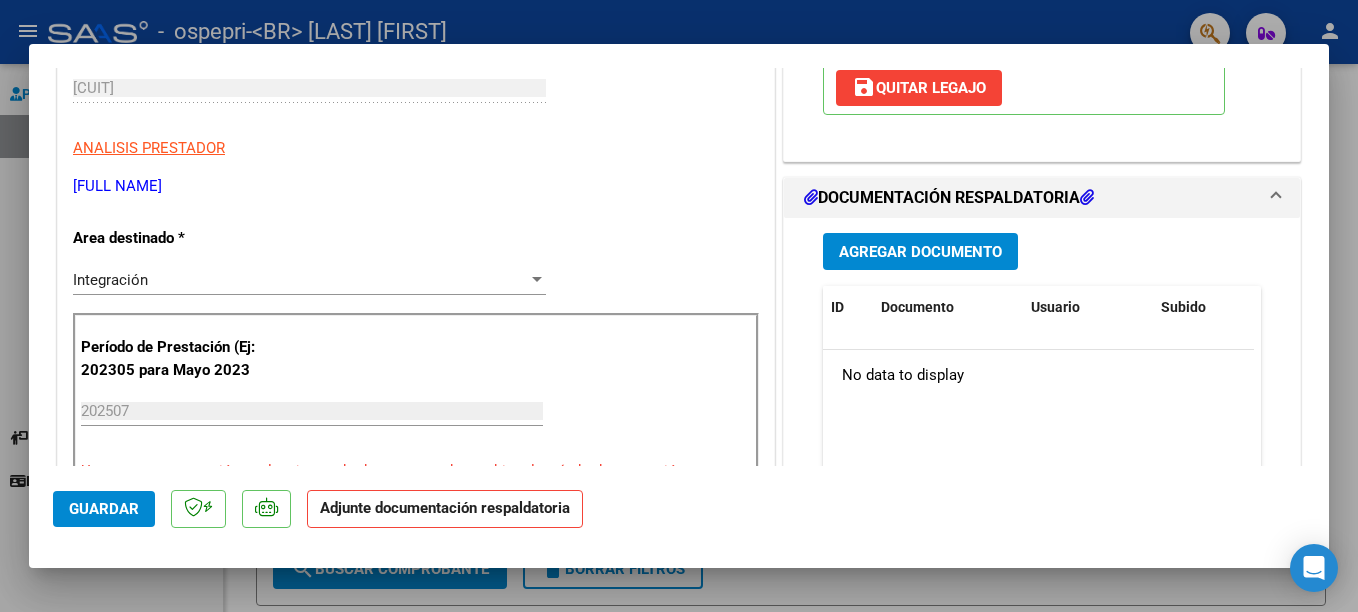 click on "Agregar Documento" at bounding box center (920, 252) 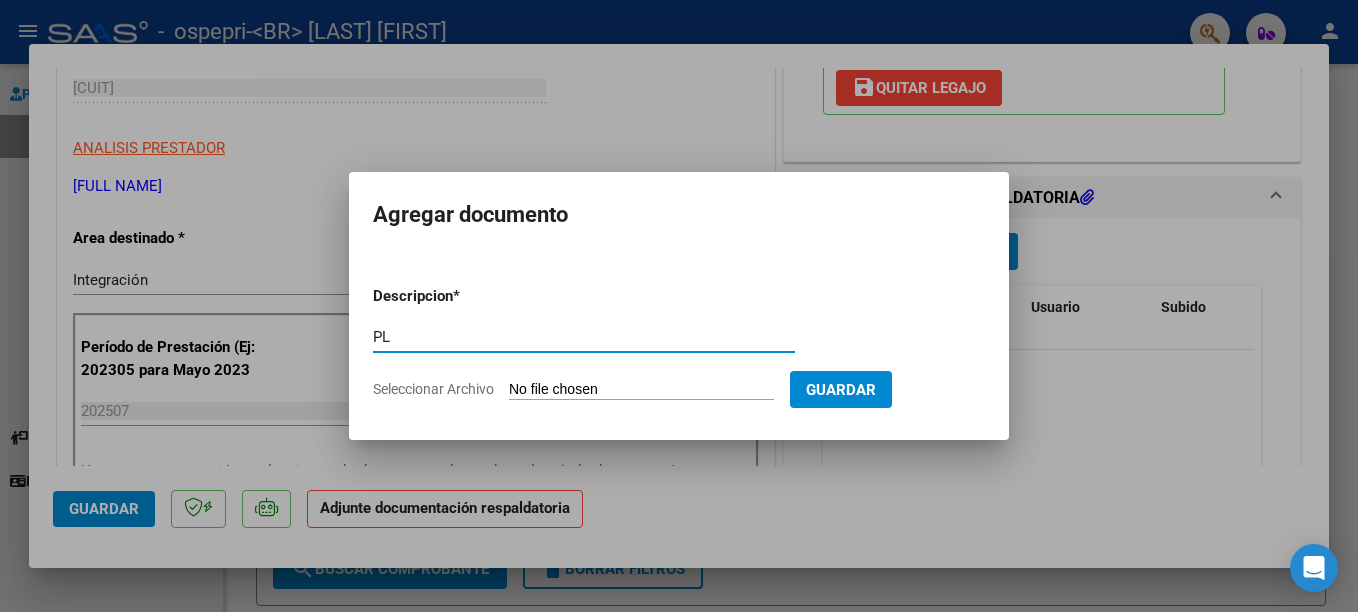type on "planilla to" 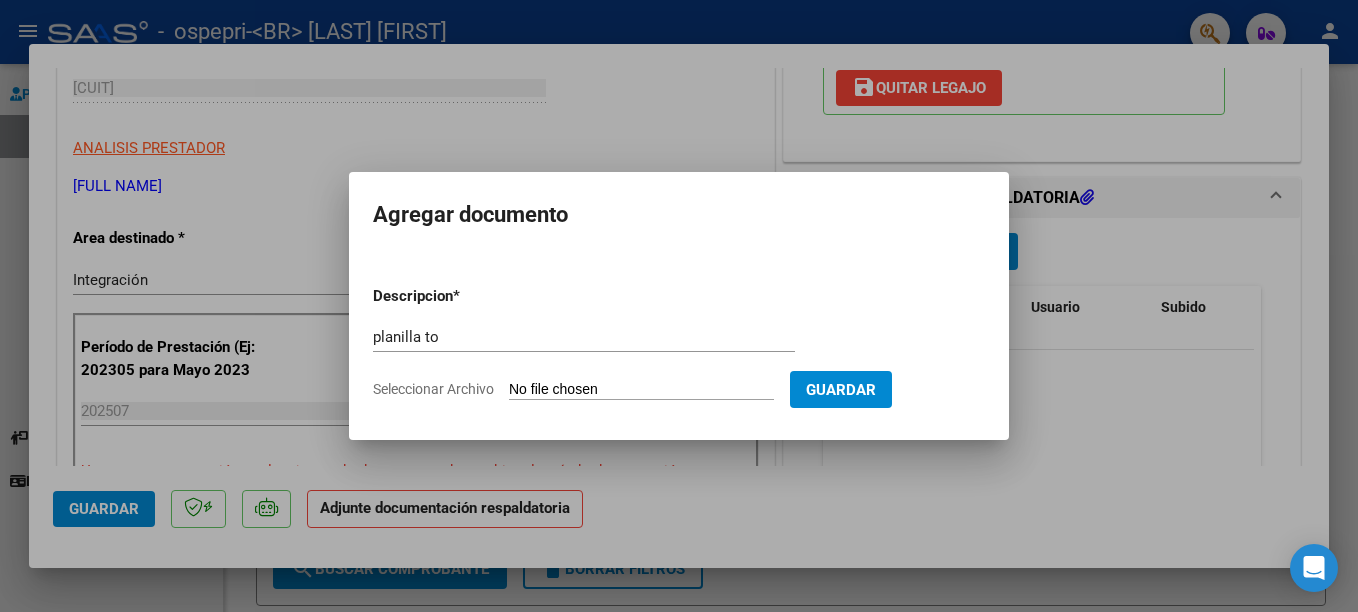 click on "Seleccionar Archivo" at bounding box center (641, 390) 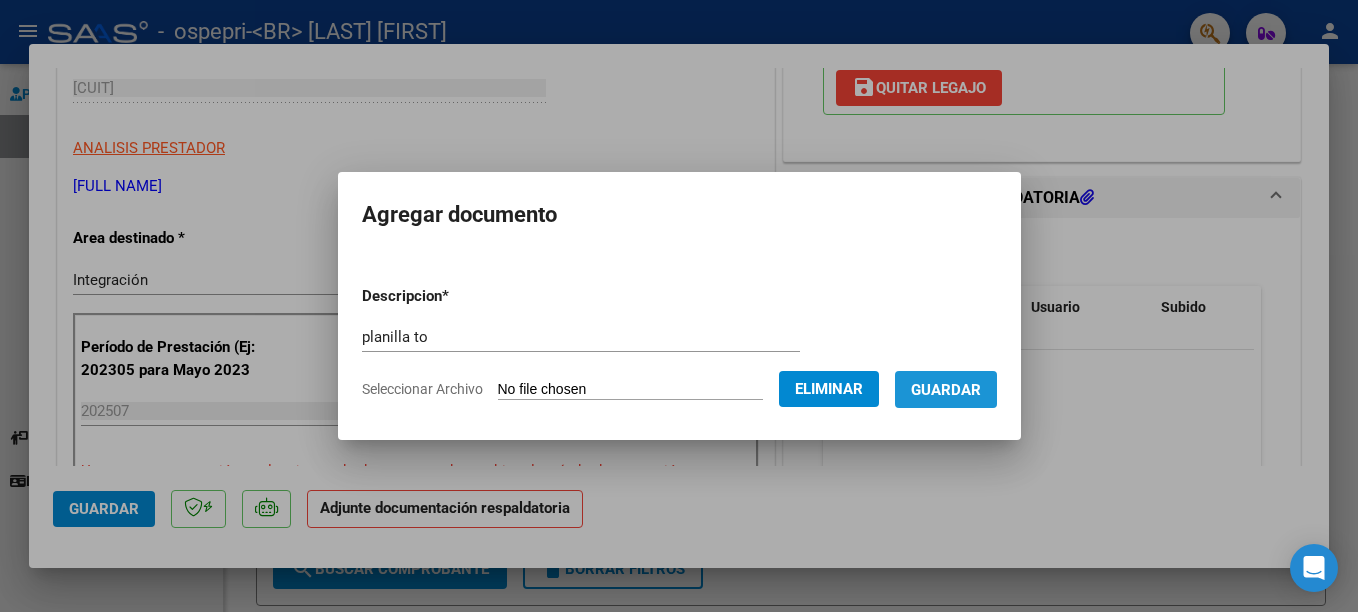 click on "Guardar" at bounding box center (946, 390) 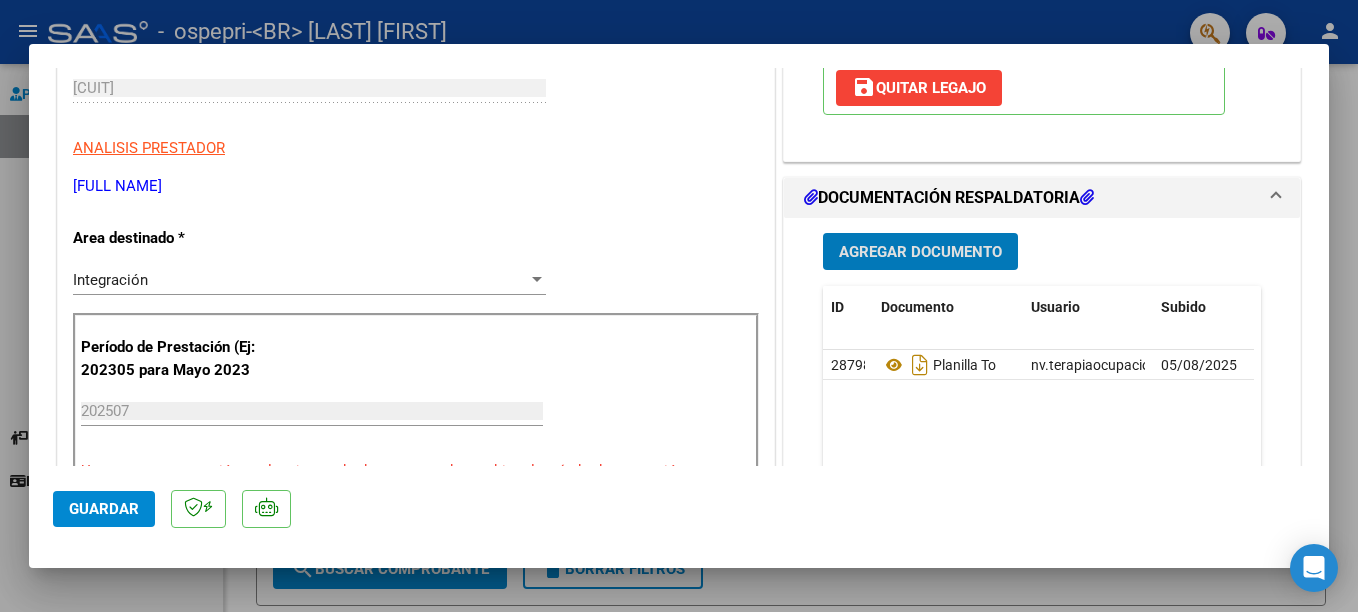 click at bounding box center [679, 306] 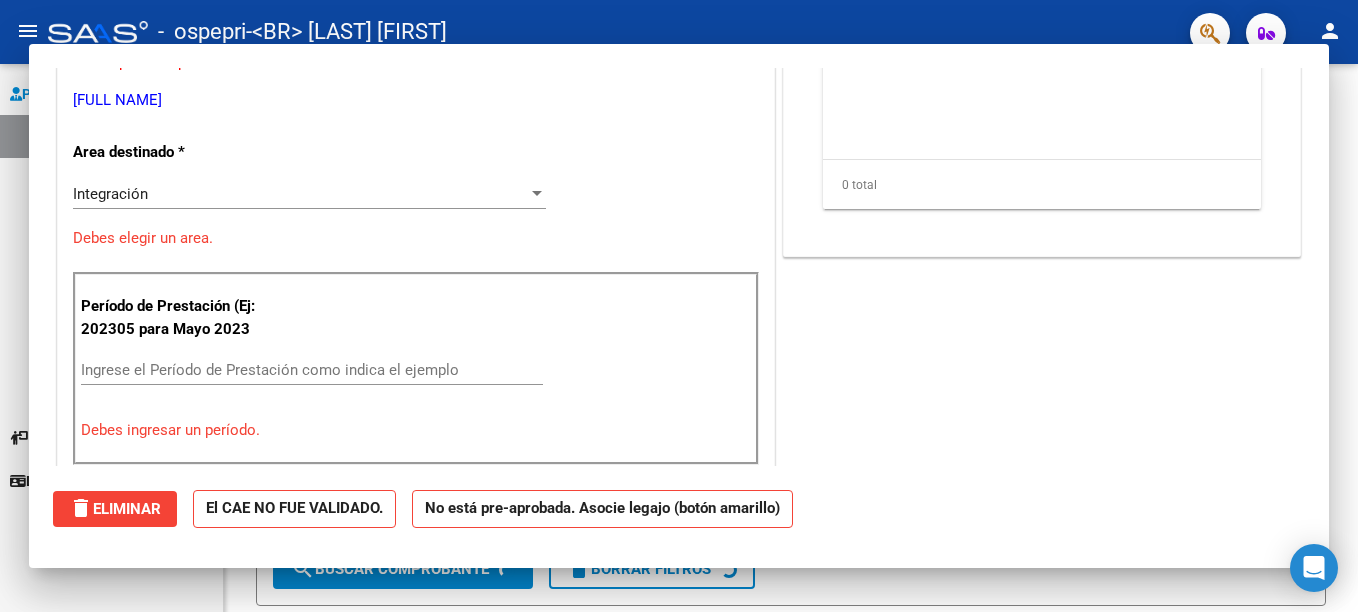 scroll, scrollTop: 0, scrollLeft: 0, axis: both 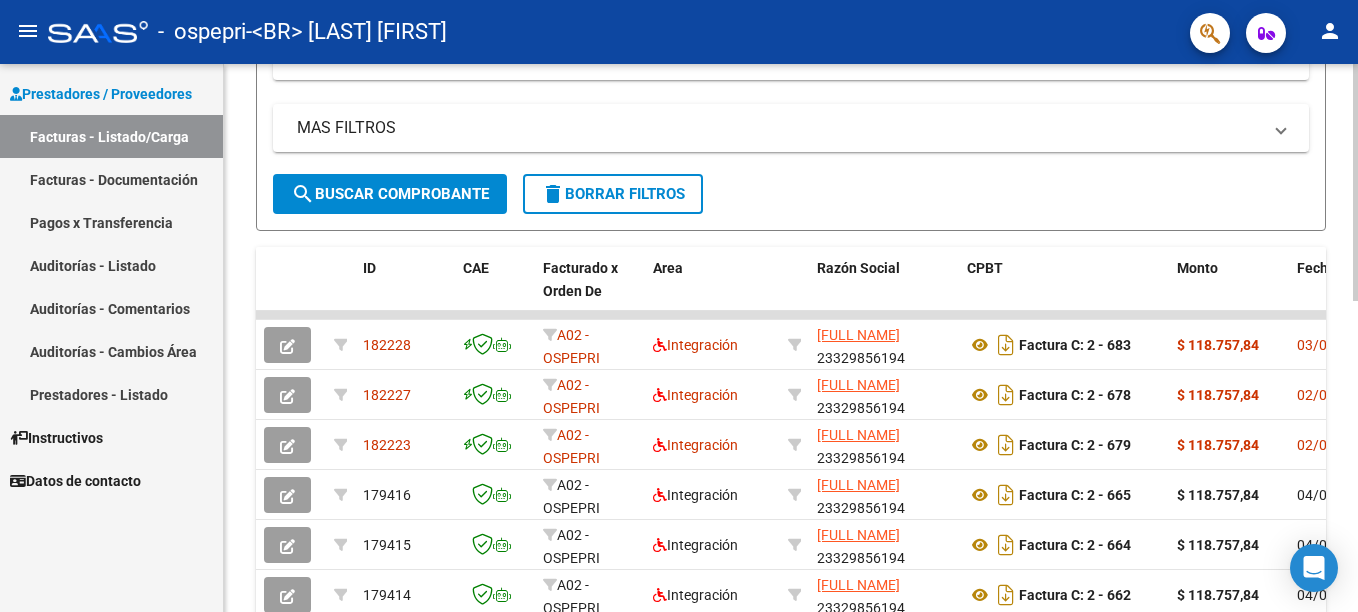 click on "Video tutorial   PRESTADORES -> Listado de CPBTs Emitidos por Prestadores / Proveedores (alt+q)   Cargar Comprobante
cloud_download  CSV  cloud_download  EXCEL  cloud_download  Estandar   Descarga Masiva
Filtros Id Area Area Todos Confirmado   Mostrar totalizadores   FILTROS DEL COMPROBANTE  Comprobante Tipo Comprobante Tipo Start date – End date Fec. Comprobante Desde / Hasta Días Emisión Desde(cant. días) Días Emisión Hasta(cant. días) CUIT / Razón Social Pto. Venta Nro. Comprobante Código SSS CAE Válido CAE Válido Todos Cargado Módulo Hosp. Todos Tiene facturacion Apócrifa Hospital Refes  FILTROS DE INTEGRACION  Período De Prestación Campos del Archivo de Rendición Devuelto x SSS (dr_envio) Todos Rendido x SSS (dr_envio) Tipo de Registro Tipo de Registro Período Presentación Período Presentación Campos del Legajo Asociado (preaprobación) Afiliado Legajo (cuil/nombre) Todos Solo facturas preaprobadas  MAS FILTROS  Todos Con Doc. Respaldatoria Todos Con Trazabilidad Todos – – 2" 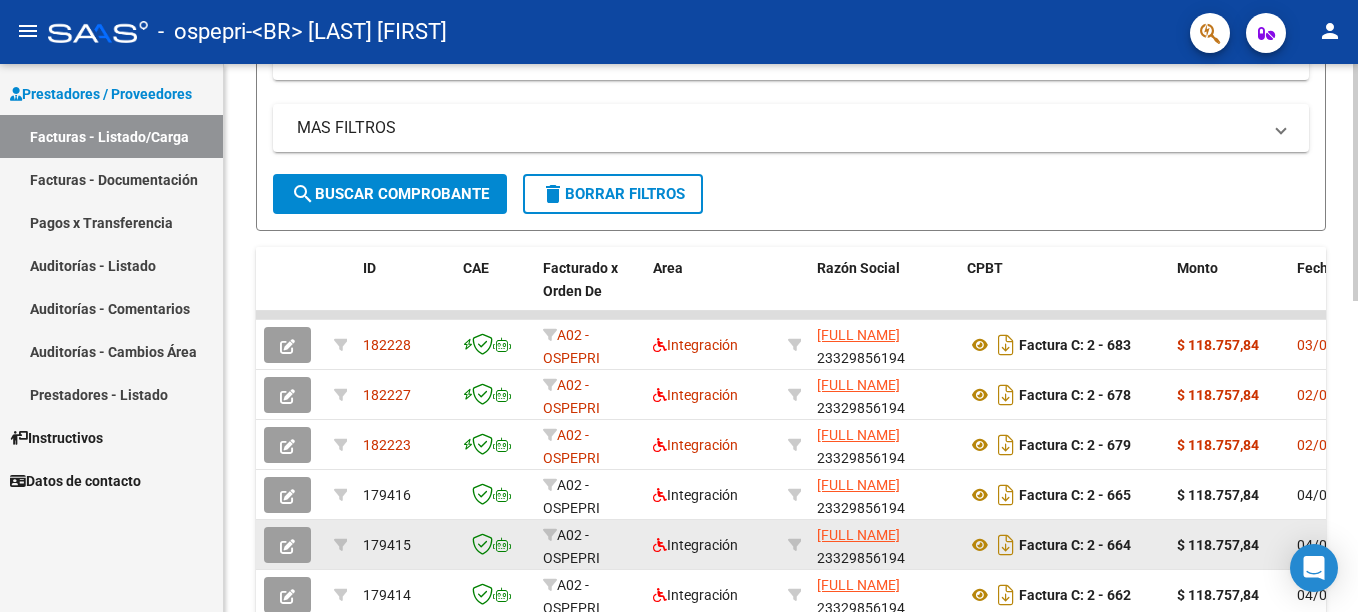 drag, startPoint x: 704, startPoint y: 611, endPoint x: 928, endPoint y: 555, distance: 230.89392 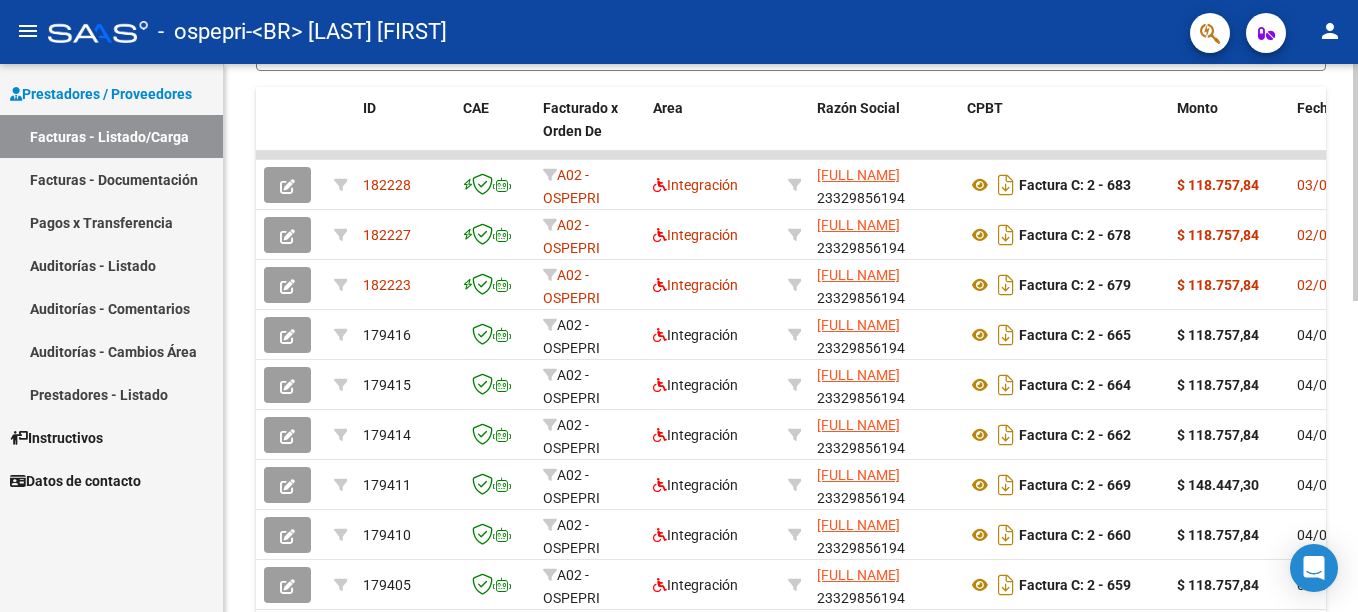 scroll, scrollTop: 720, scrollLeft: 0, axis: vertical 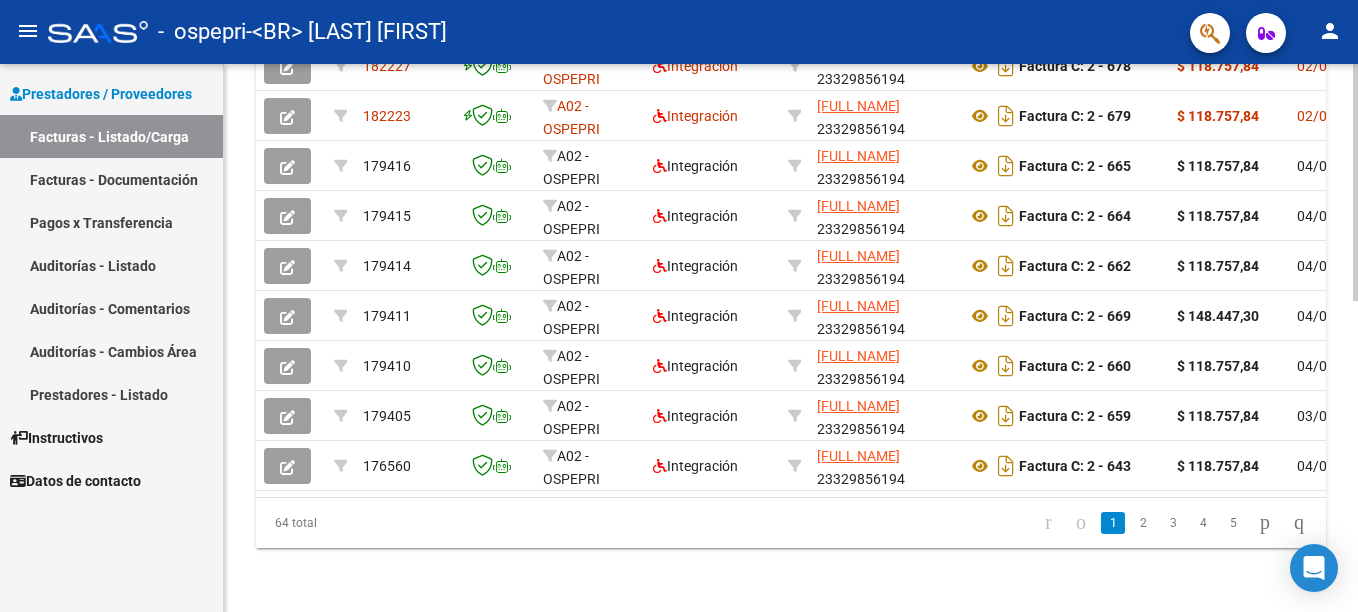 click on "menu -  <BR> ospepri  <BR> -<BR> [LAST] [FIRST]  person  <BR> Prestadores / Proveedores Facturas - Listado/Carga Facturas - Documentación Pagos x Transferencia Auditorías - Listado Auditorías - Comentarios Auditorías - Cambios Área Prestadores - Listado  <BR> Instructivos  <BR> Datos de contacto  Video tutorial   PRESTADORES -> Listado de CPBTs Emitidos por Prestadores / Proveedores (alt+q)  <BR> Cargar Comprobante
cloud_download  CSV  cloud_download  EXCEL  cloud_download  Estandar   Descarga Masiva
Filtros Id Area Area Todos Confirmado   Mostrar totalizadores   FILTROS DEL COMPROBANTE  Comprobante Tipo Comprobante Tipo Start date – End date Fec. Comprobante Desde / Hasta Días Emisión Desde(cant. días) Días Emisión Hasta(cant. días) CUIT / Razón Social Pto. Venta Nro. Comprobante Código SSS CAE Válido CAE Válido Todos Cargado Módulo Hosp. Todos Tiene facturacion Apócrifa Hospital Refes  FILTROS DE INTEGRACION  Período De Prestación Todos Rendido x SSS (dr_envio) Tipo de Registro Todos –" at bounding box center (679, 306) 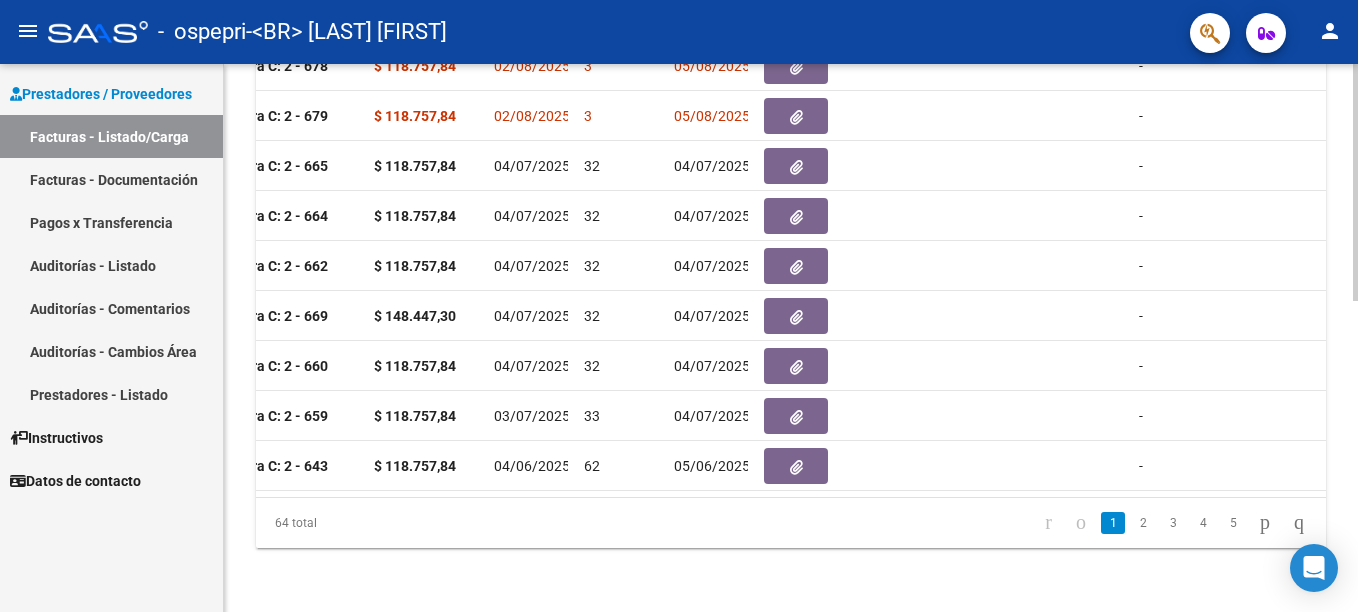 scroll, scrollTop: 0, scrollLeft: 811, axis: horizontal 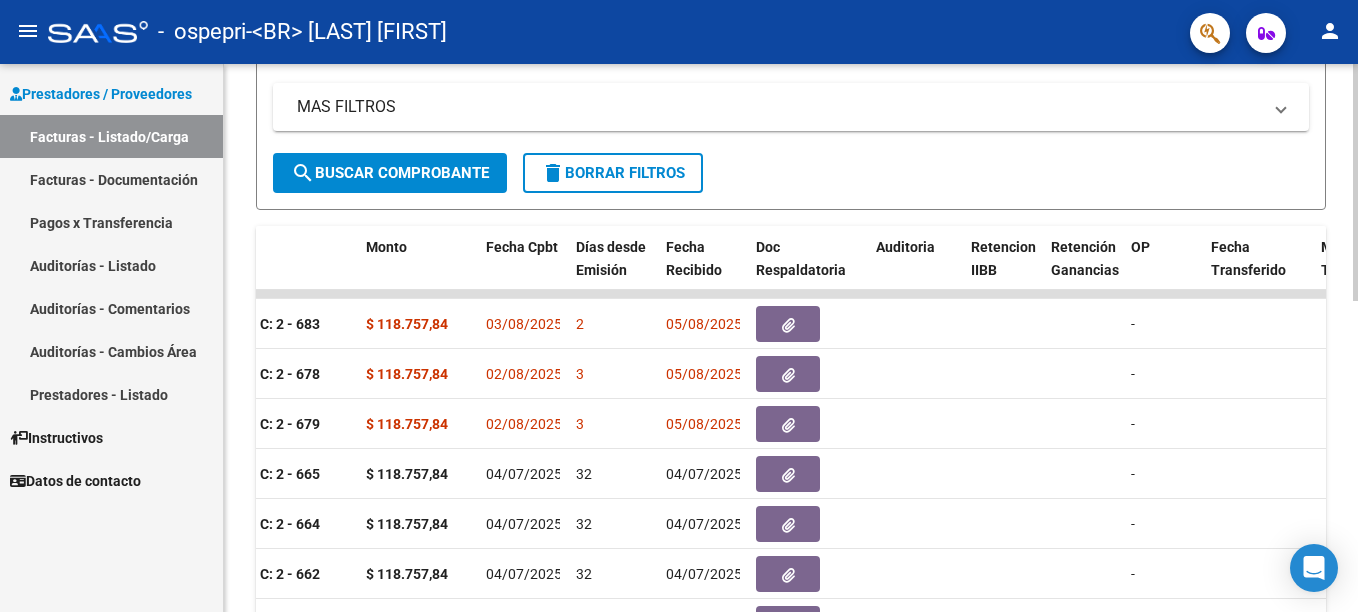 click on "Video tutorial   PRESTADORES -> Listado de CPBTs Emitidos por Prestadores / Proveedores (alt+q)   Cargar Comprobante
cloud_download  CSV  cloud_download  EXCEL  cloud_download  Estandar   Descarga Masiva
Filtros Id Area Area Todos Confirmado   Mostrar totalizadores   FILTROS DEL COMPROBANTE  Comprobante Tipo Comprobante Tipo Start date – End date Fec. Comprobante Desde / Hasta Días Emisión Desde(cant. días) Días Emisión Hasta(cant. días) CUIT / Razón Social Pto. Venta Nro. Comprobante Código SSS CAE Válido CAE Válido Todos Cargado Módulo Hosp. Todos Tiene facturacion Apócrifa Hospital Refes  FILTROS DE INTEGRACION  Período De Prestación Campos del Archivo de Rendición Devuelto x SSS (dr_envio) Todos Rendido x SSS (dr_envio) Tipo de Registro Tipo de Registro Período Presentación Período Presentación Campos del Legajo Asociado (preaprobación) Afiliado Legajo (cuil/nombre) Todos Solo facturas preaprobadas  MAS FILTROS  Todos Con Doc. Respaldatoria Todos Con Trazabilidad Todos – – 2" 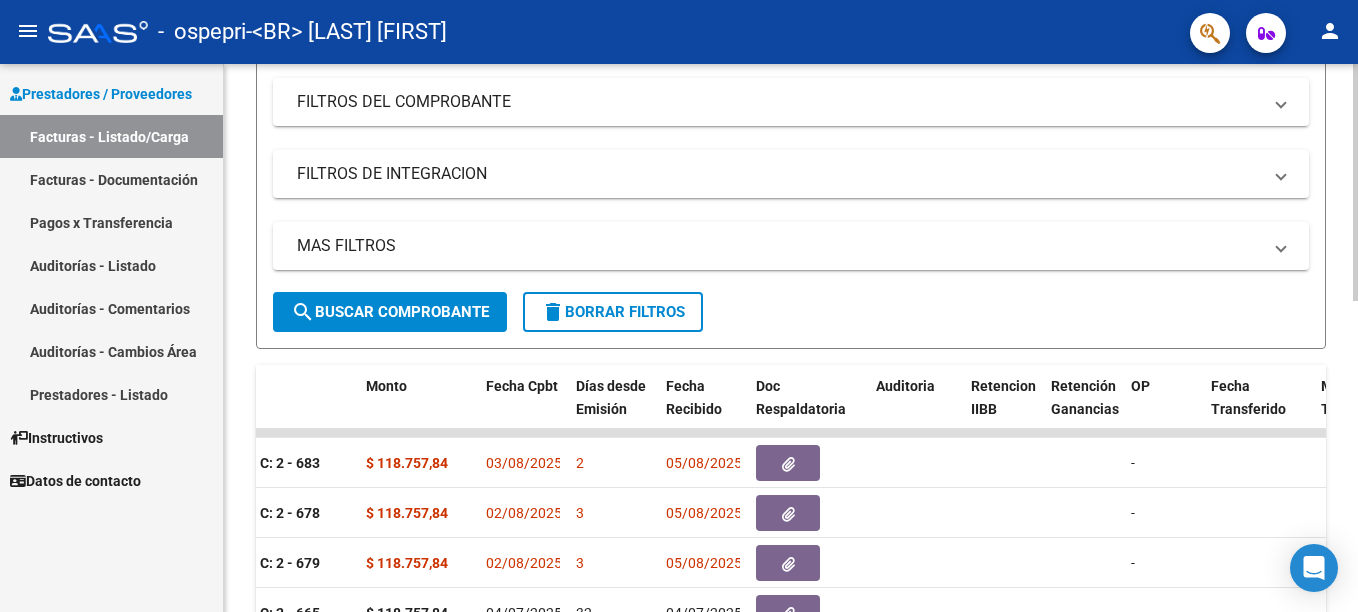 scroll, scrollTop: 0, scrollLeft: 0, axis: both 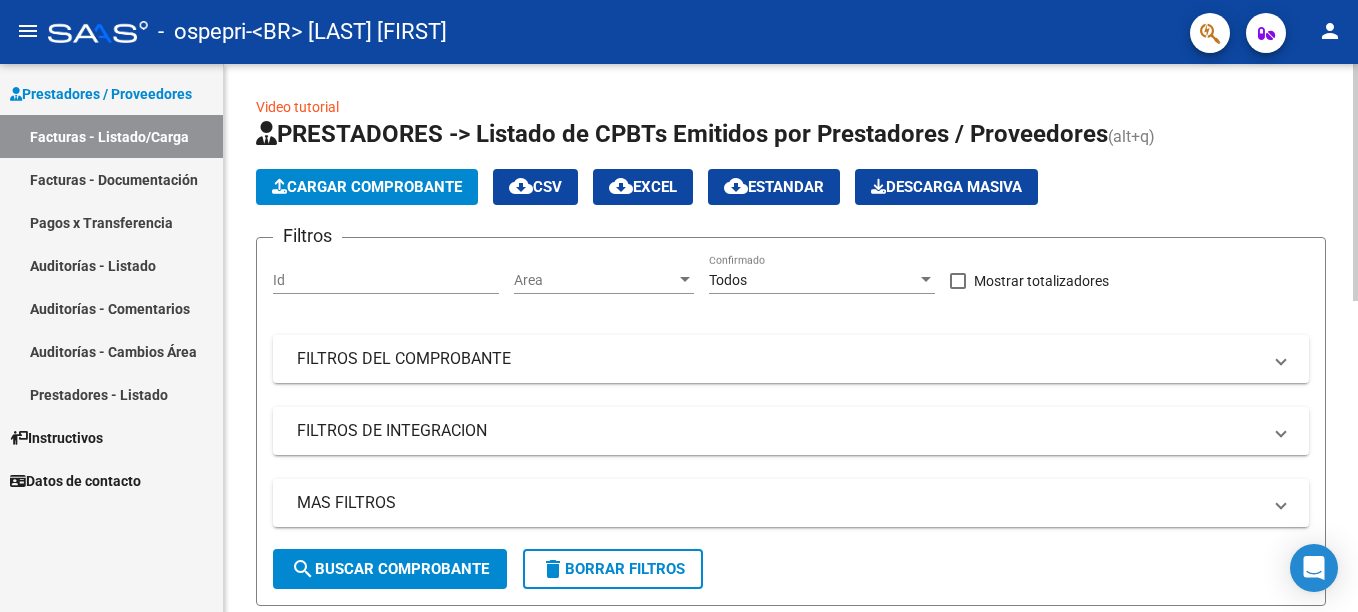 click on "menu -   ospepri   - [FULL NAME] person    Prestadores / Proveedores Facturas - Listado/Carga Facturas - Documentación Pagos x Transferencia Auditorías - Listado Auditorías - Comentarios Auditorías - Cambios Área Prestadores - Listado    Instructivos    Datos de contacto  Video tutorial   PRESTADORES -> Listado de CPBTs Emitidos por Prestadores / Proveedores (alt+q)   Cargar Comprobante
cloud_download  CSV  cloud_download  EXCEL  cloud_download  Estandar   Descarga Masiva
Filtros Id Area Area Todos Confirmado   Mostrar totalizadores   FILTROS DEL COMPROBANTE  Comprobante Tipo Comprobante Tipo Start date – End date Fec. Comprobante Desde / Hasta Días Emisión Desde(cant. días) Días Emisión Hasta(cant. días) CUIT / Razón Social Pto. Venta Nro. Comprobante Código SSS CAE Válido CAE Válido Todos Cargado Módulo Hosp. Todos Tiene facturacion Apócrifa Hospital Refes  FILTROS DE INTEGRACION  Período De Prestación Campos del Archivo de Rendición Devuelto x SSS (dr_envio) Todos" 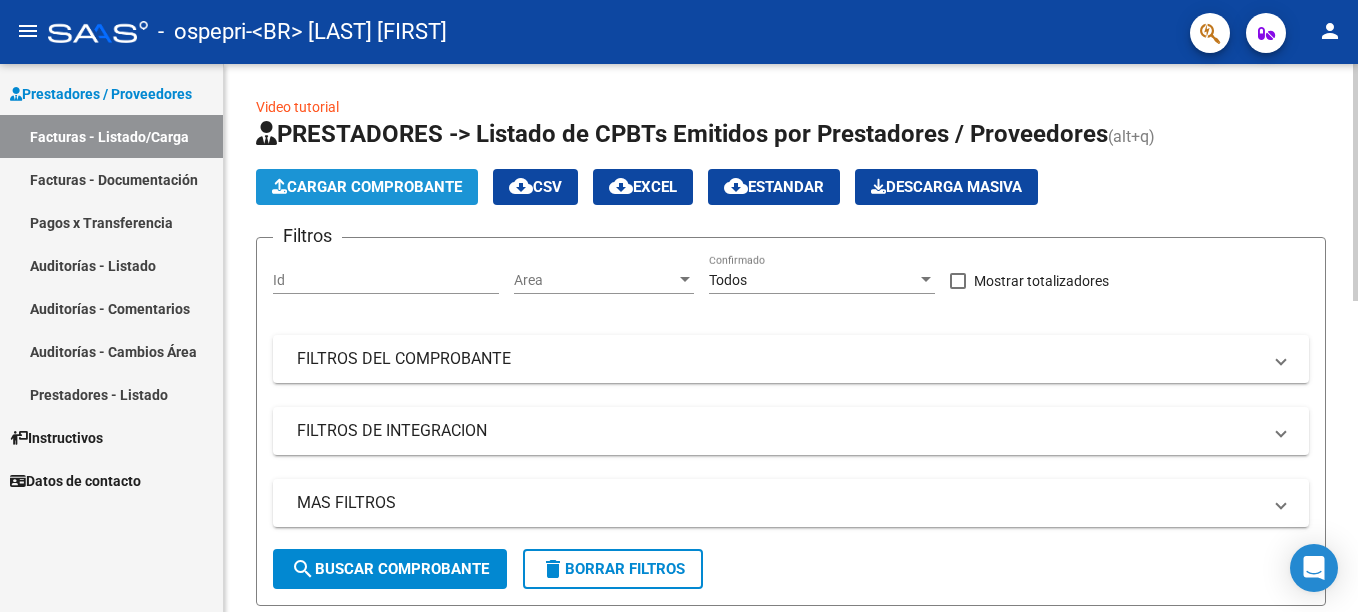 click on "Cargar Comprobante" 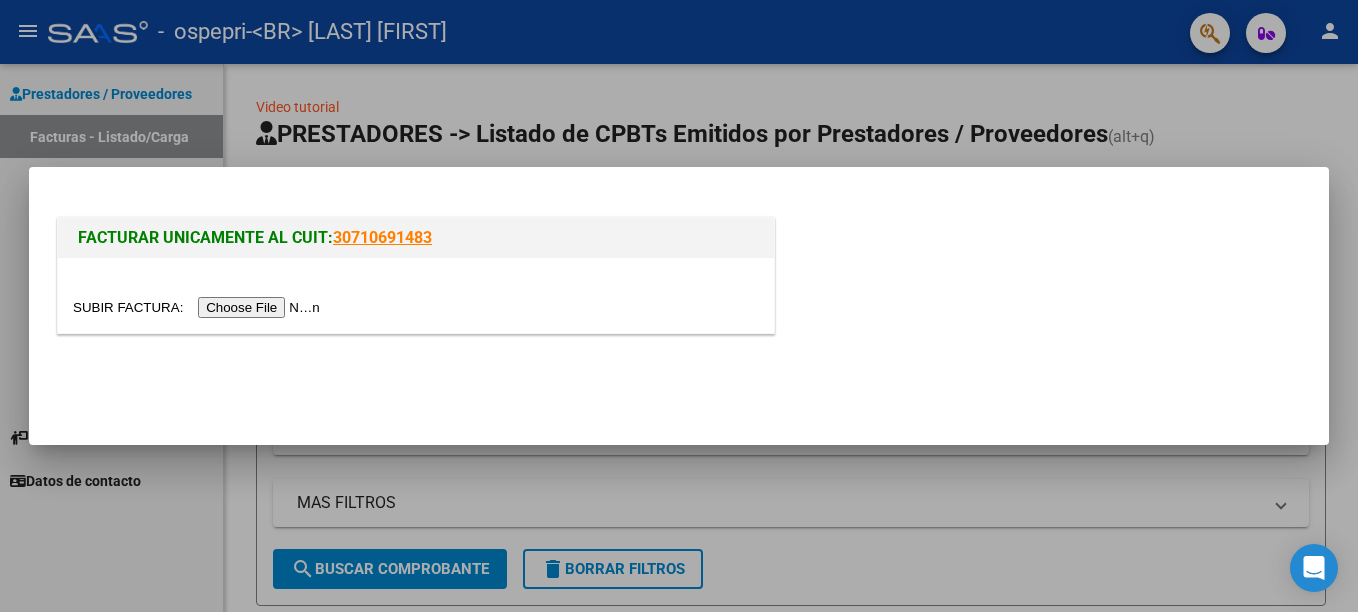 click at bounding box center (199, 307) 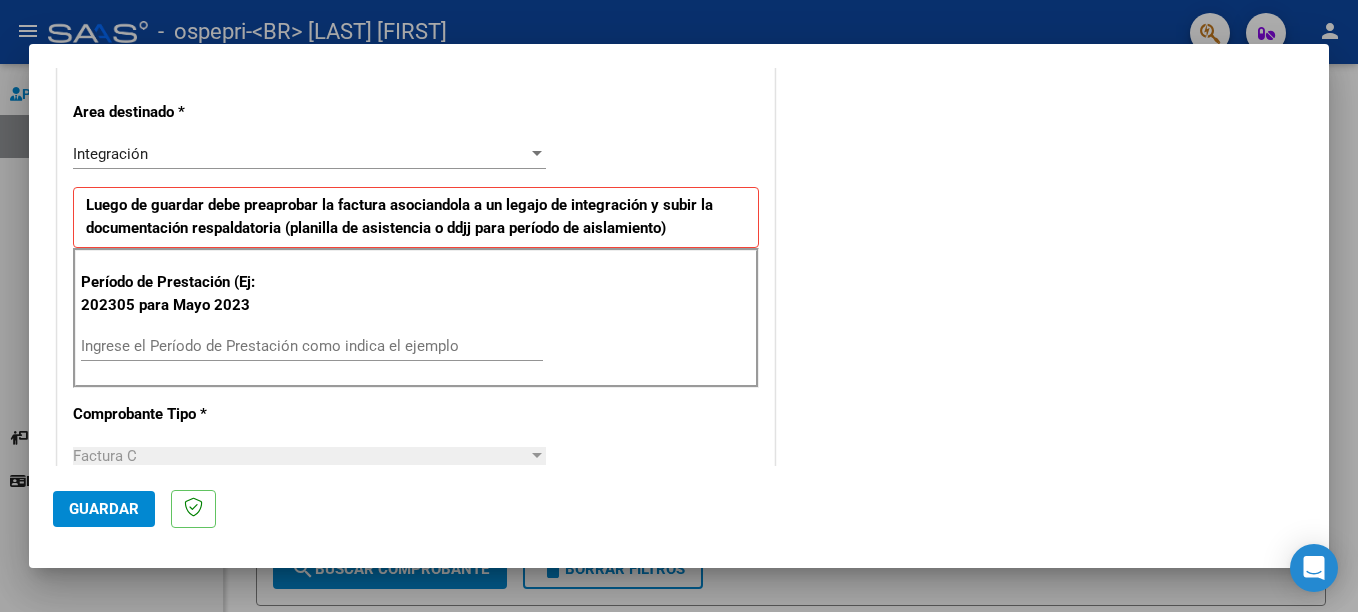 scroll, scrollTop: 410, scrollLeft: 0, axis: vertical 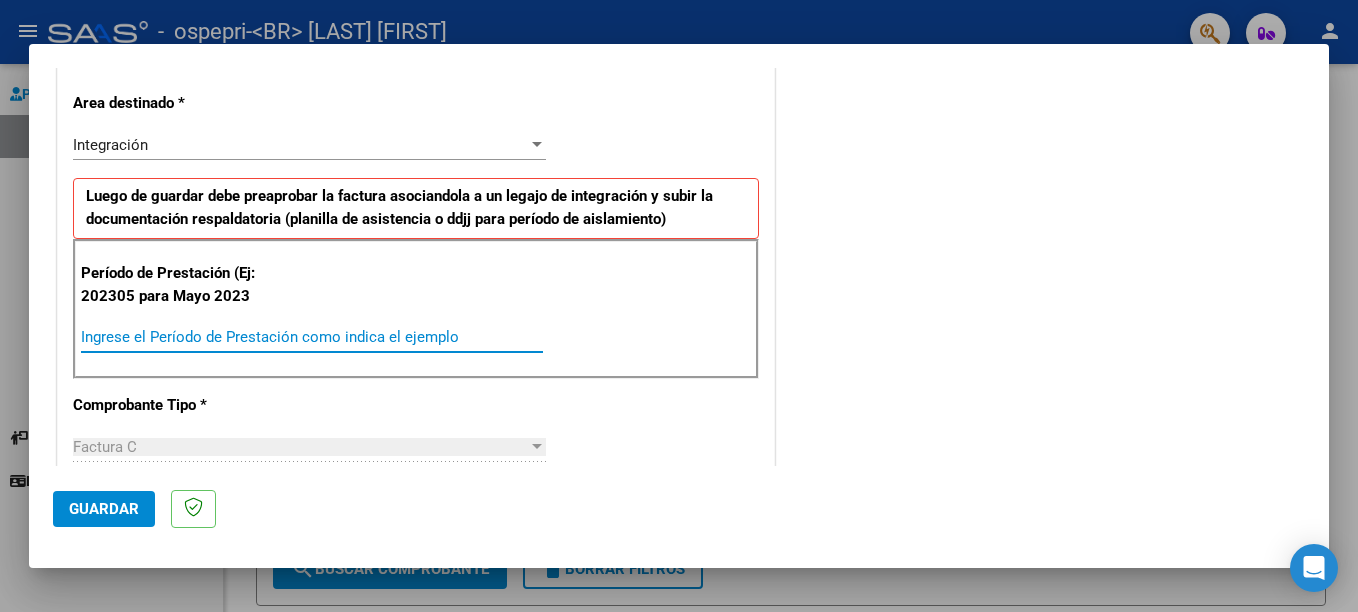 click on "Ingrese el Período de Prestación como indica el ejemplo" at bounding box center [312, 337] 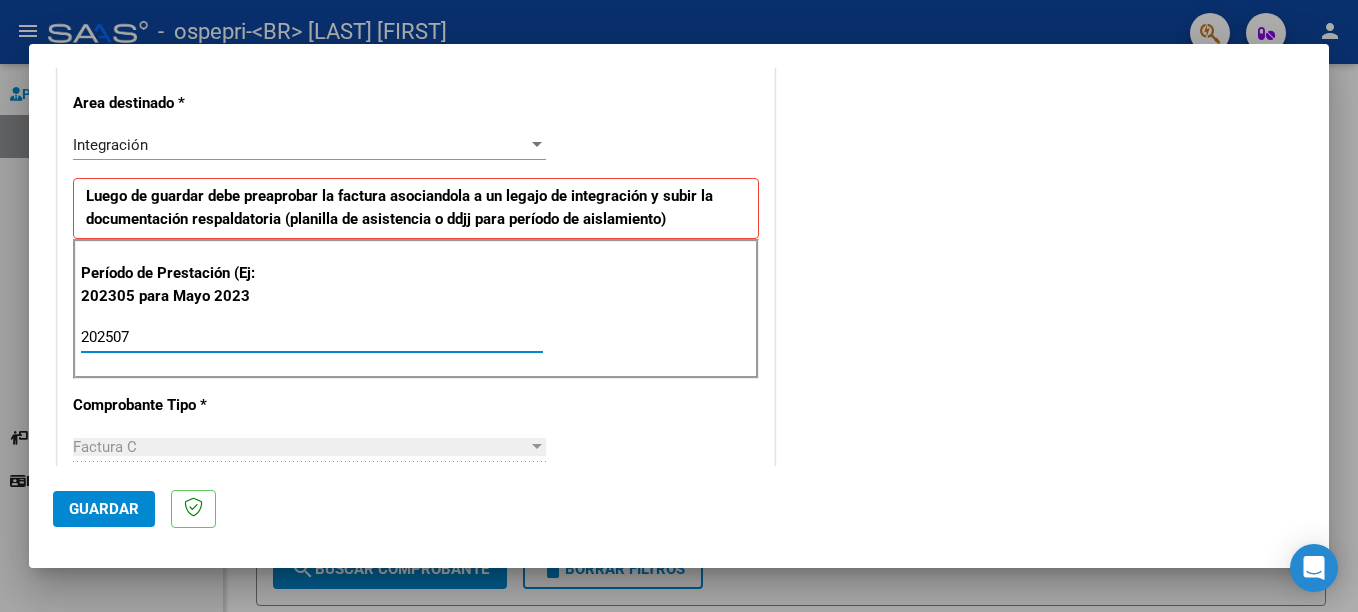 type on "202507" 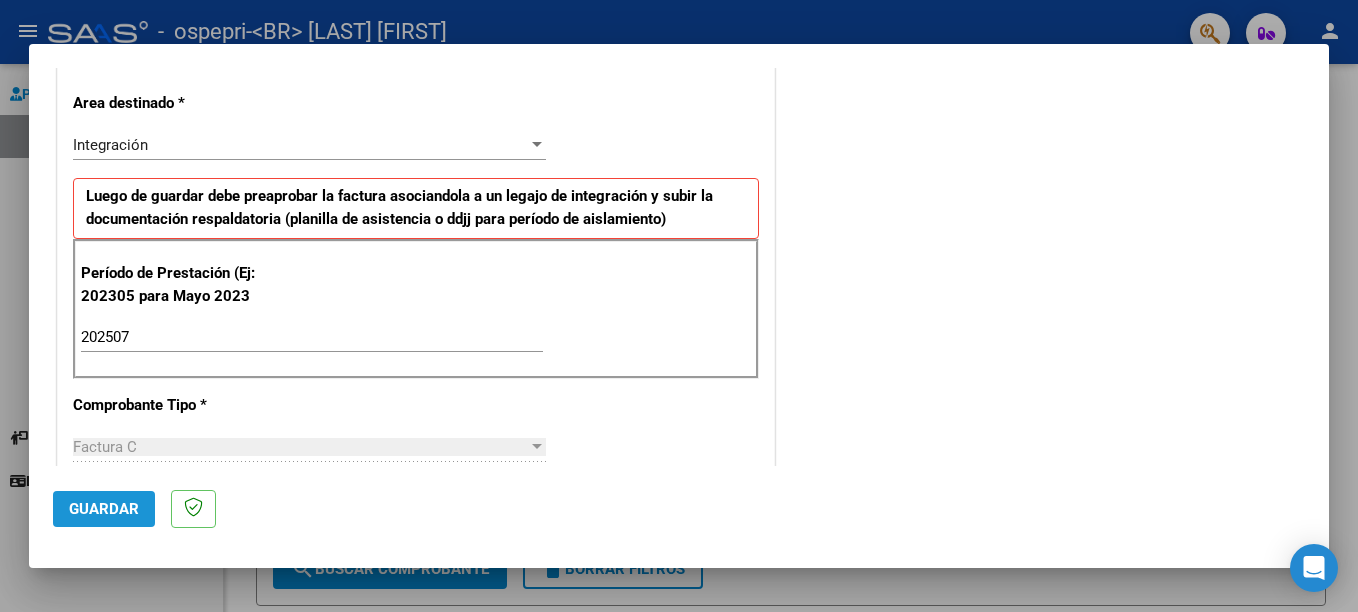 click on "Guardar" 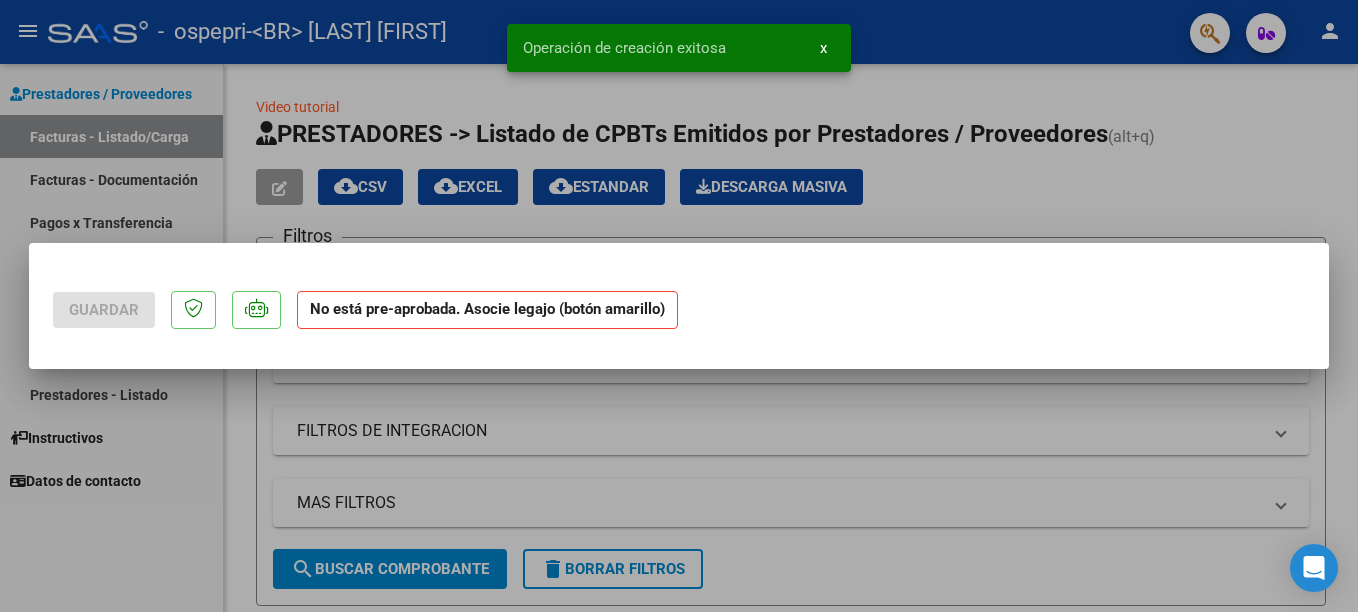 scroll, scrollTop: 0, scrollLeft: 0, axis: both 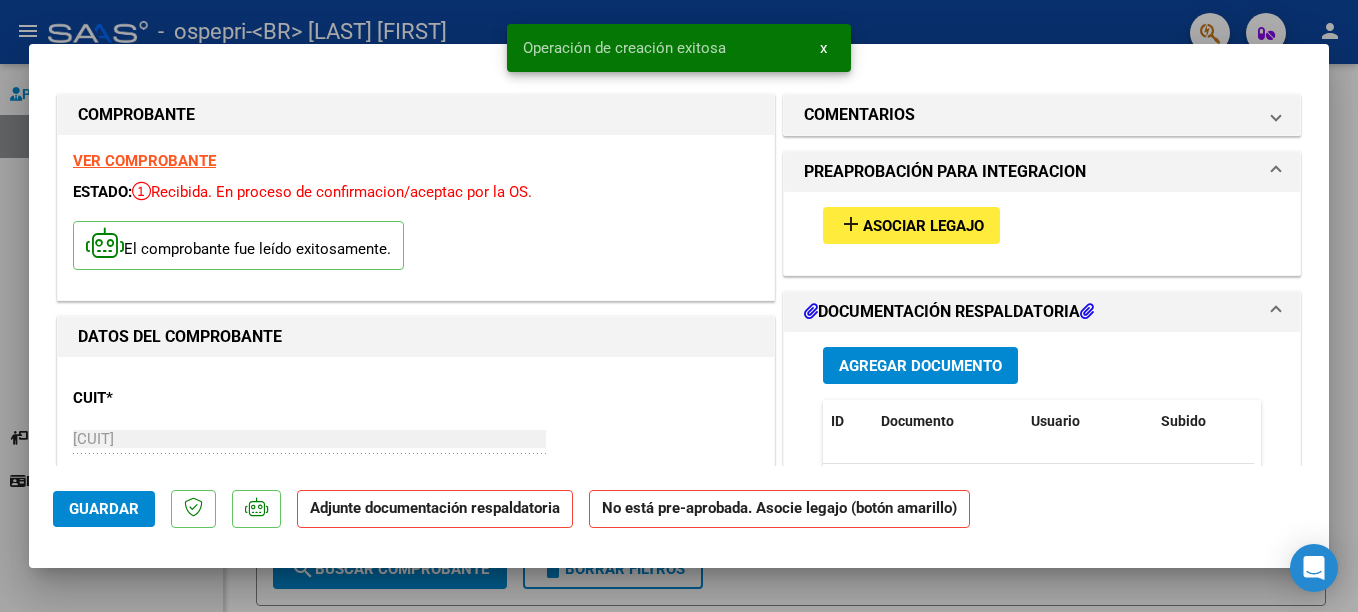 click on "Asociar Legajo" at bounding box center (923, 226) 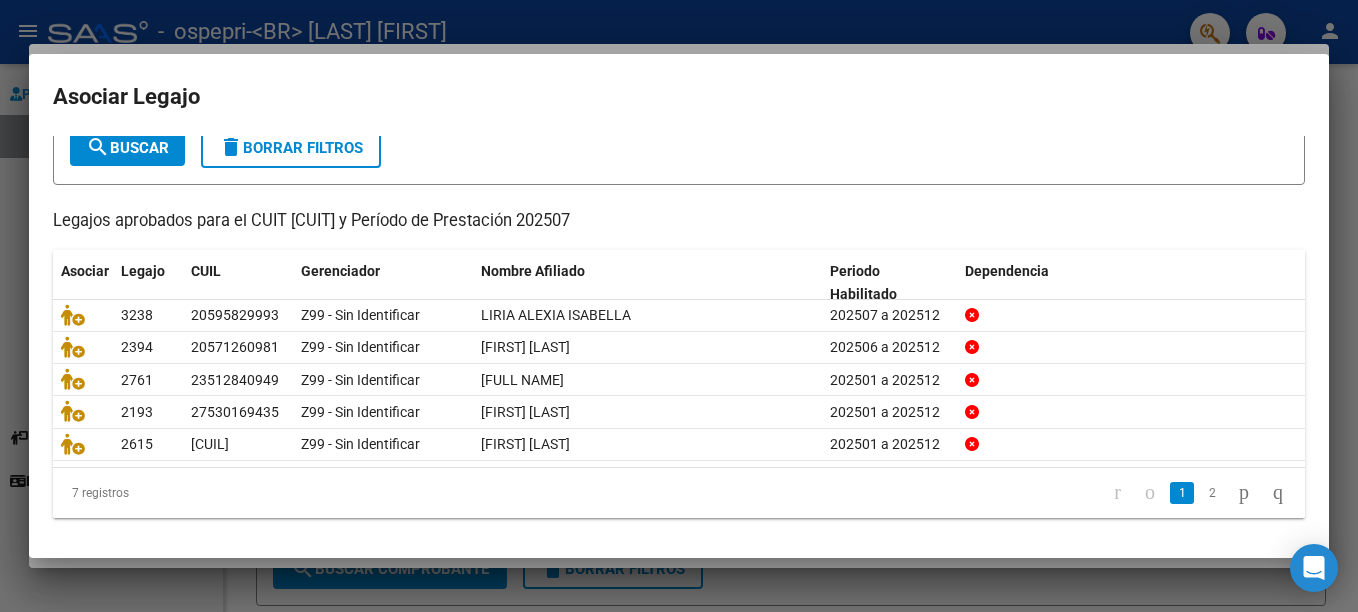 scroll, scrollTop: 128, scrollLeft: 0, axis: vertical 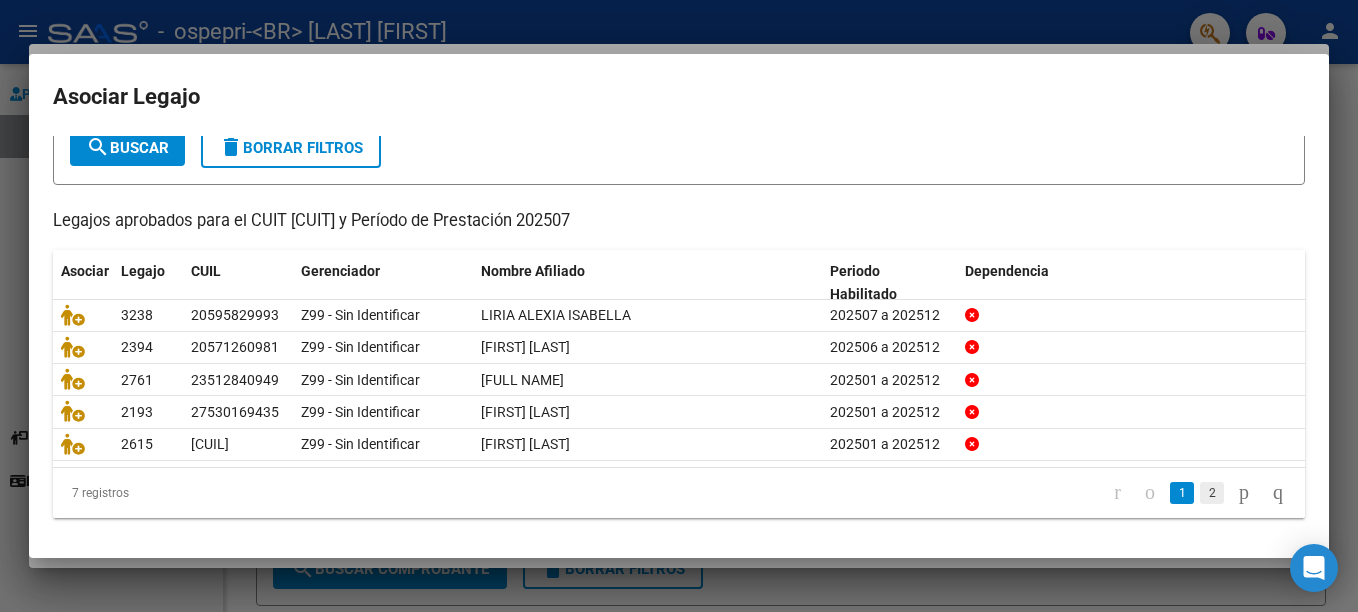 click on "2" 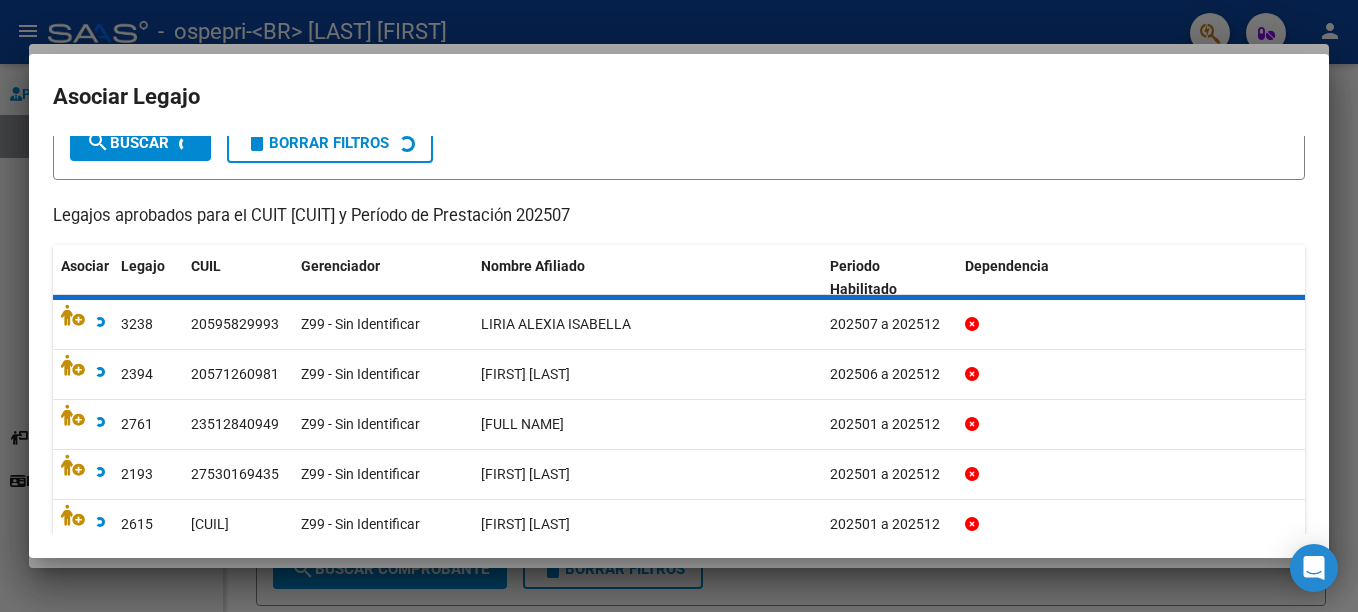 scroll, scrollTop: 29, scrollLeft: 0, axis: vertical 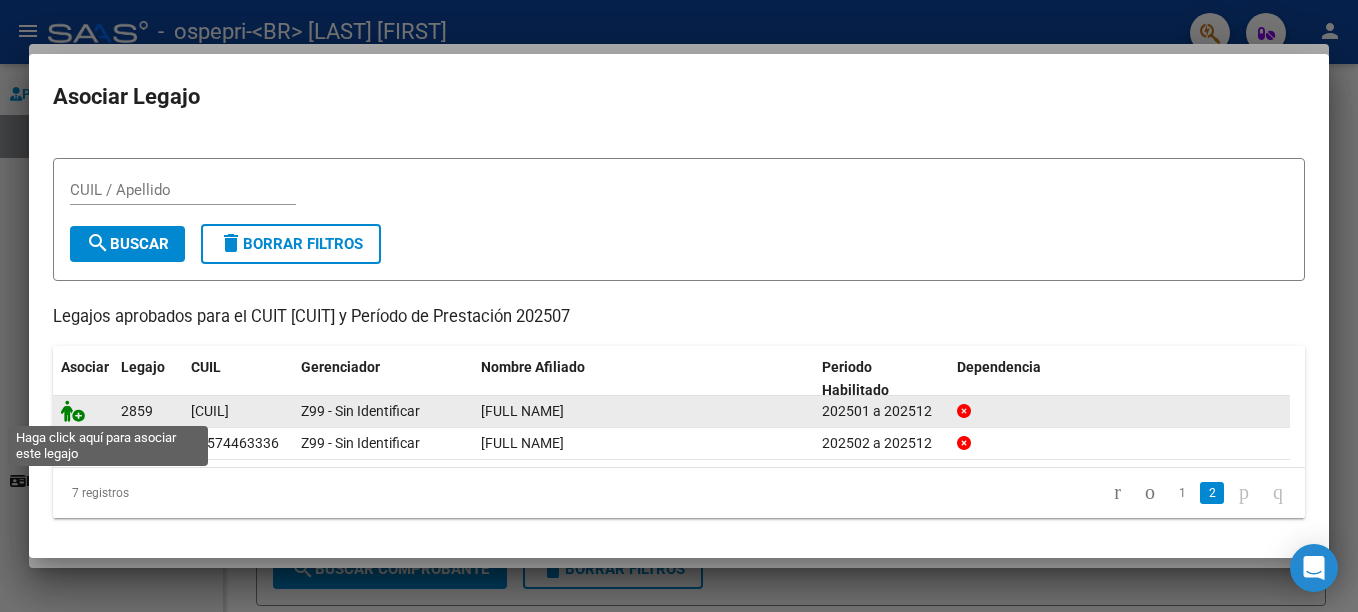 click 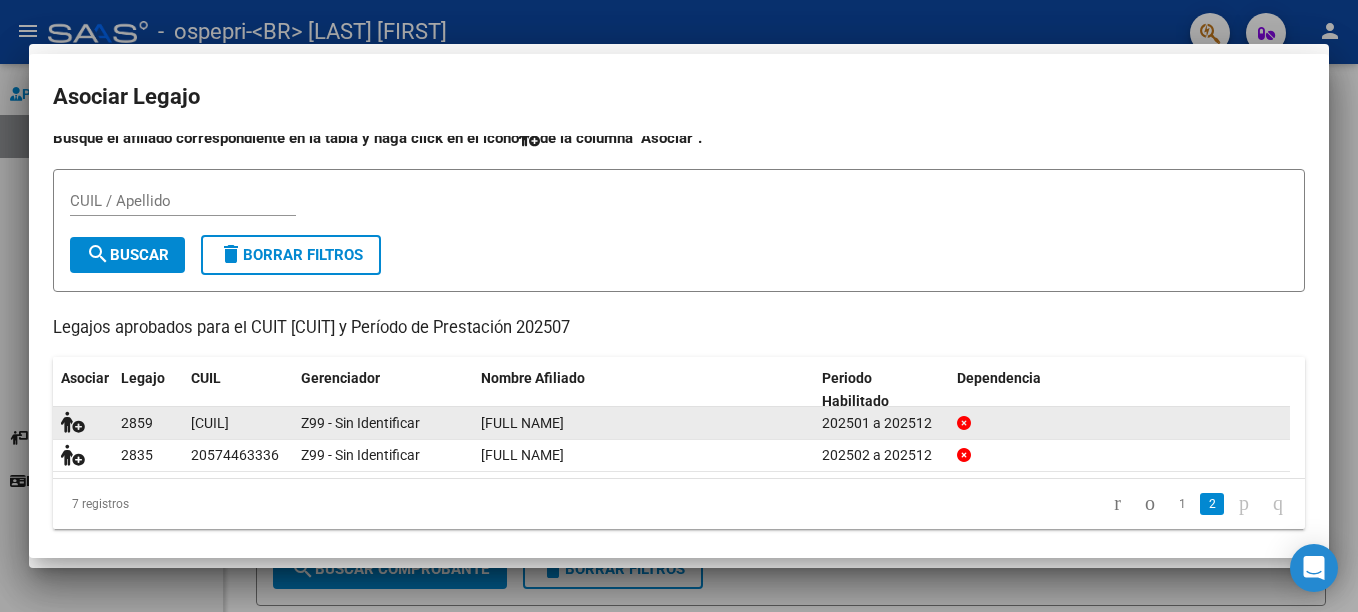 scroll, scrollTop: 0, scrollLeft: 0, axis: both 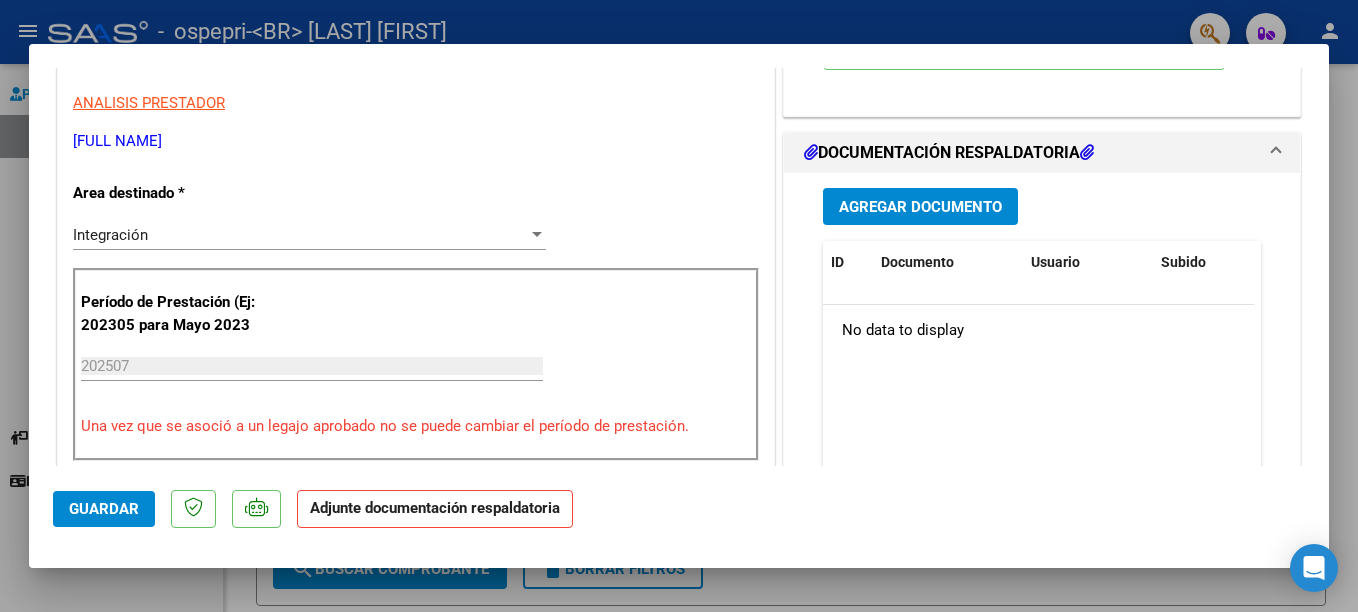click on "Agregar Documento" at bounding box center [920, 207] 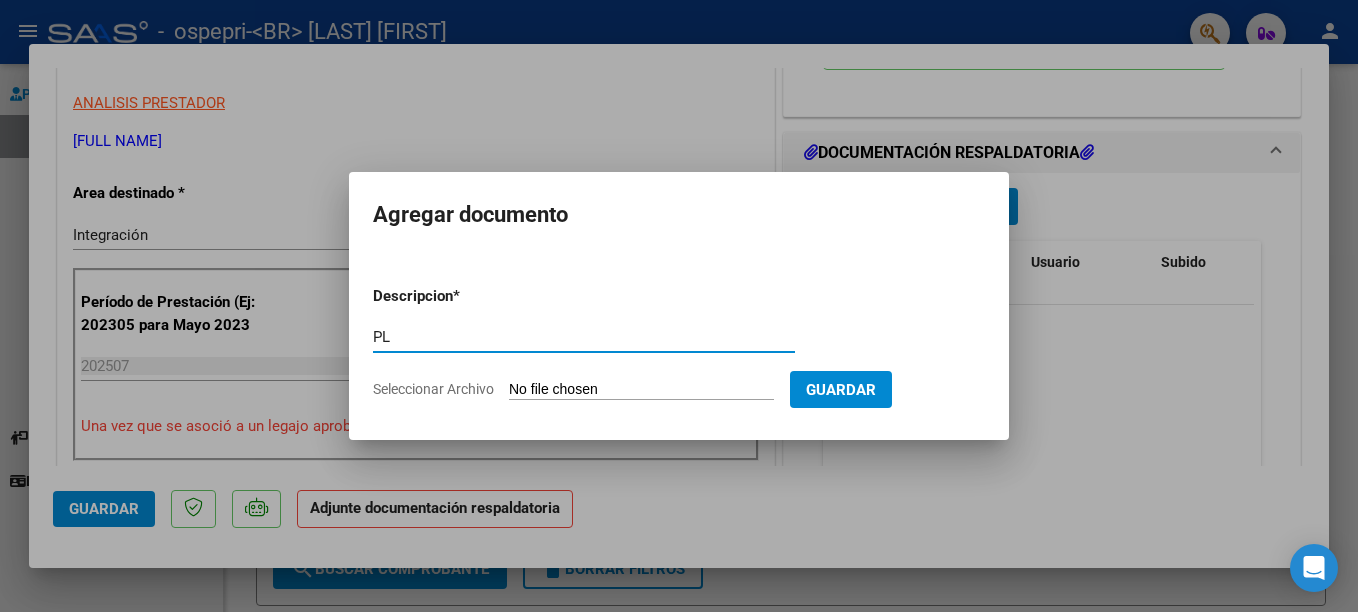 type on "planilla to" 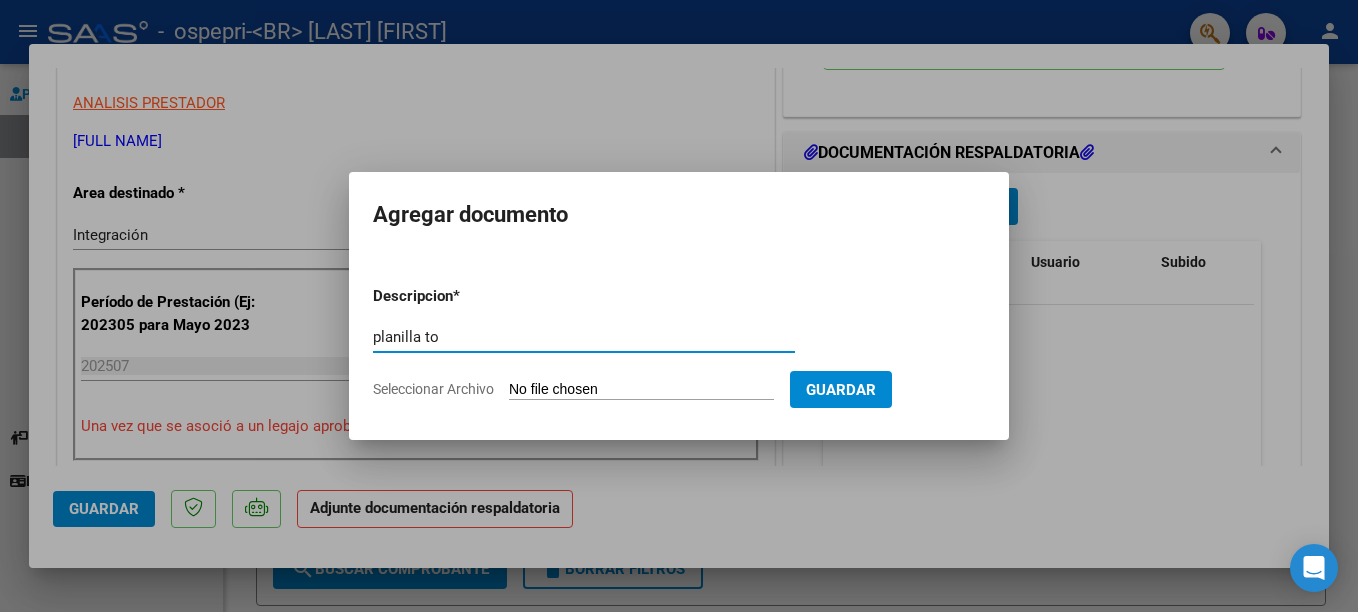 click on "Seleccionar Archivo" at bounding box center [641, 390] 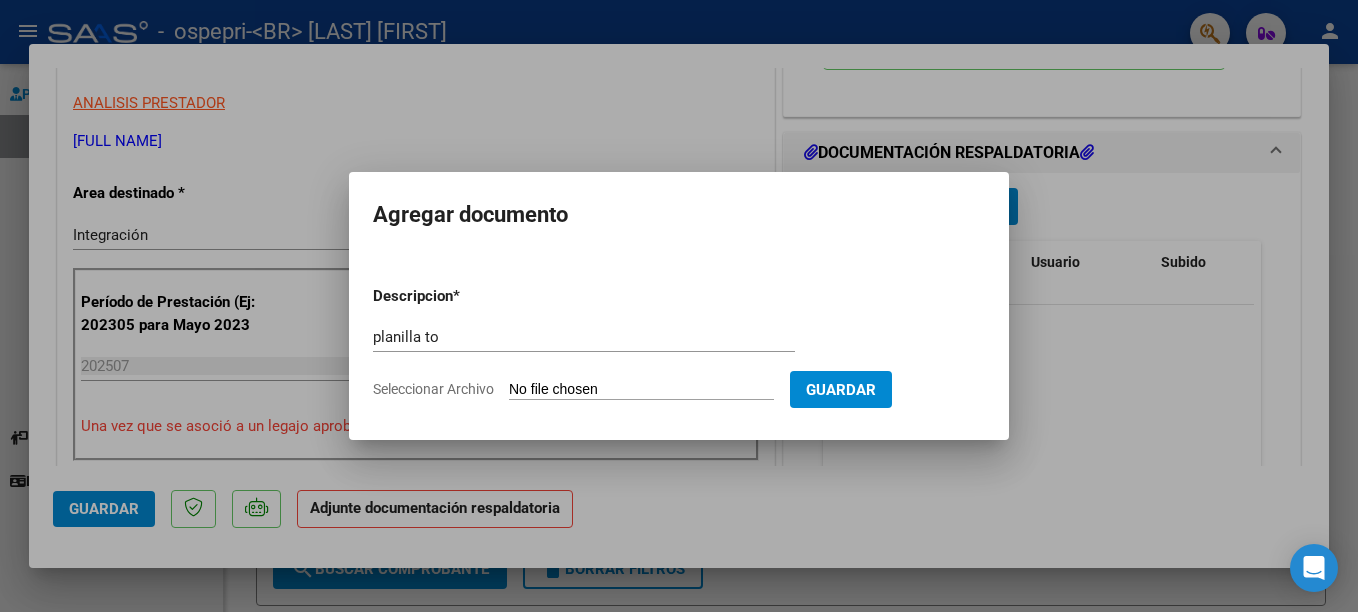 type on "C:\fakepath\[FILENAME].pdf" 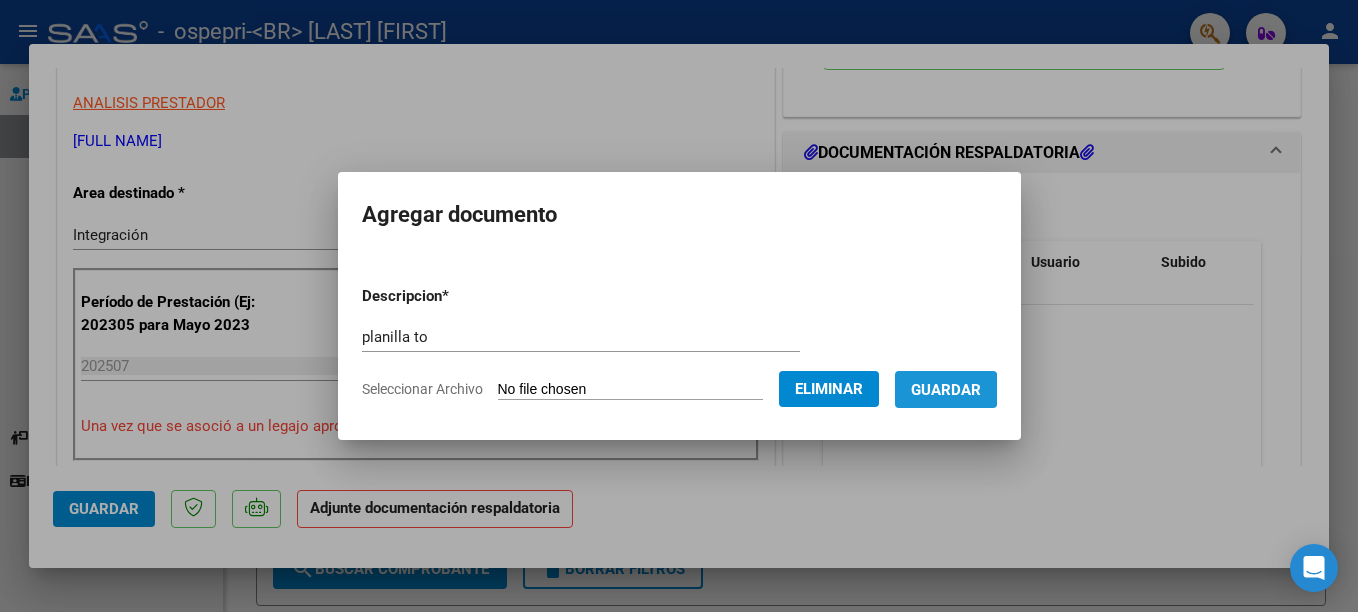 click on "Guardar" at bounding box center (946, 390) 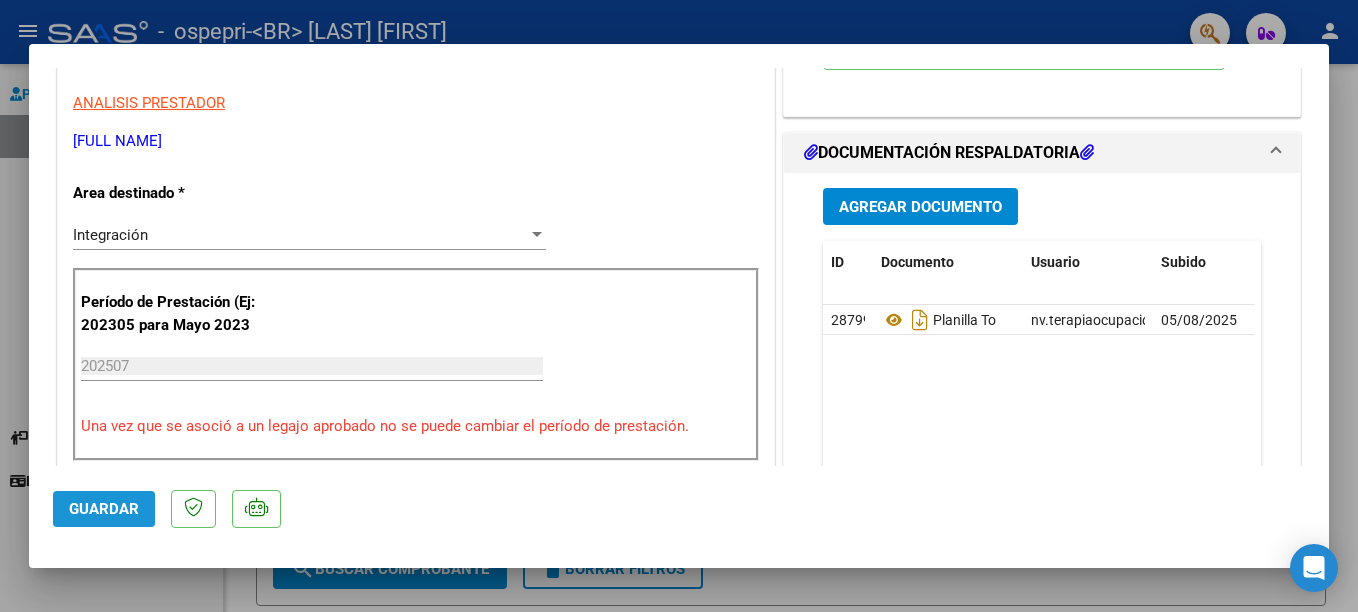 click on "Guardar" 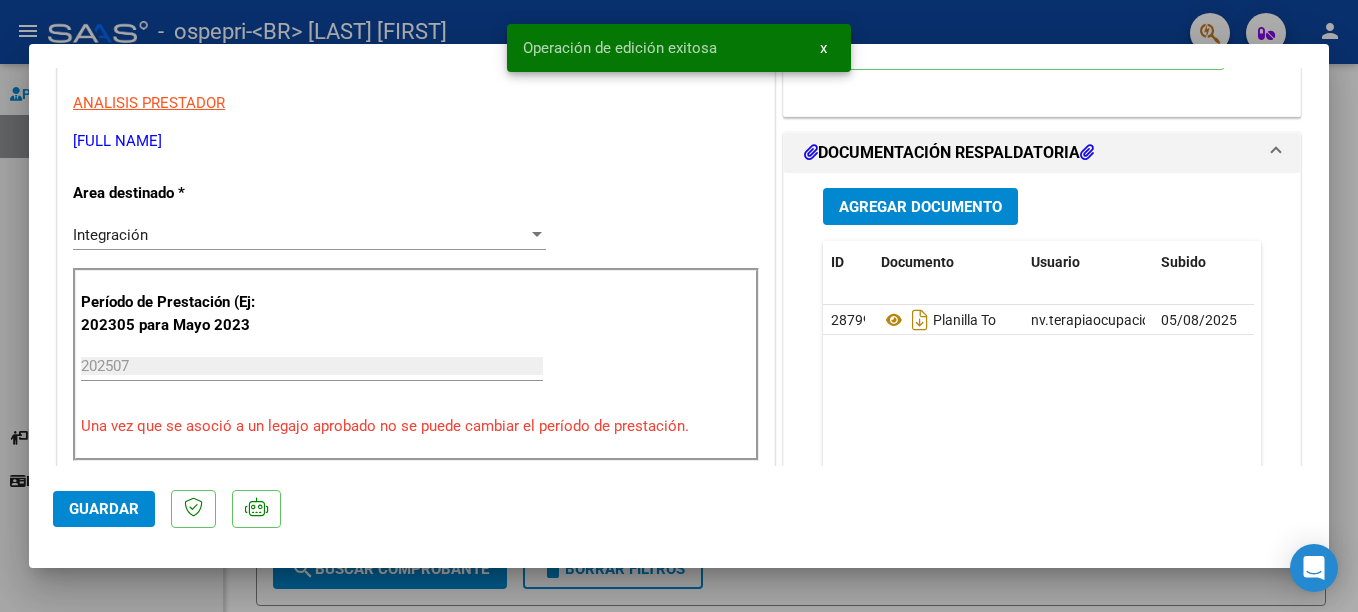 click at bounding box center (679, 306) 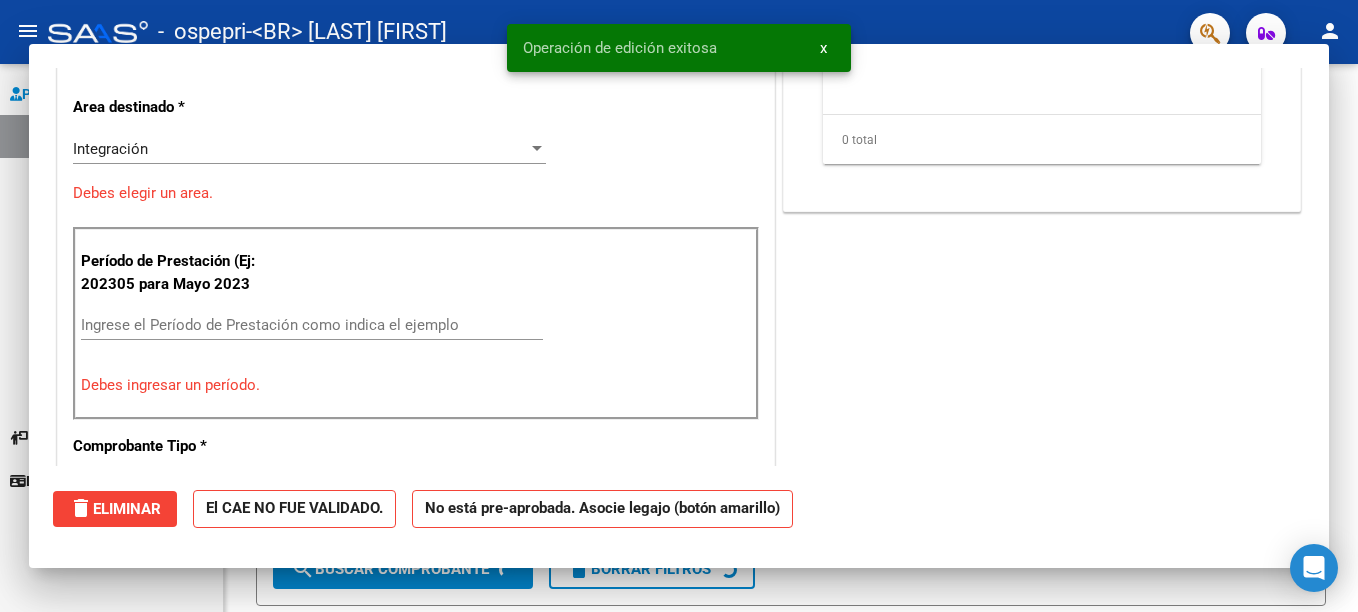 scroll, scrollTop: 0, scrollLeft: 0, axis: both 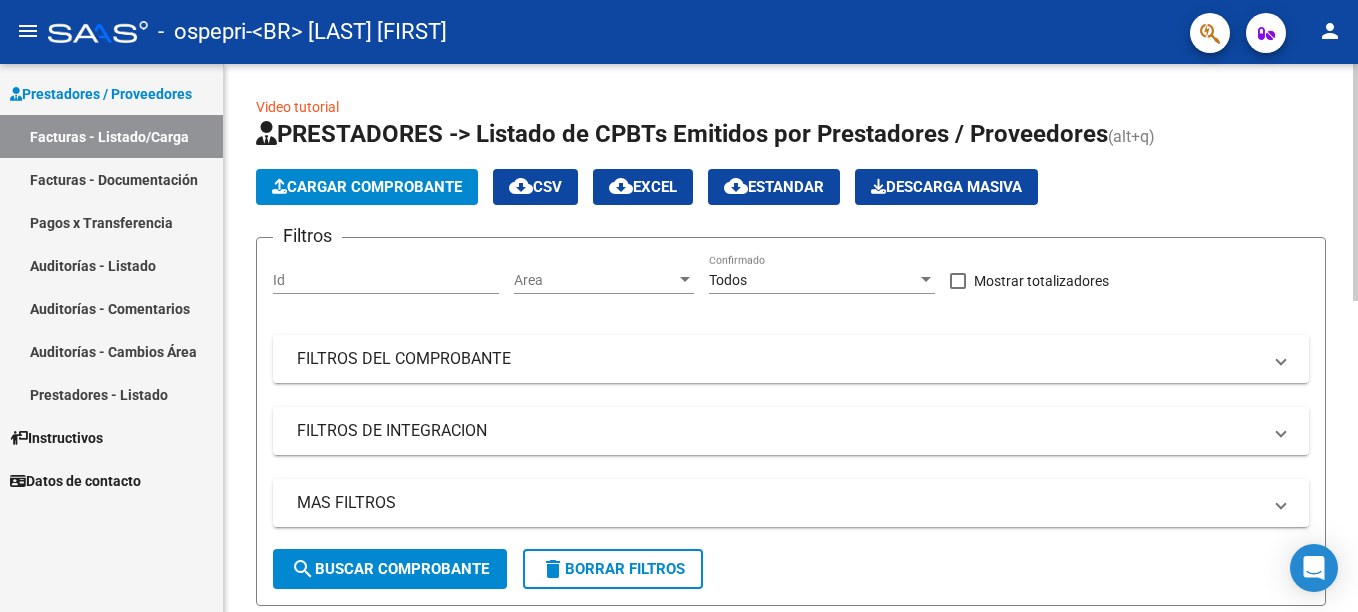 click on "Cargar Comprobante" 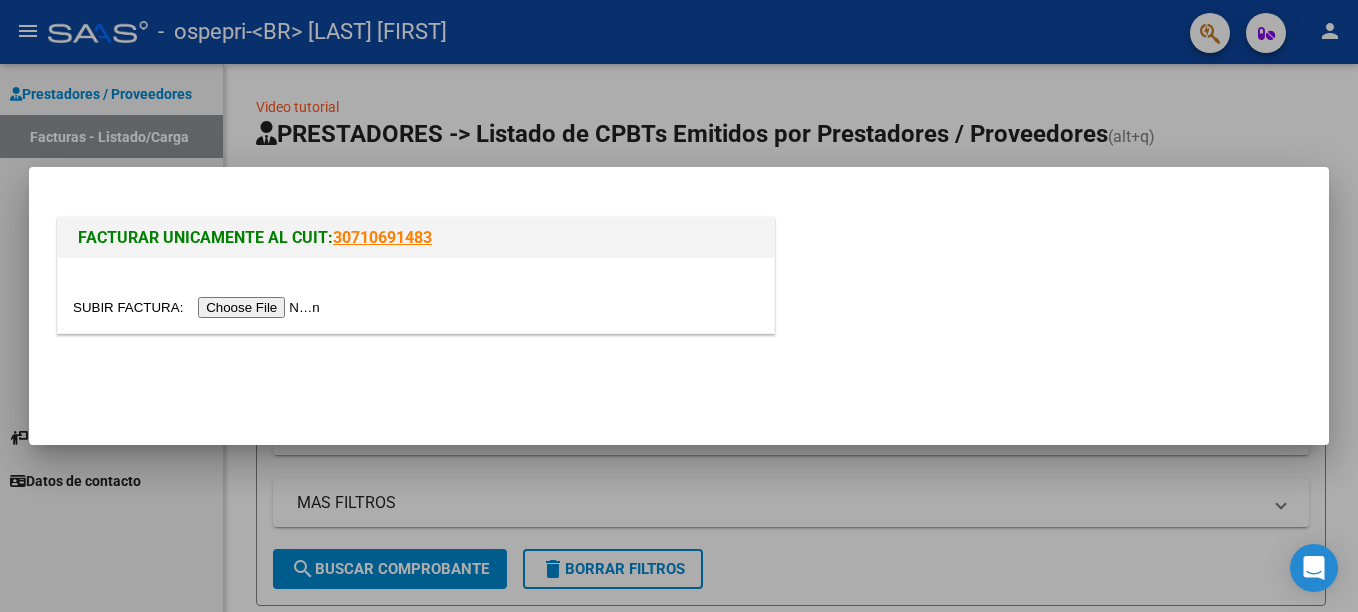 click at bounding box center (199, 307) 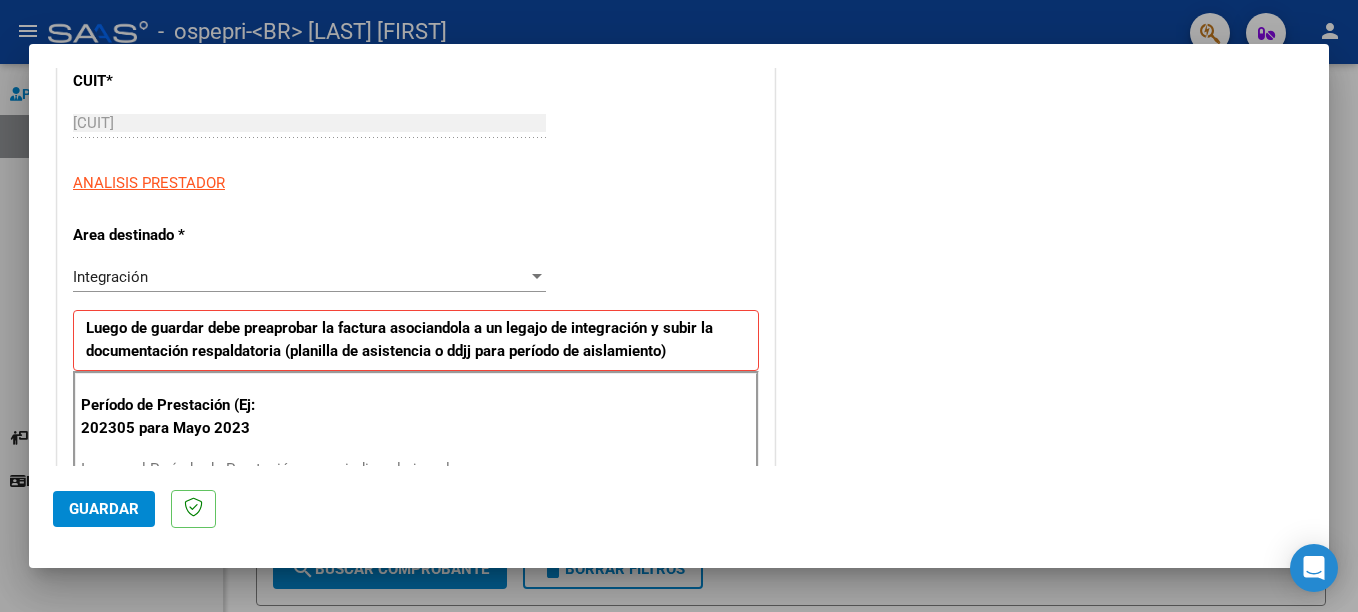 scroll, scrollTop: 313, scrollLeft: 0, axis: vertical 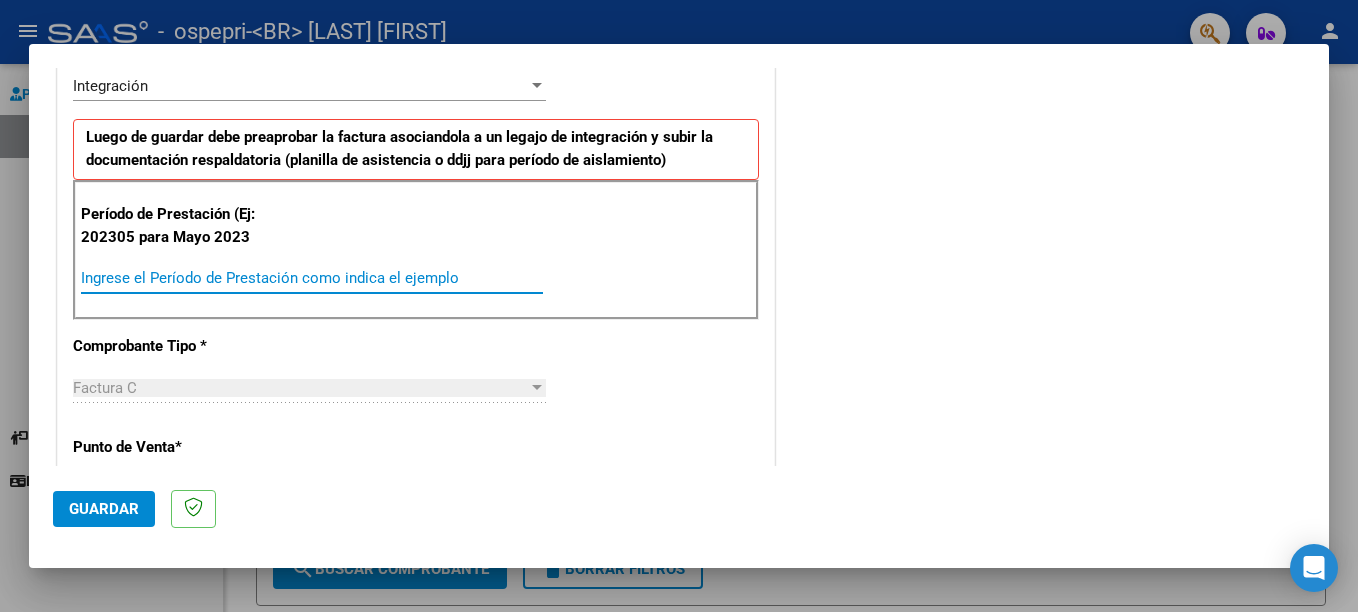 click on "Ingrese el Período de Prestación como indica el ejemplo" at bounding box center [312, 278] 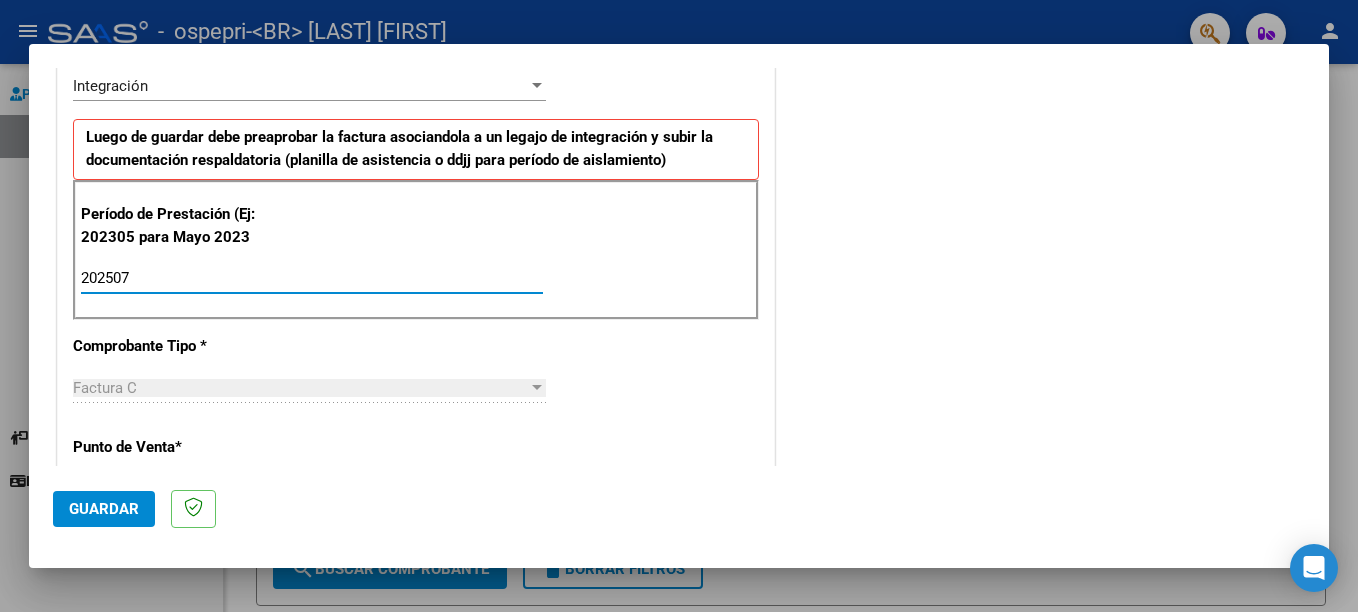 type on "202507" 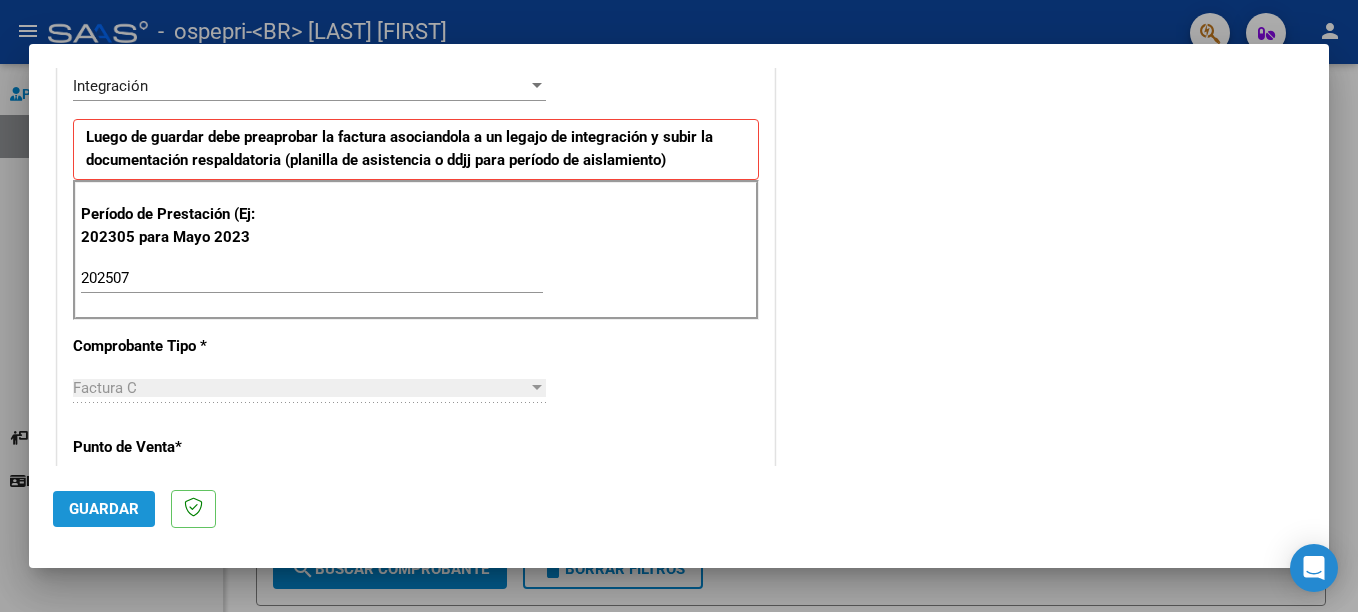 click on "Guardar" 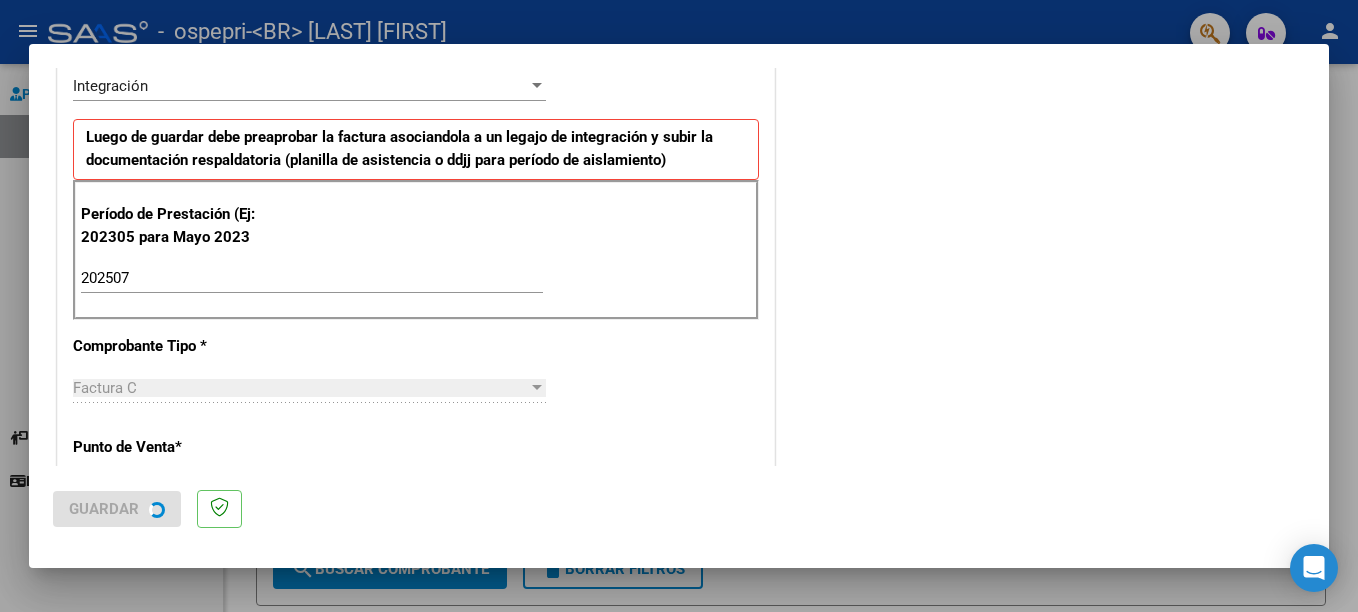 scroll, scrollTop: 0, scrollLeft: 0, axis: both 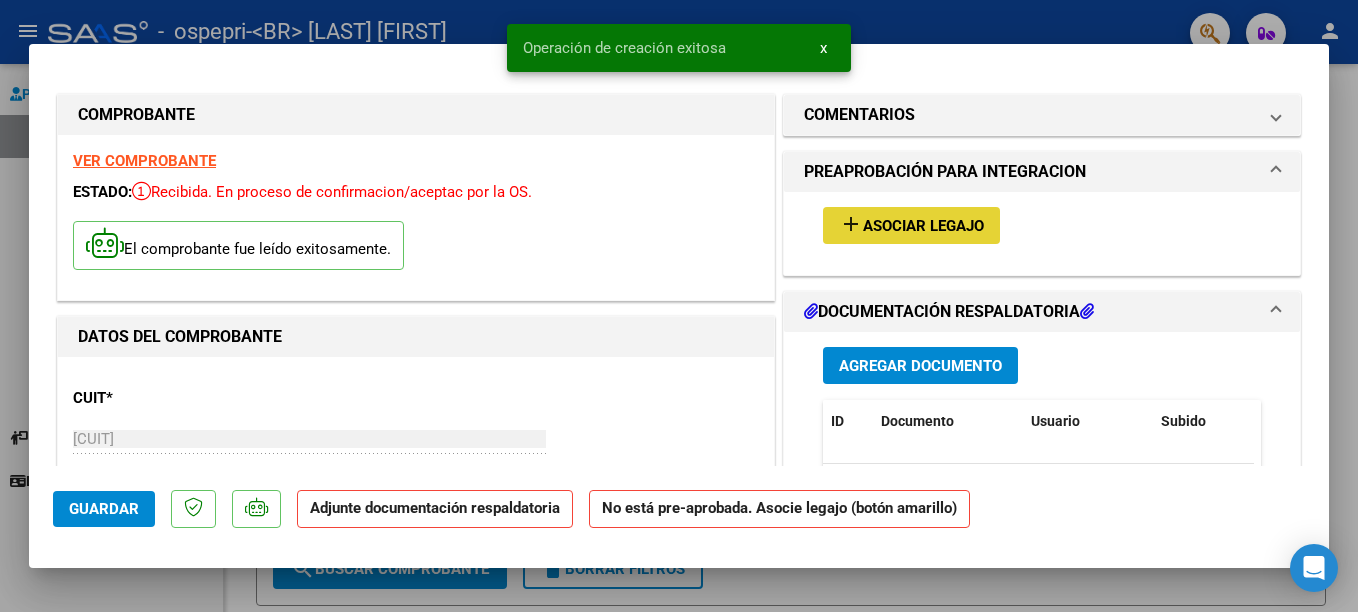 click on "Asociar Legajo" at bounding box center (923, 226) 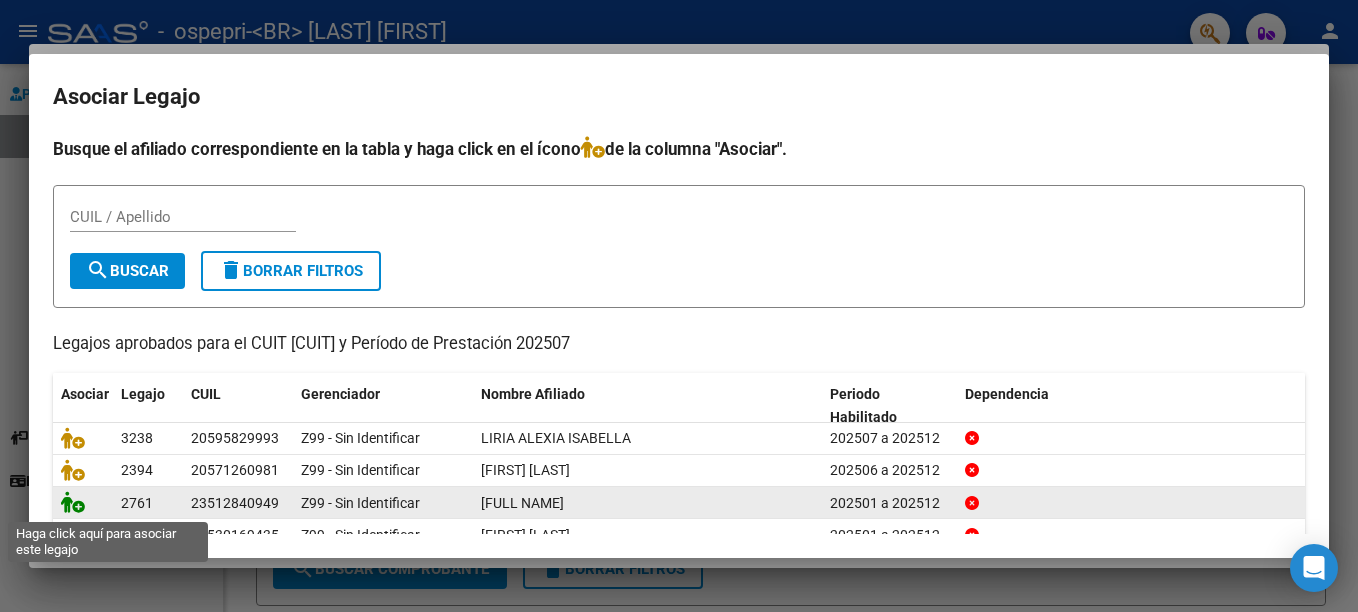 click 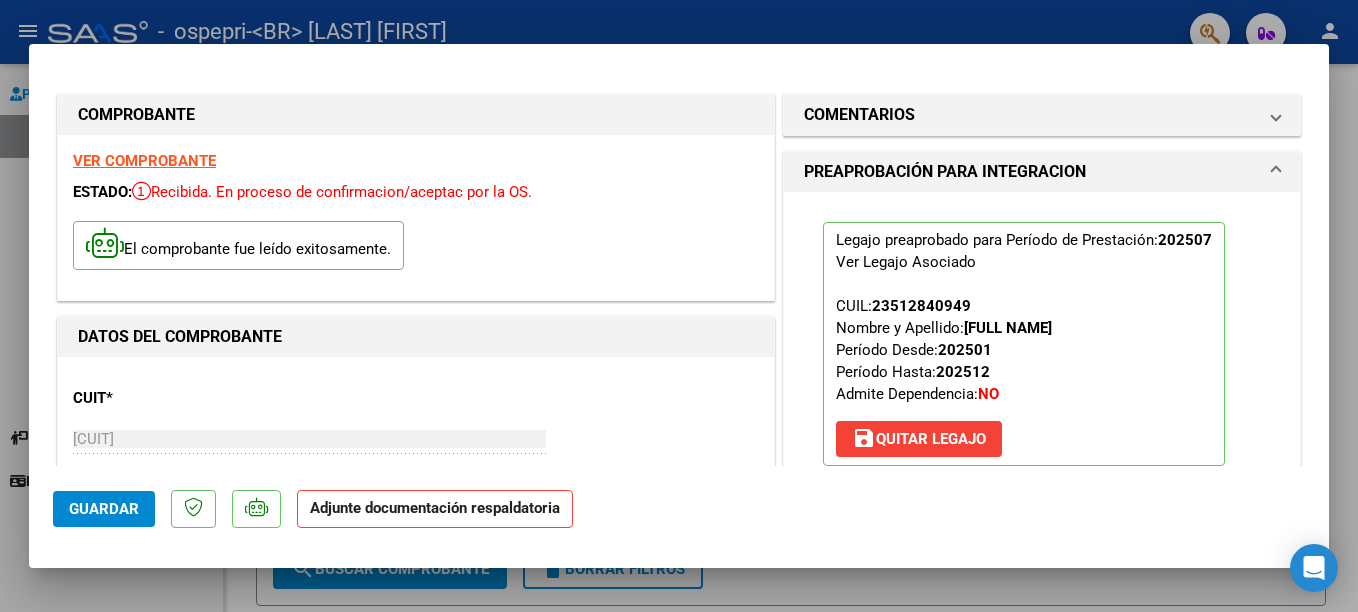 scroll, scrollTop: 5, scrollLeft: 0, axis: vertical 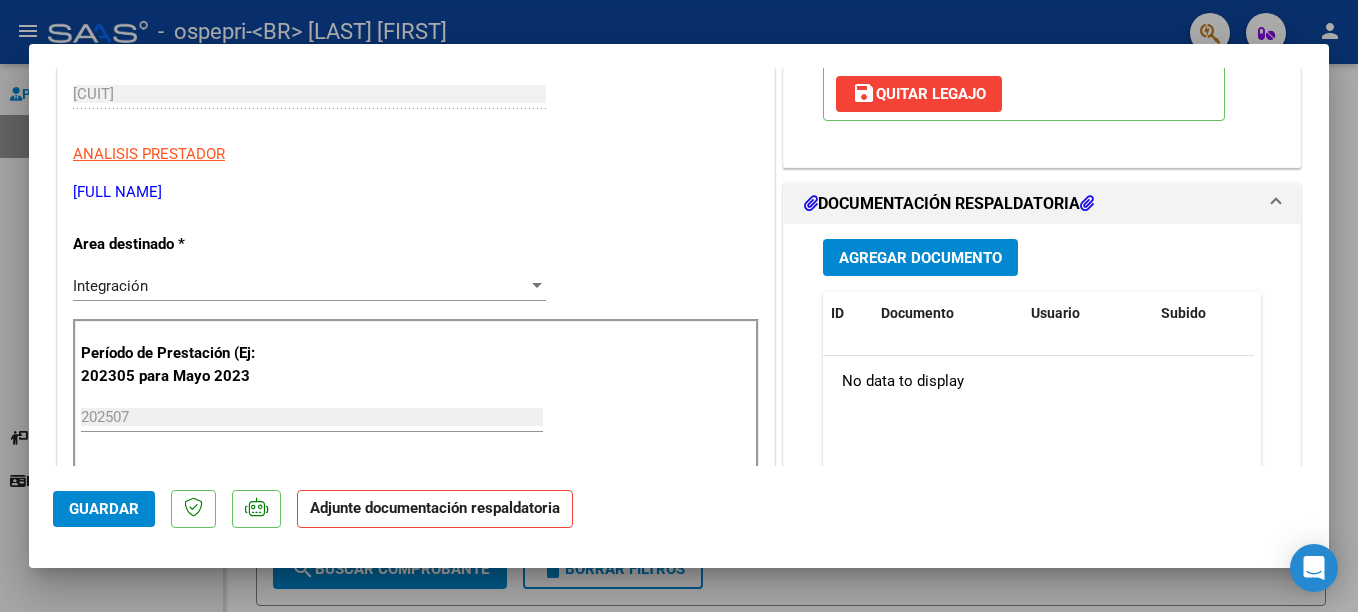 click on "Agregar Documento" at bounding box center [920, 258] 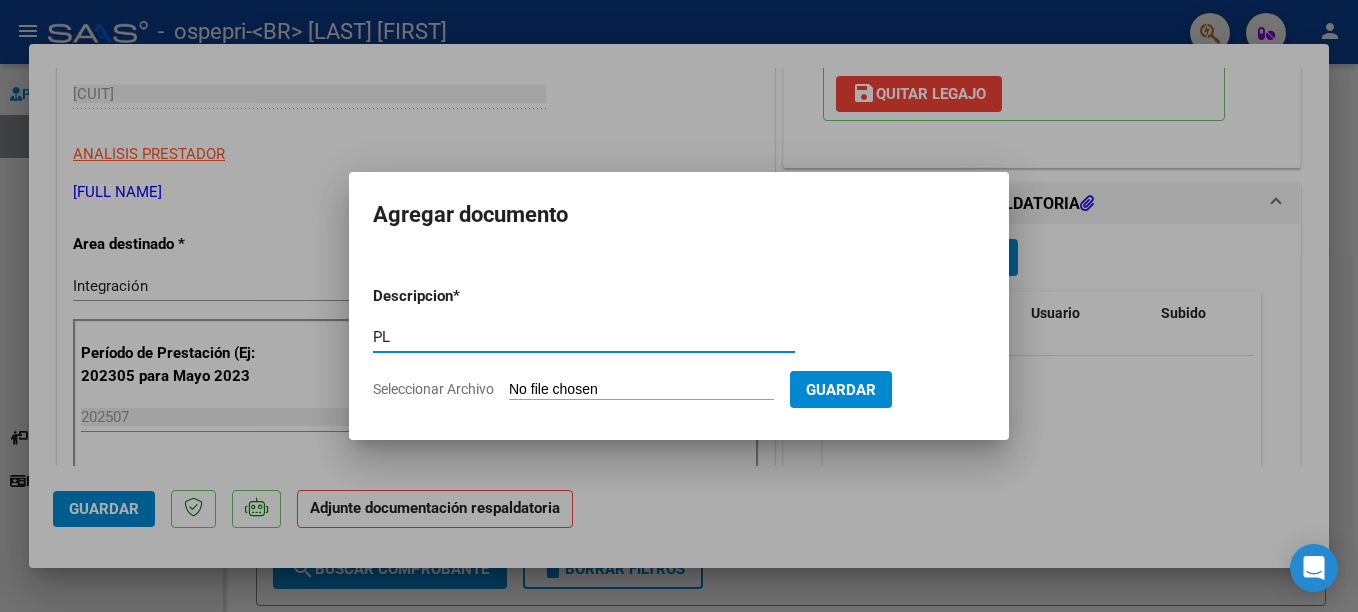 type on "planilla to" 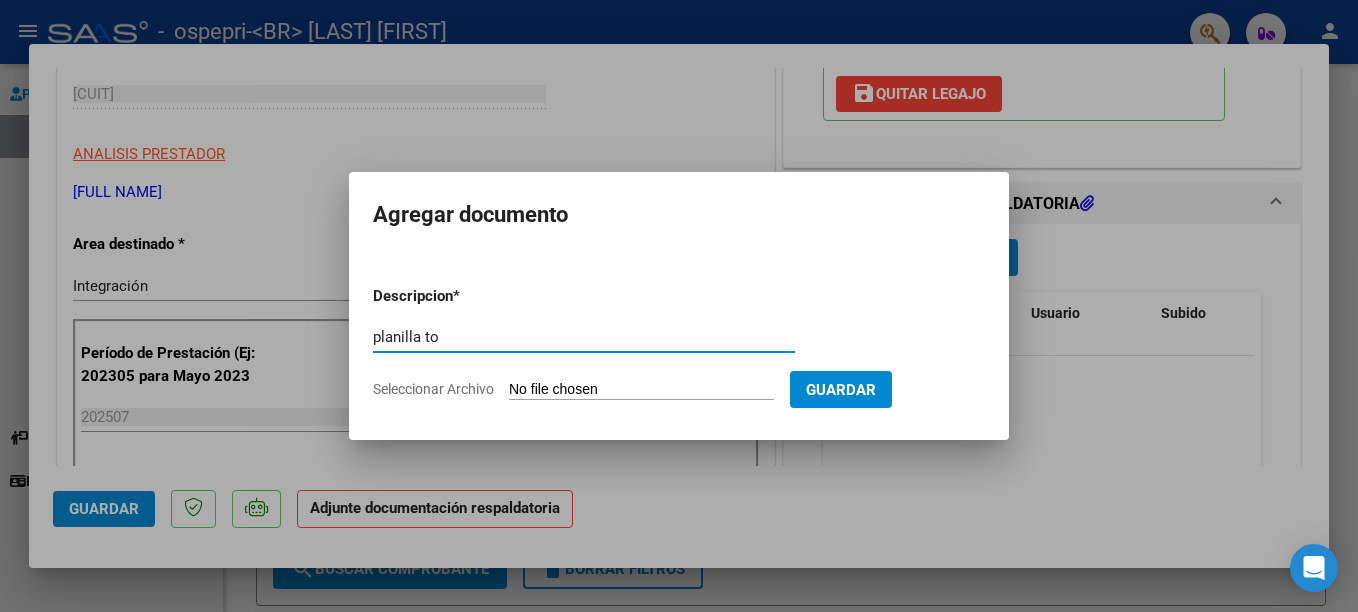 click on "Seleccionar Archivo" at bounding box center (641, 390) 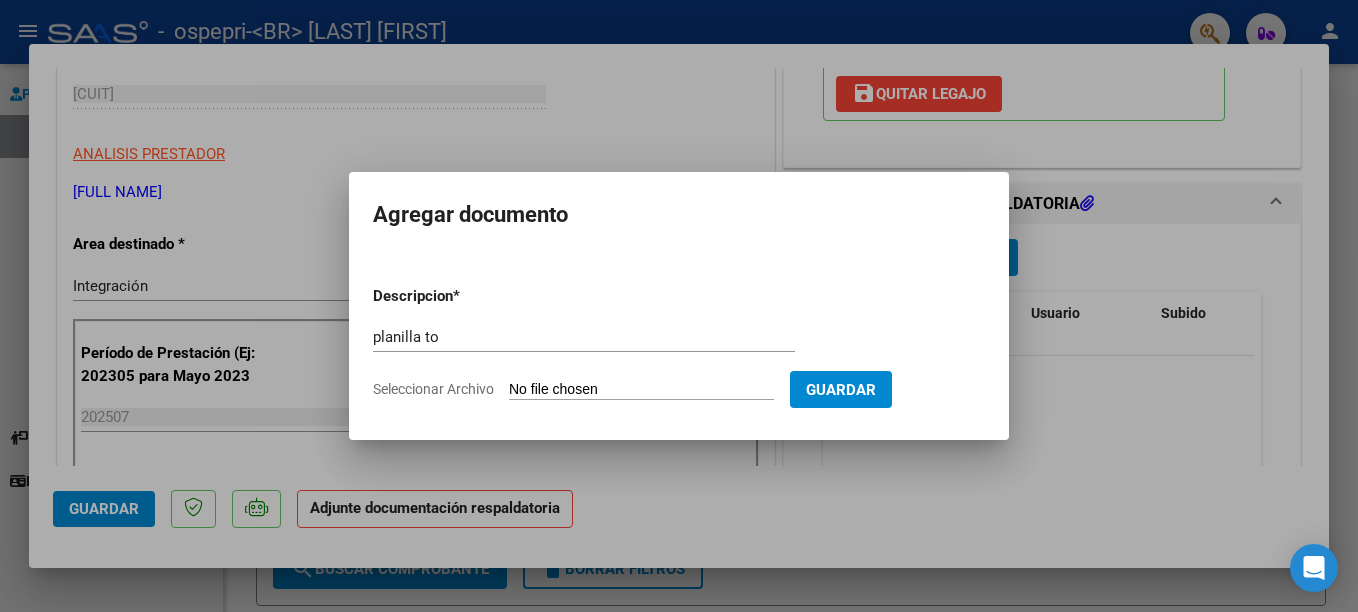 type on "C:\fakepath\[NAME].pdf" 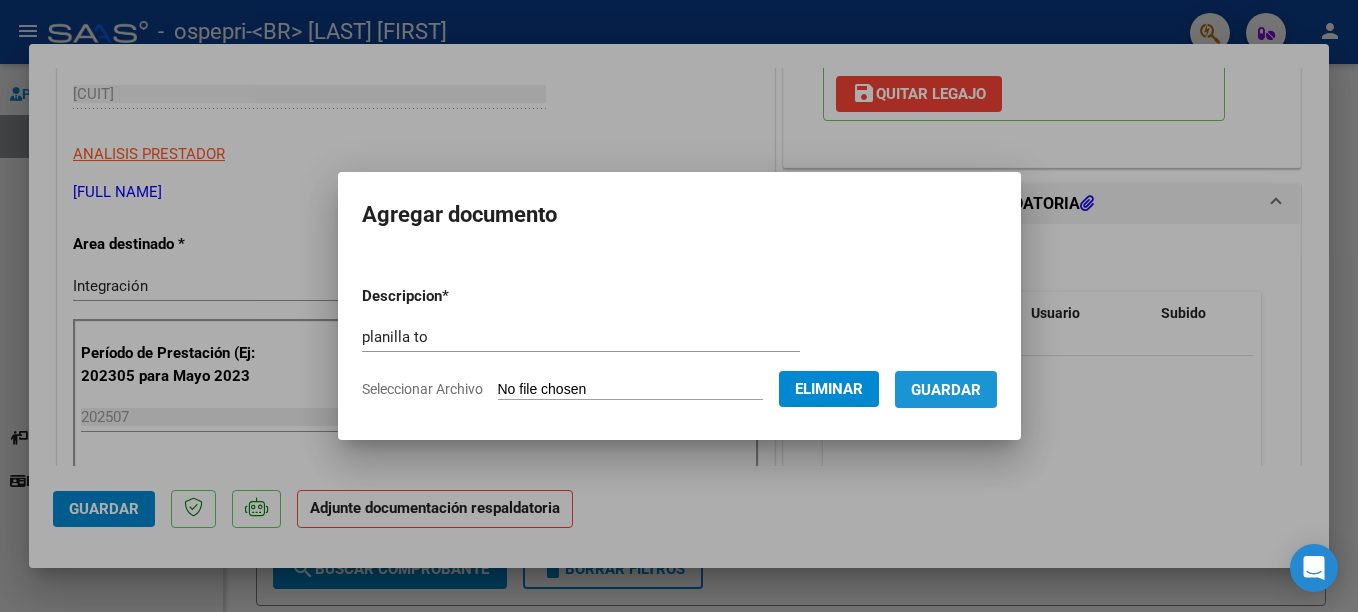 click on "Guardar" at bounding box center (946, 390) 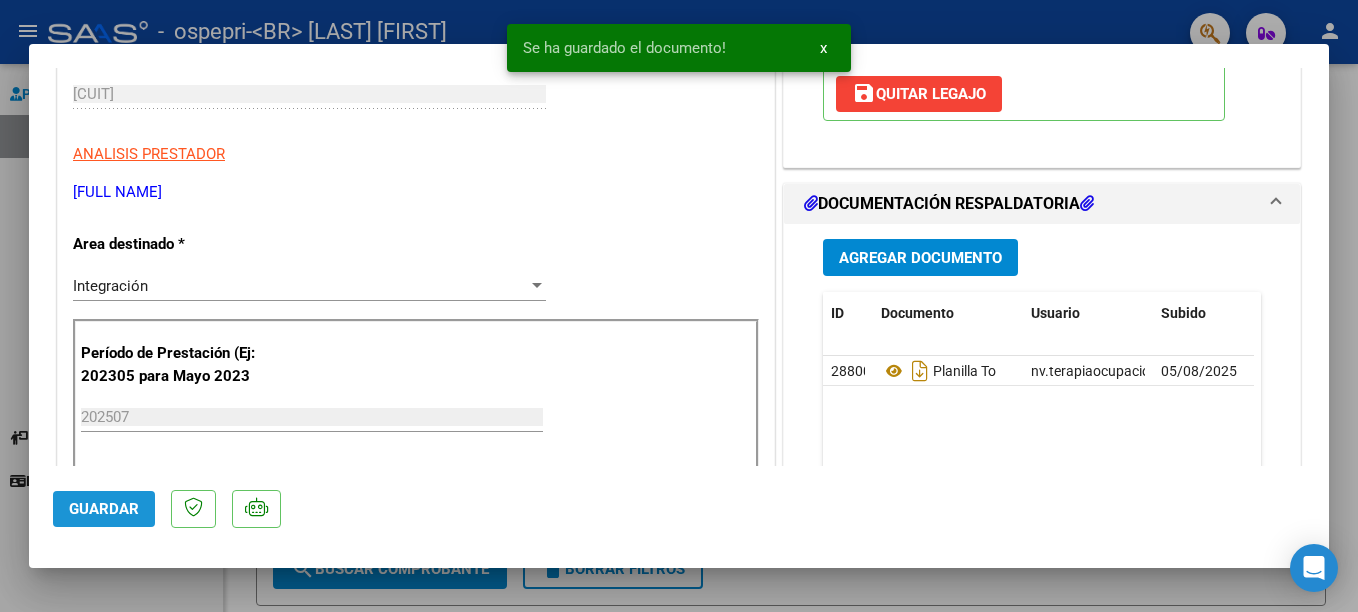 click on "Guardar" 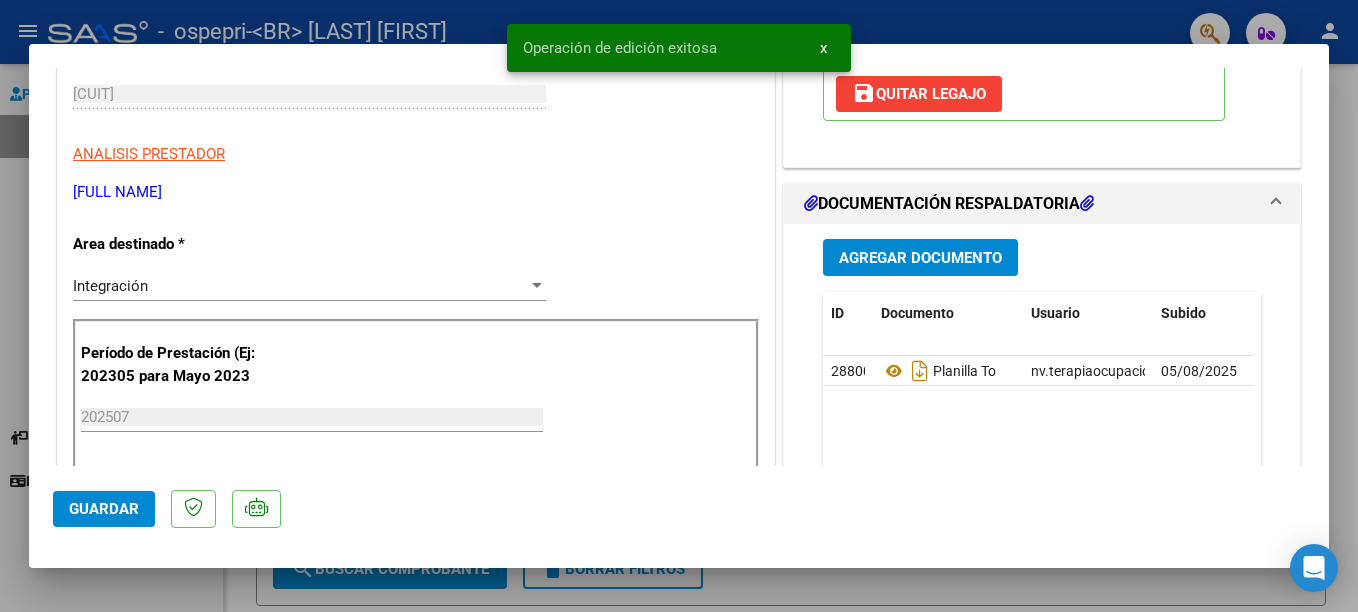 click at bounding box center (679, 306) 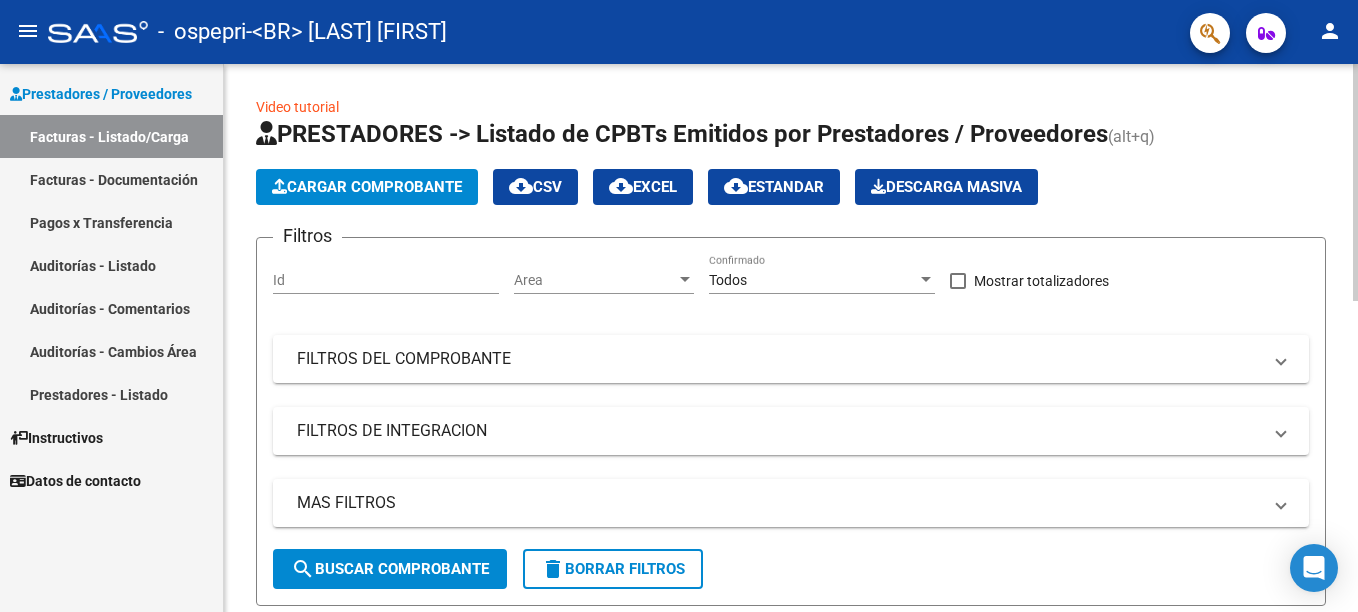 click on "Cargar Comprobante" 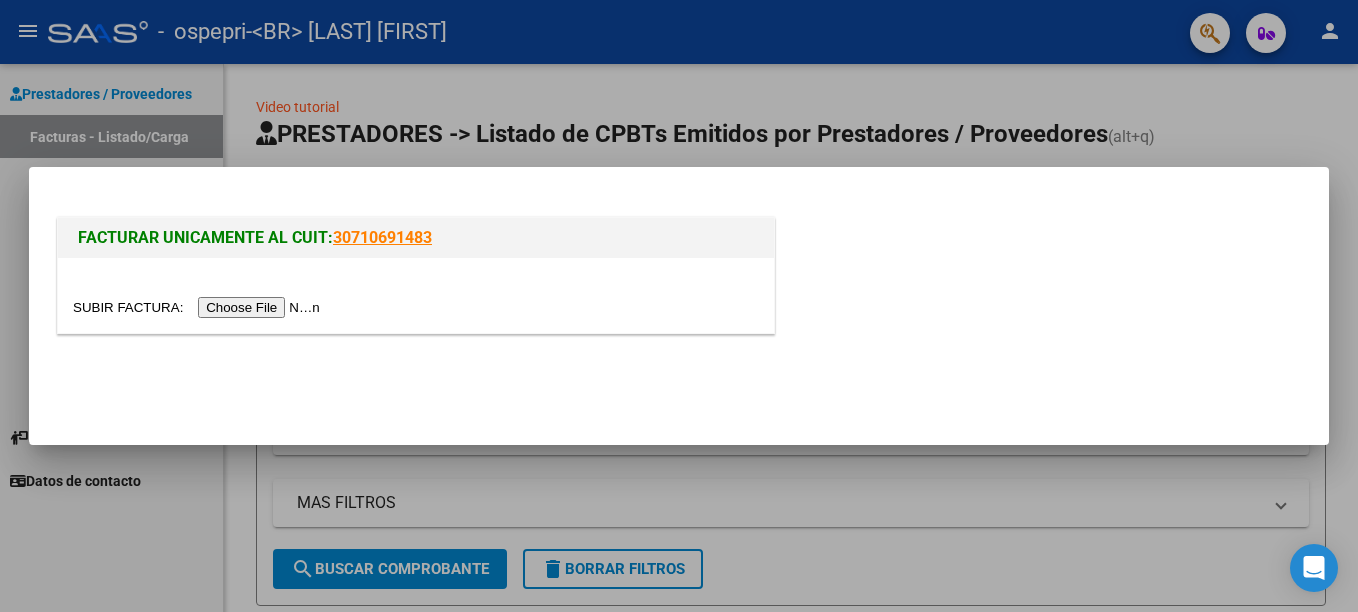 click at bounding box center [199, 307] 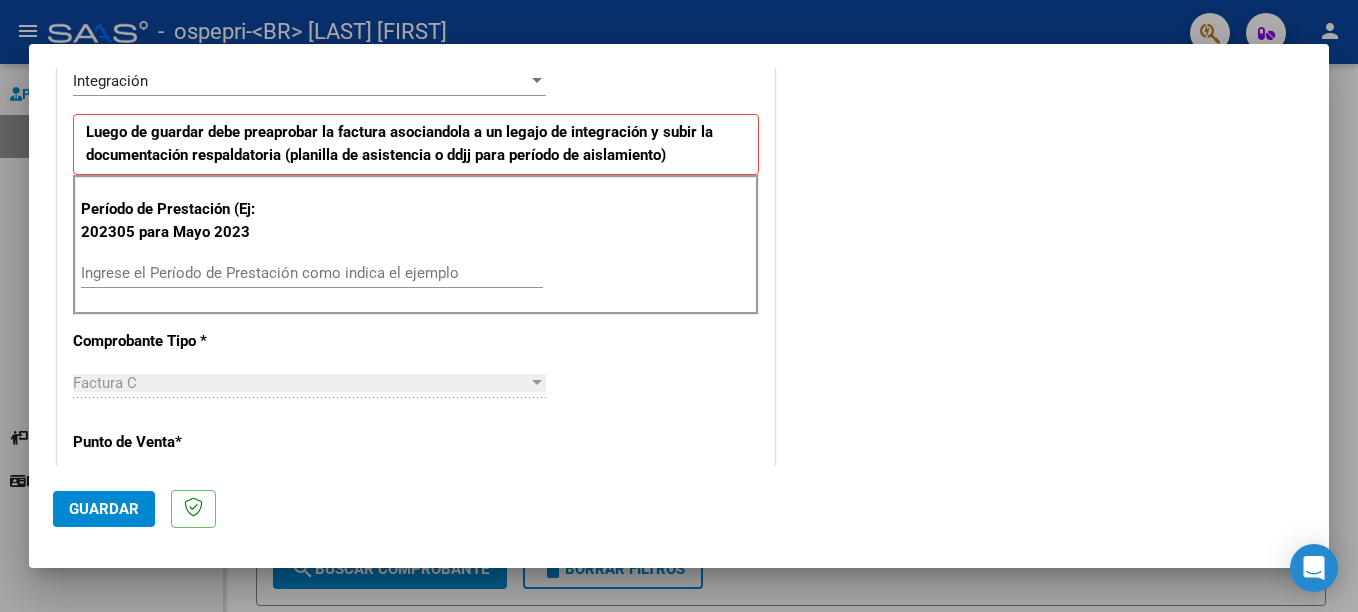 scroll, scrollTop: 484, scrollLeft: 0, axis: vertical 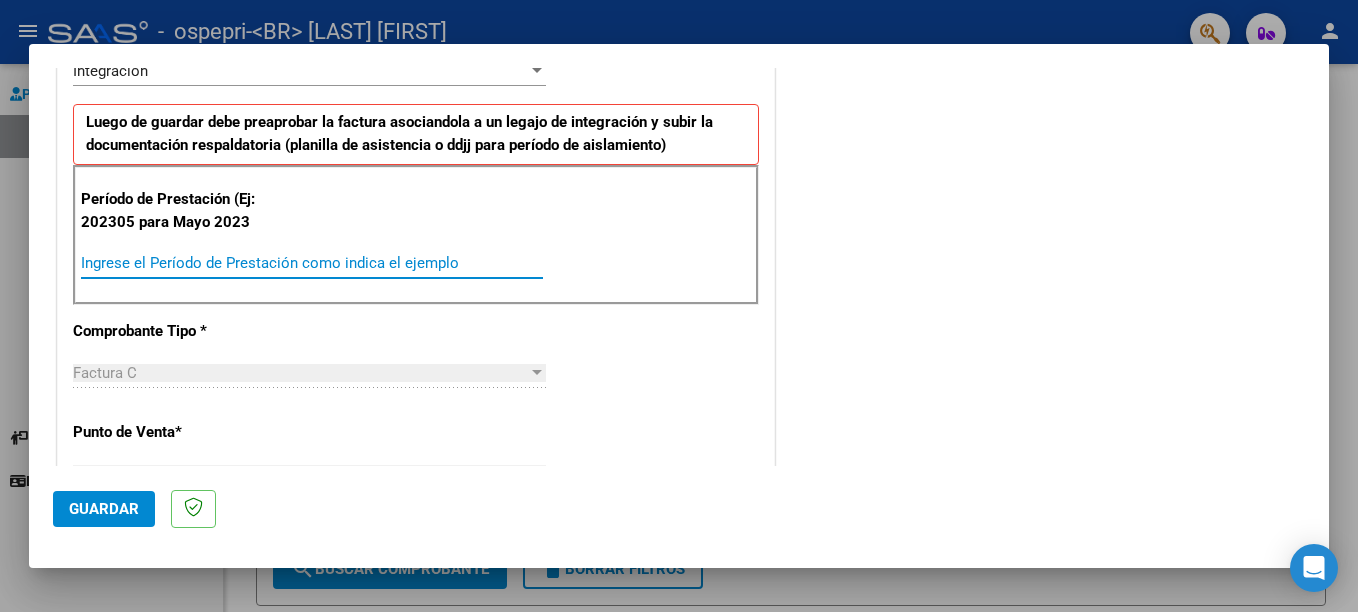 click on "Ingrese el Período de Prestación como indica el ejemplo" at bounding box center [312, 263] 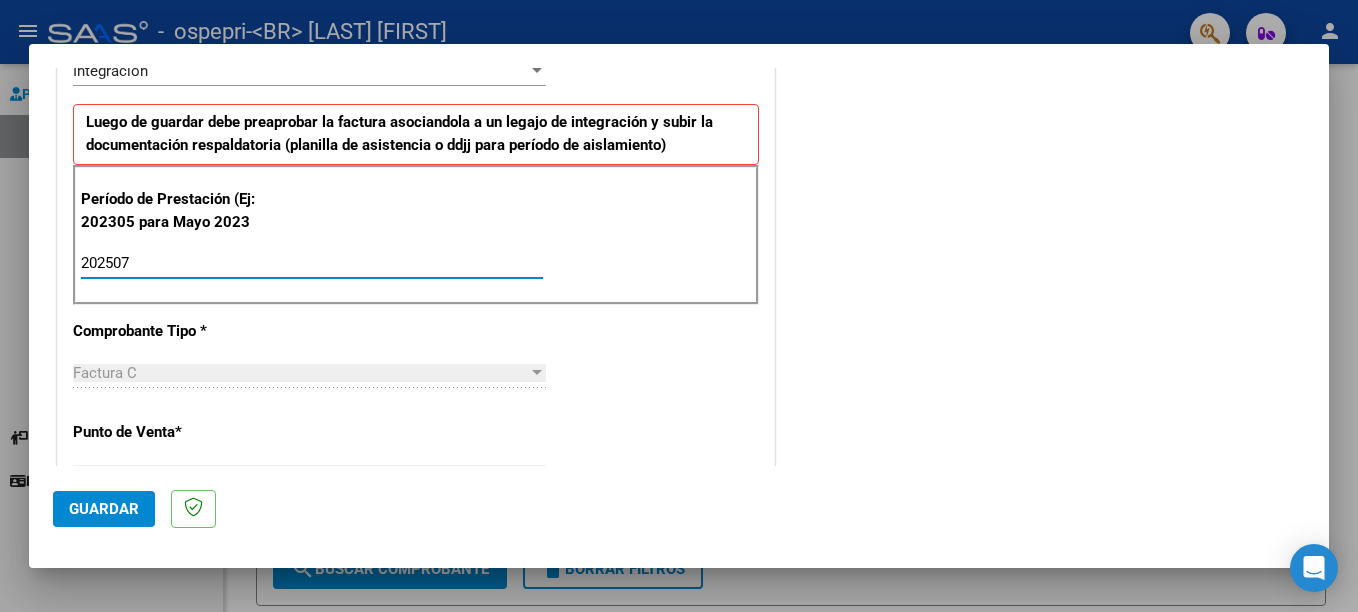 type on "202507" 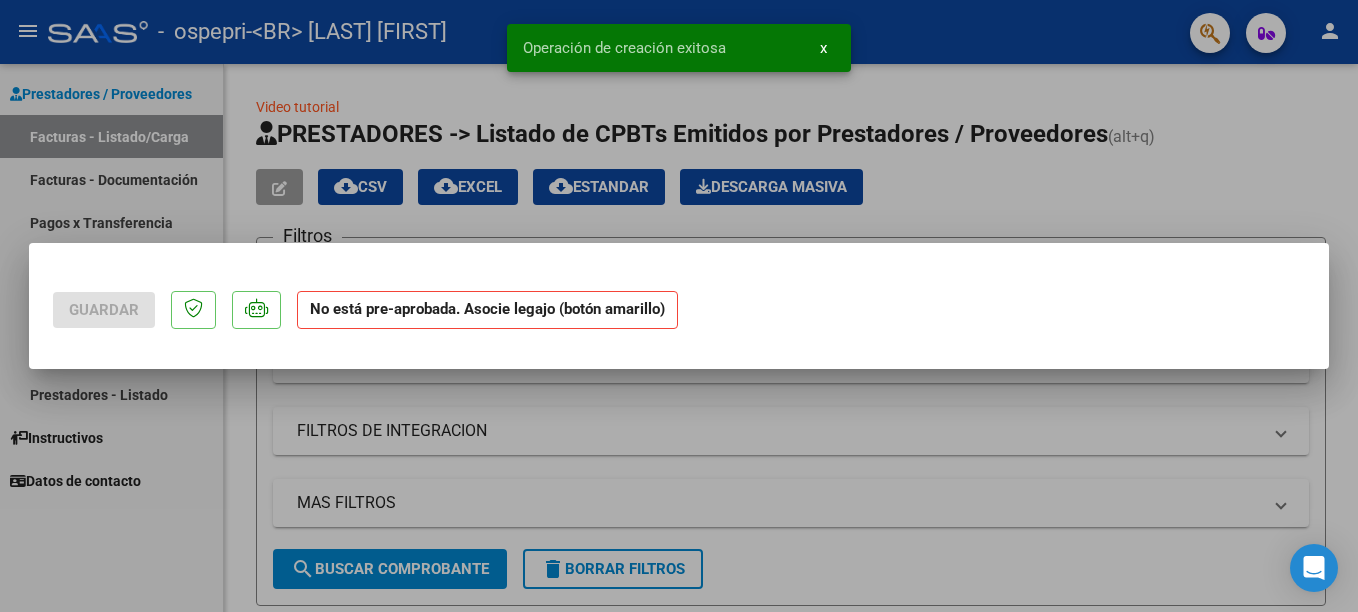 scroll, scrollTop: 0, scrollLeft: 0, axis: both 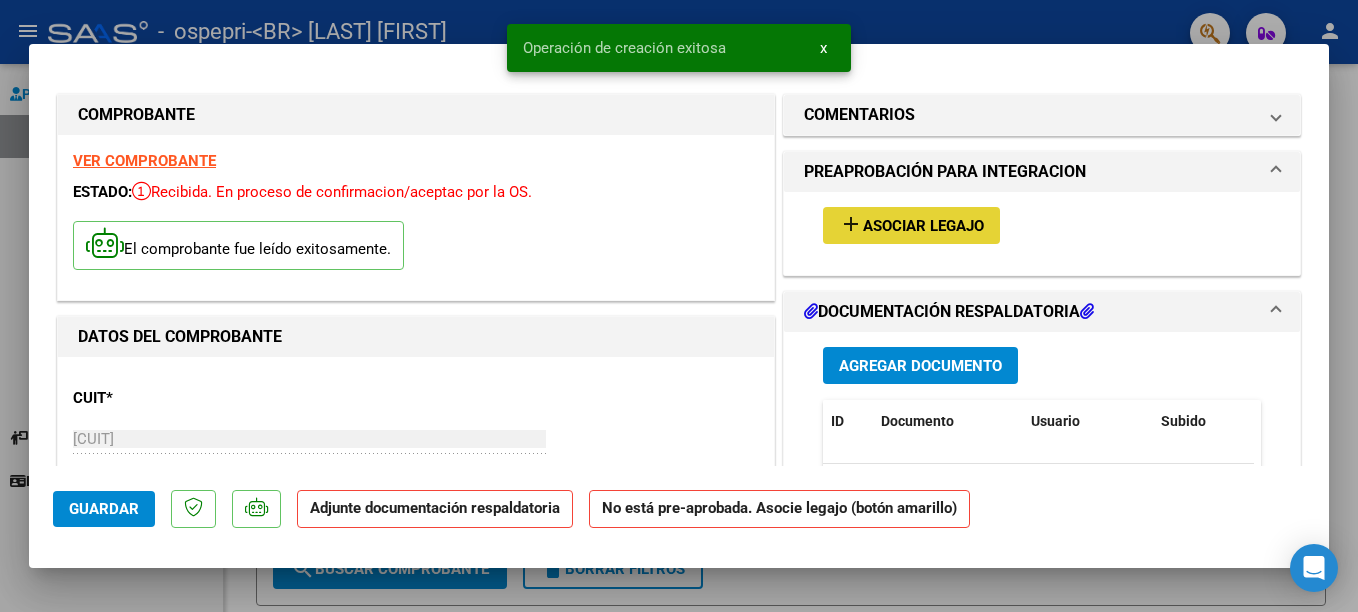 click on "Asociar Legajo" at bounding box center (923, 226) 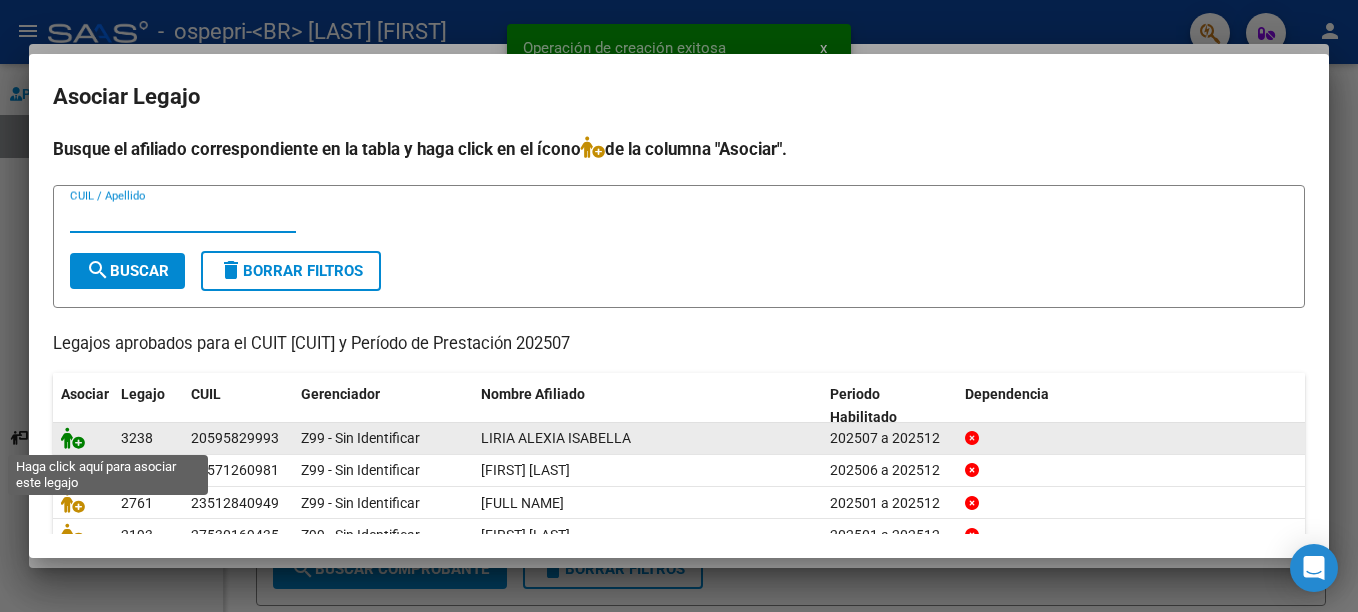 click 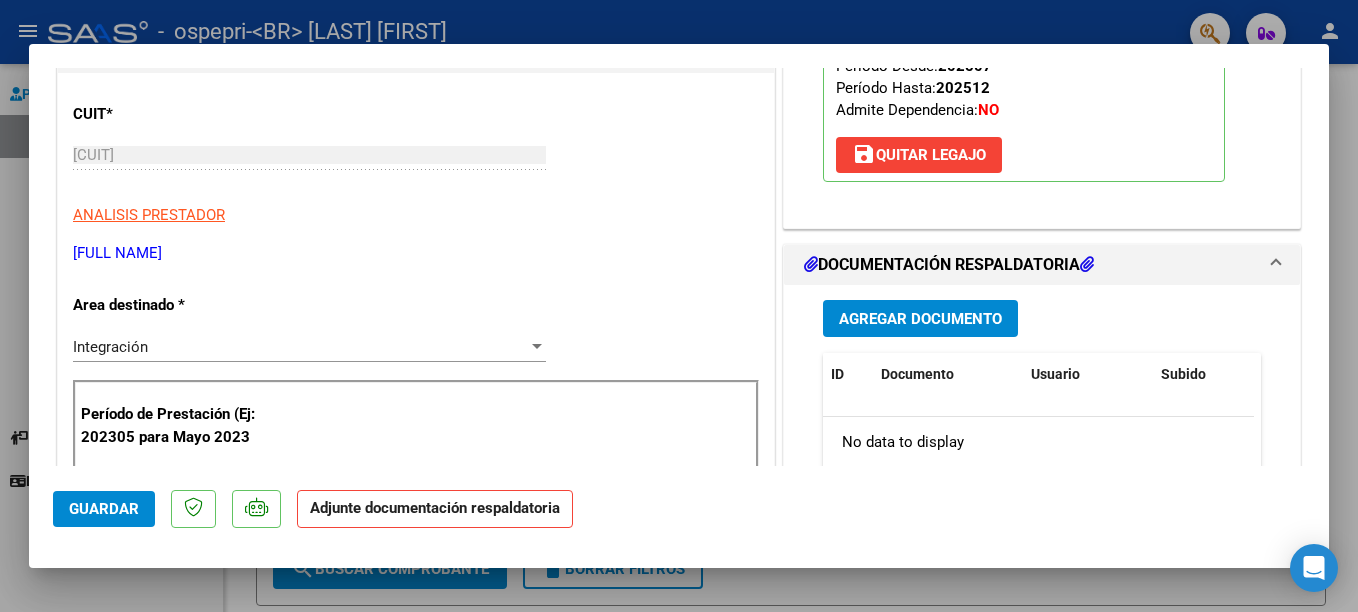 scroll, scrollTop: 376, scrollLeft: 0, axis: vertical 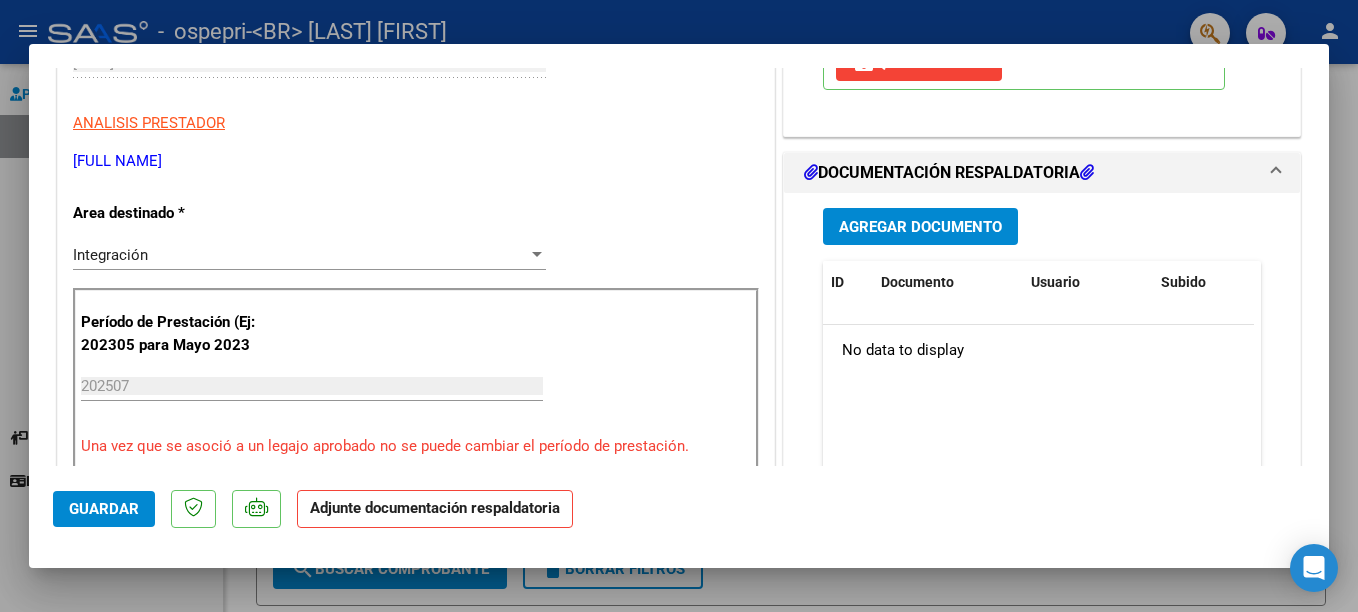 click on "Agregar Documento" at bounding box center [920, 227] 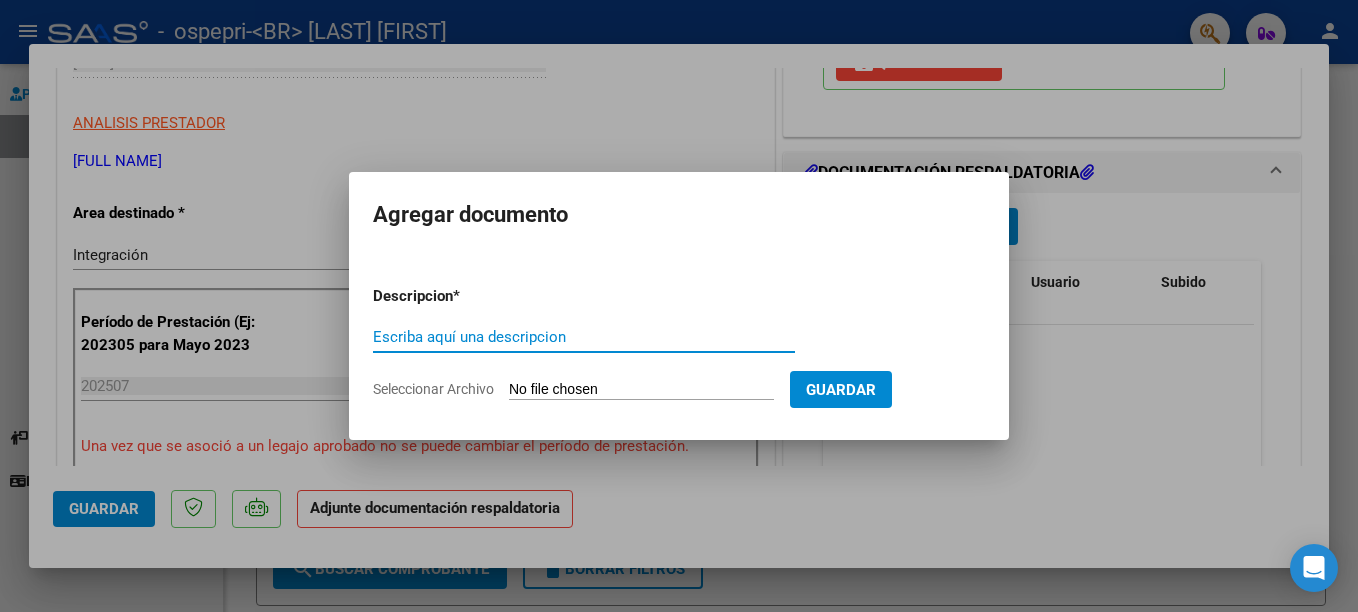 click on "Escriba aquí una descripcion" at bounding box center [584, 337] 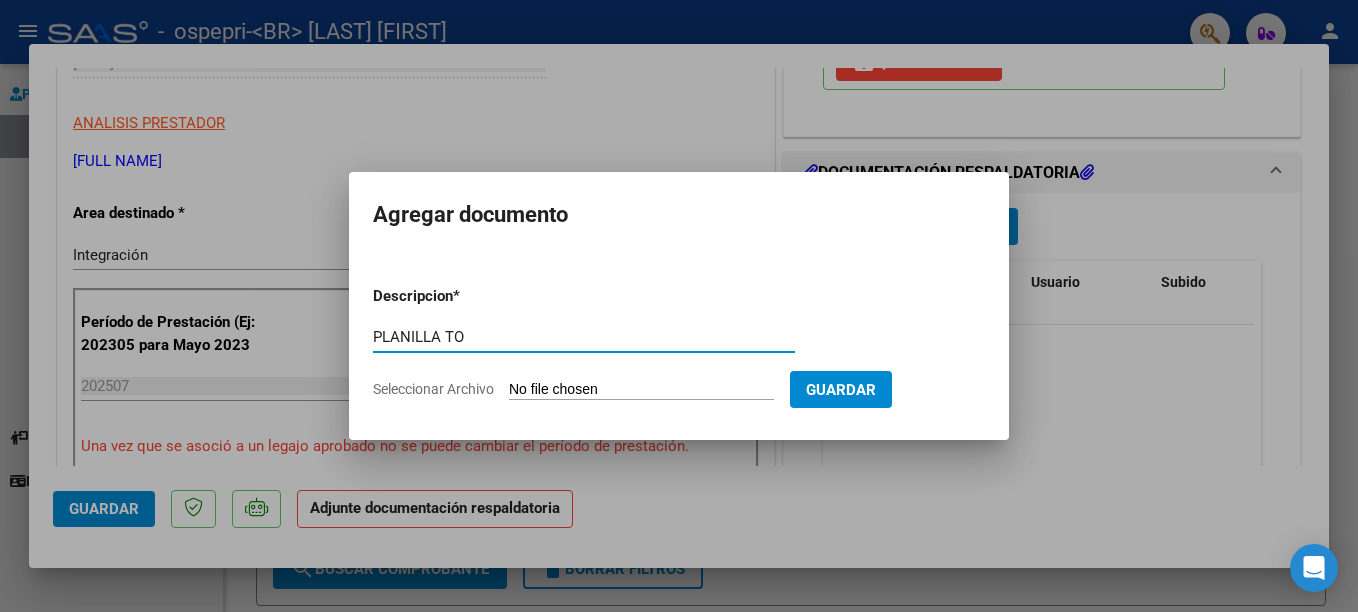 type on "PLANILLA TO" 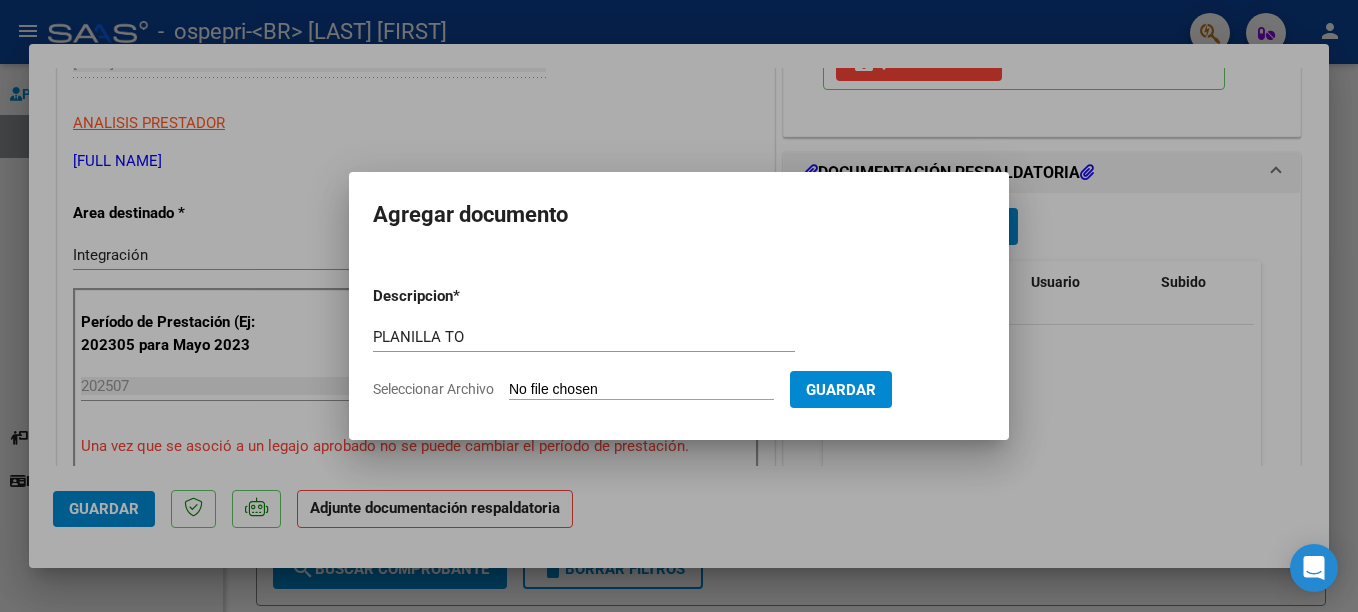 click on "Seleccionar Archivo" at bounding box center (641, 390) 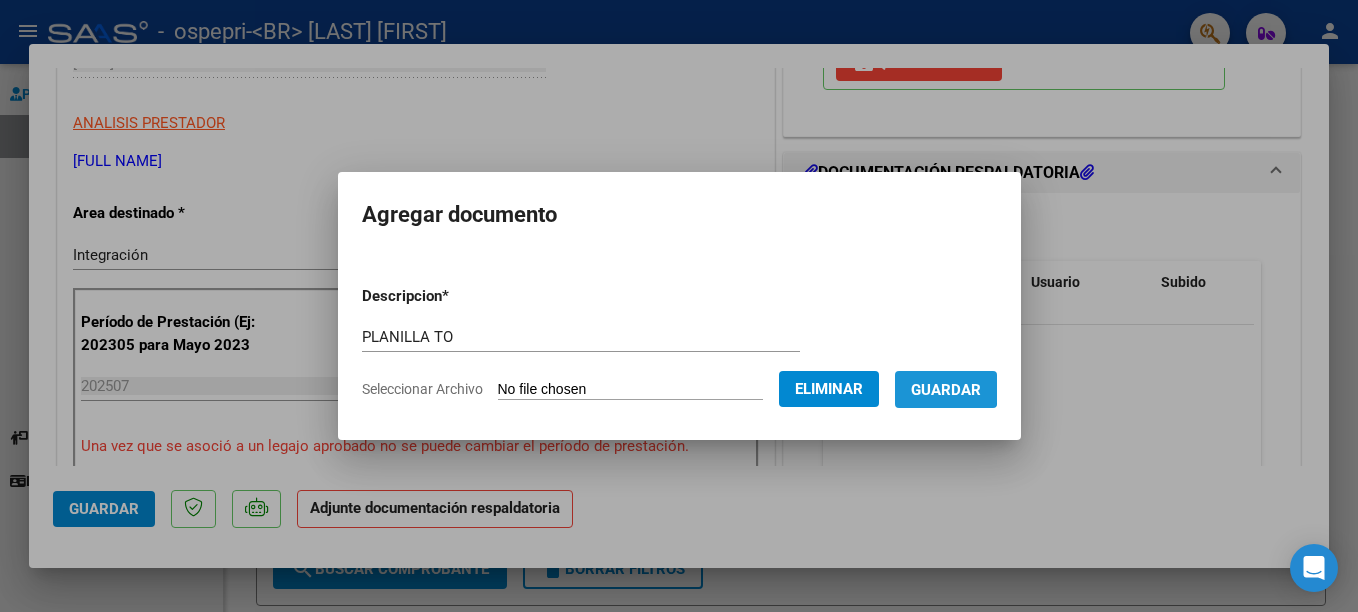 click on "Guardar" at bounding box center (946, 390) 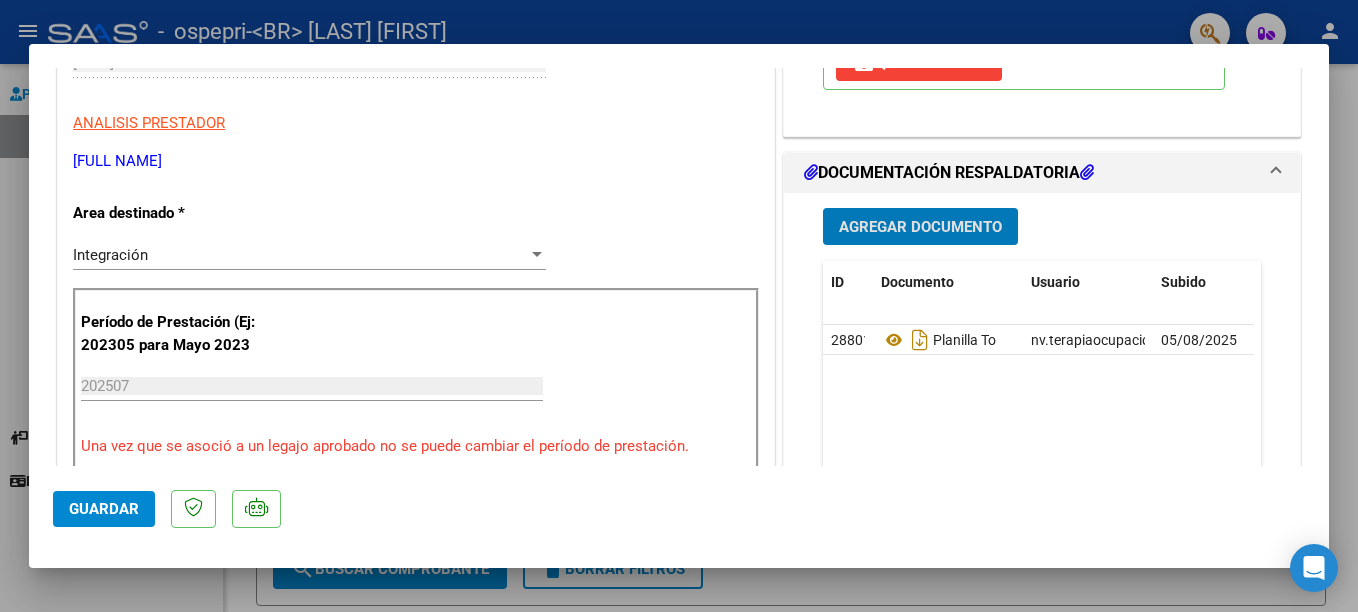 click on "Guardar" 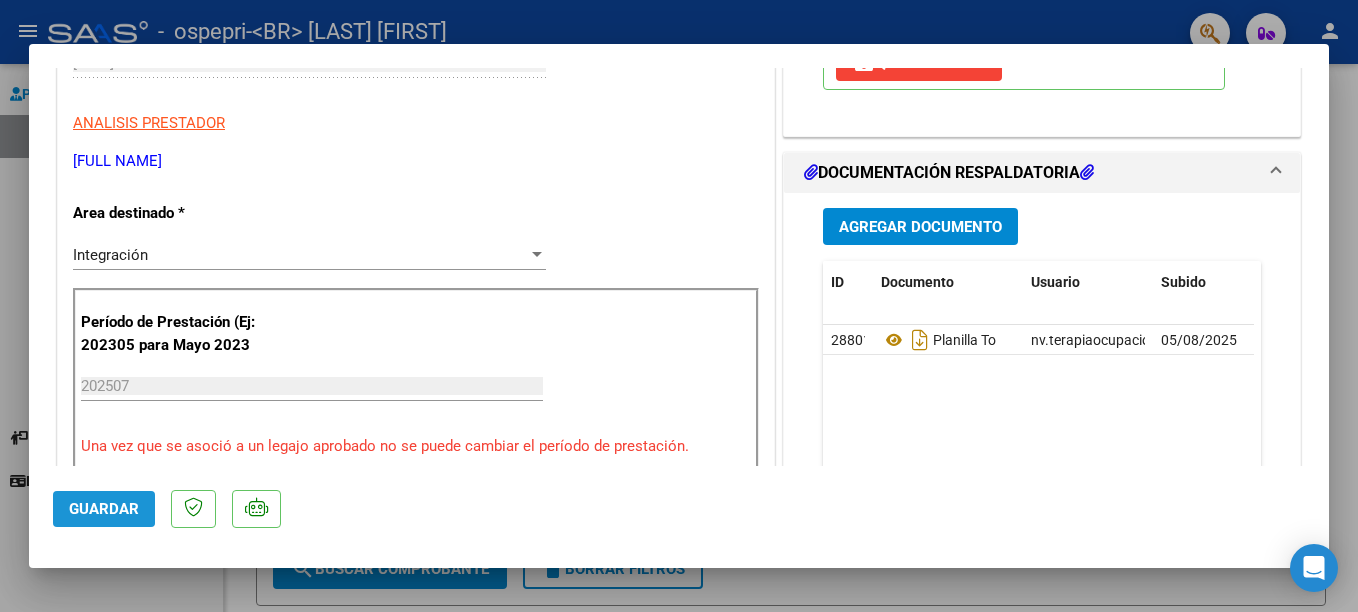 click on "Guardar" 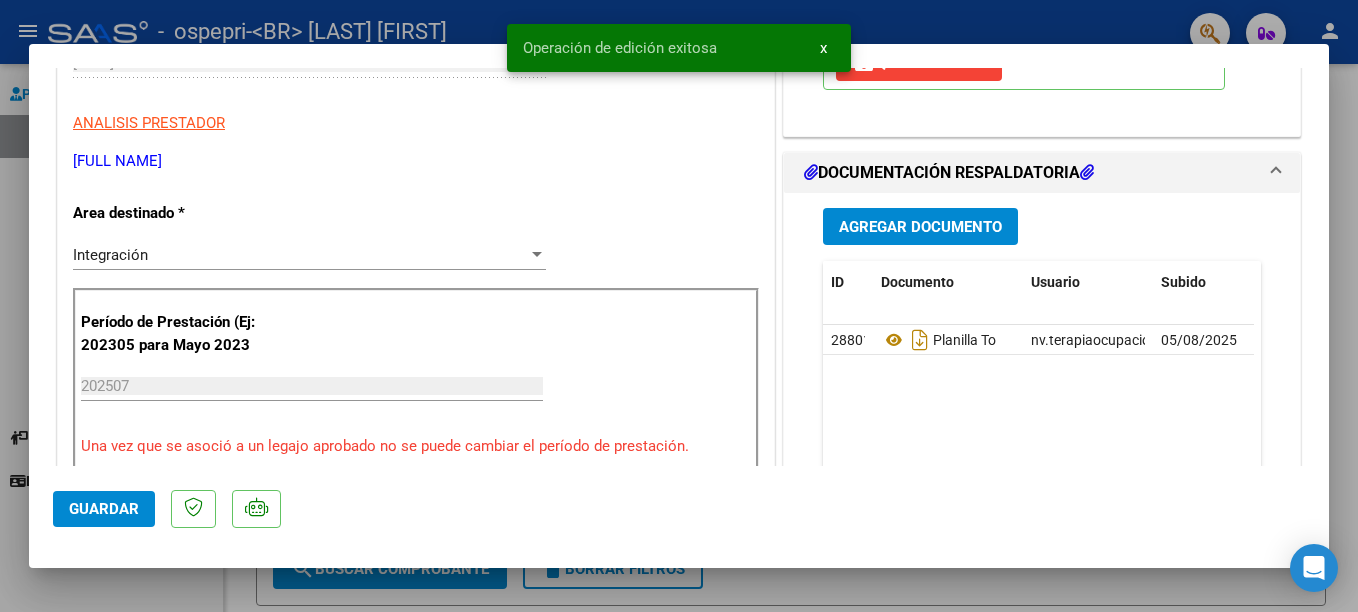 click at bounding box center [679, 306] 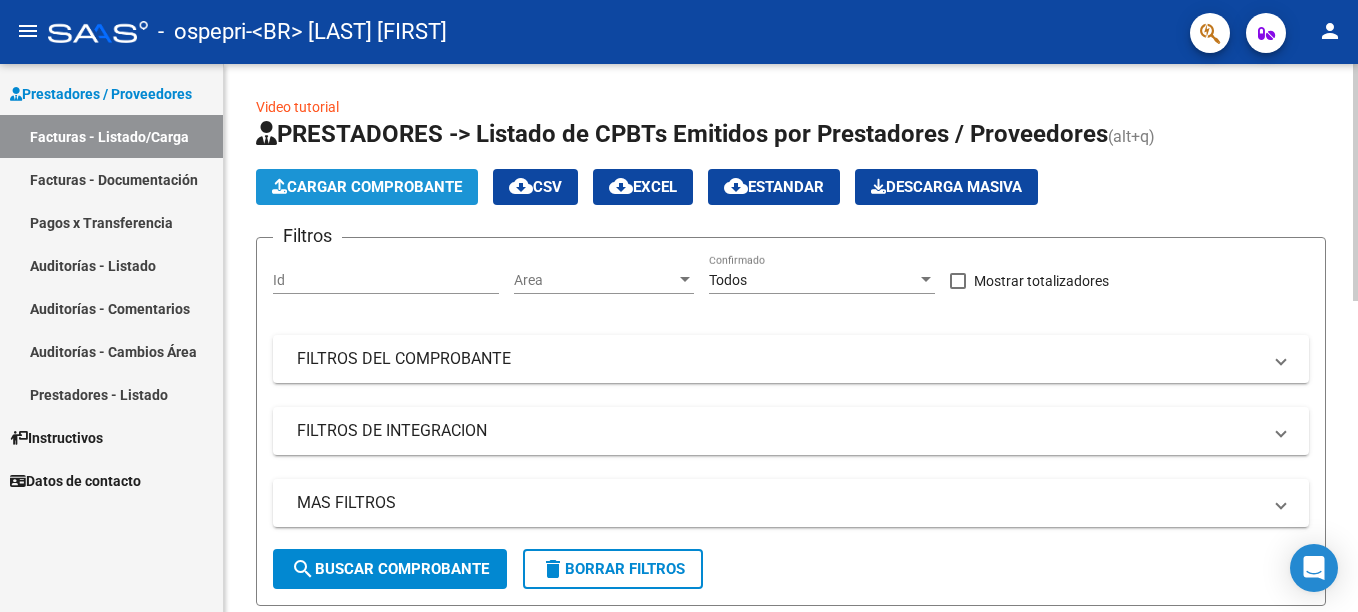 click on "Cargar Comprobante" 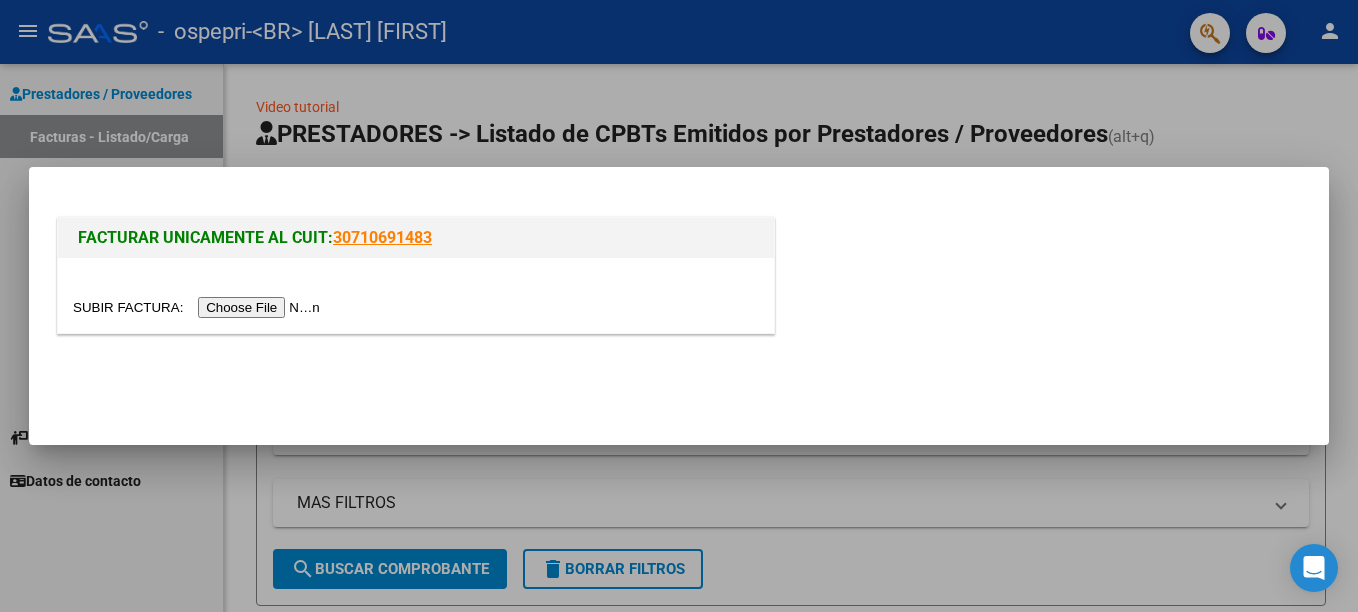 click at bounding box center (199, 307) 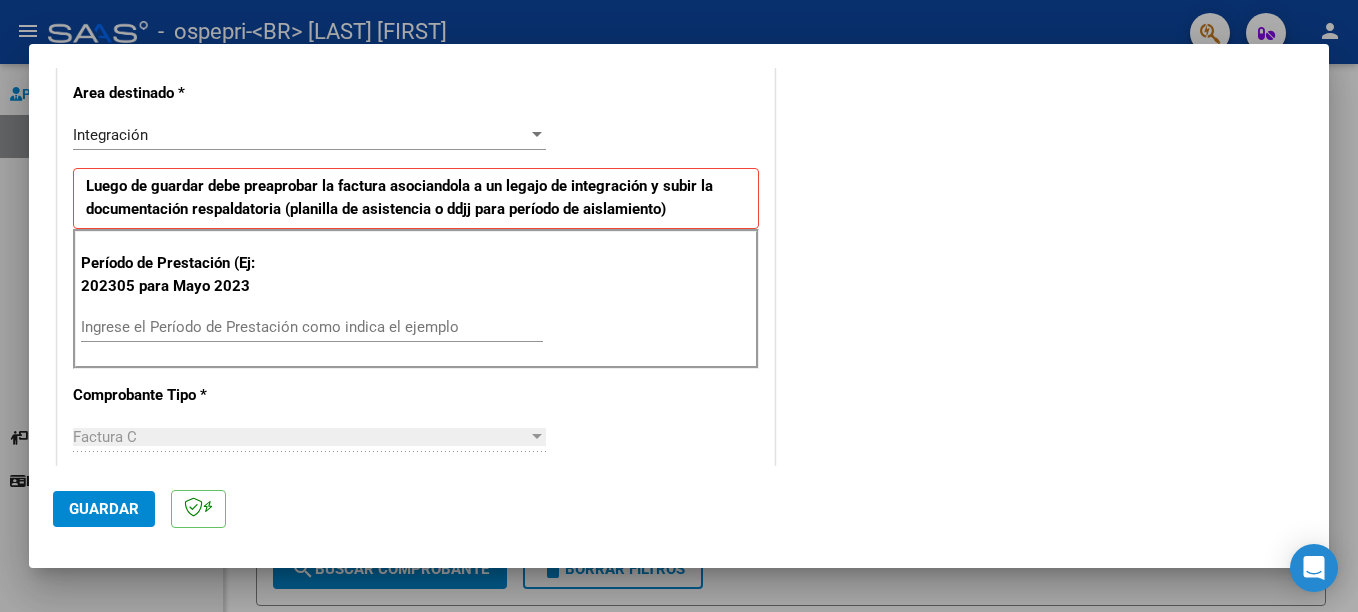 scroll, scrollTop: 508, scrollLeft: 0, axis: vertical 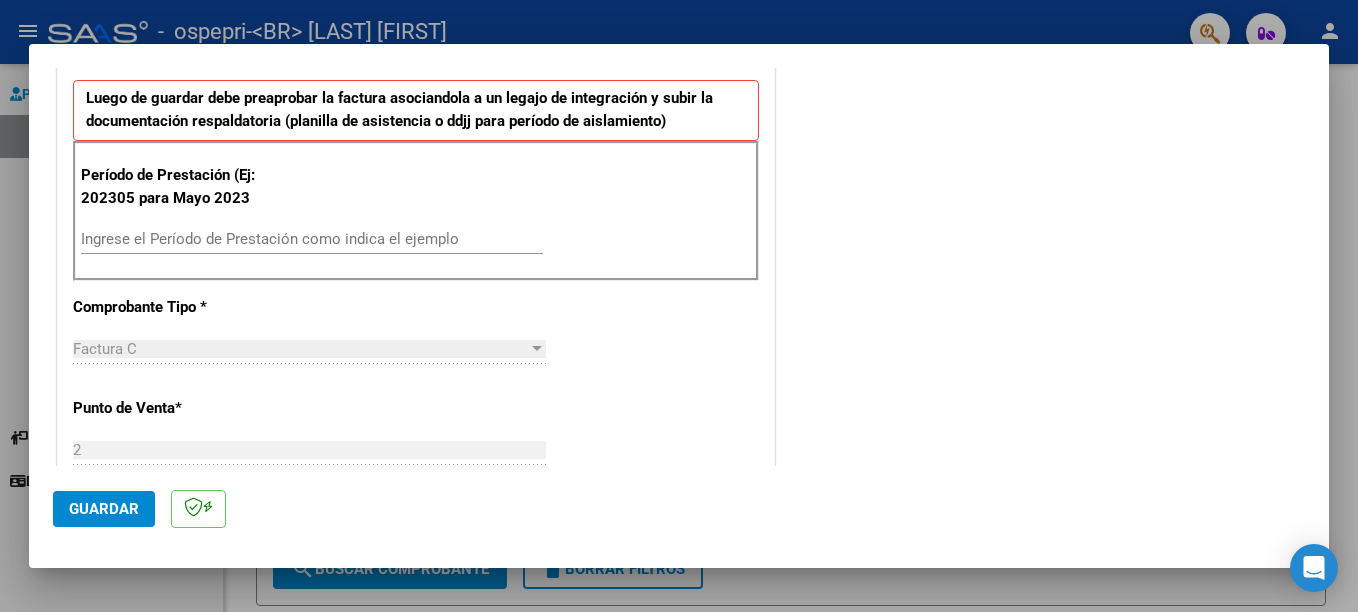 click on "Ingrese el Período de Prestación como indica el ejemplo" at bounding box center (312, 239) 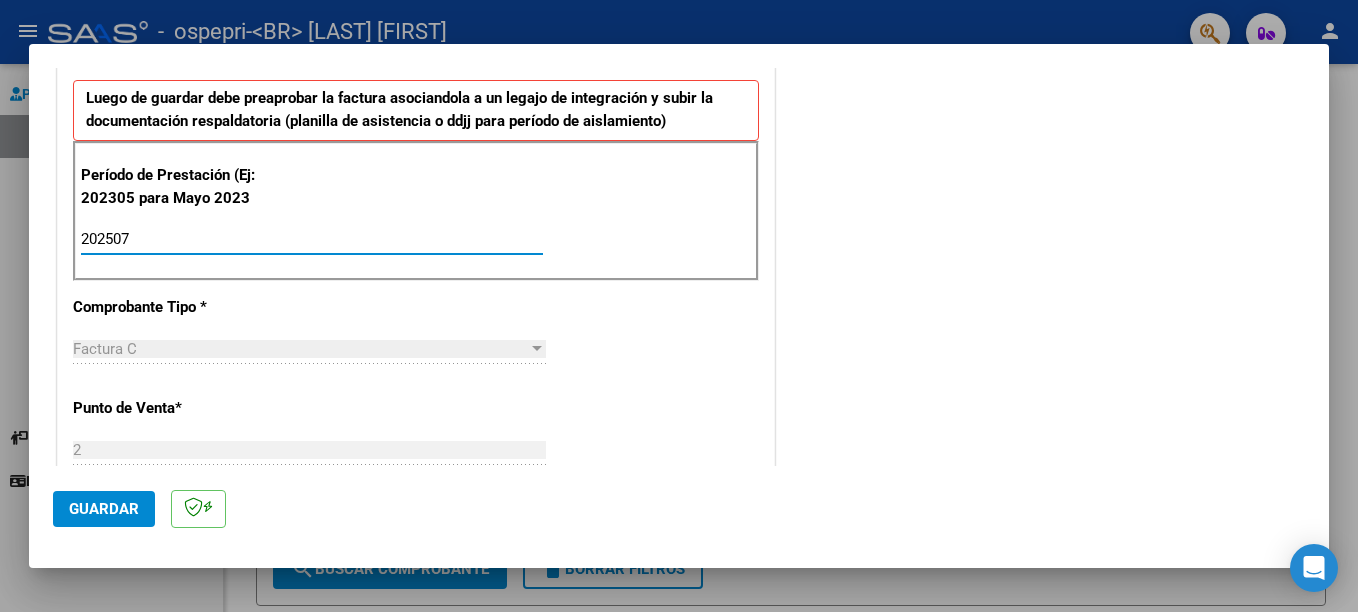 type on "202507" 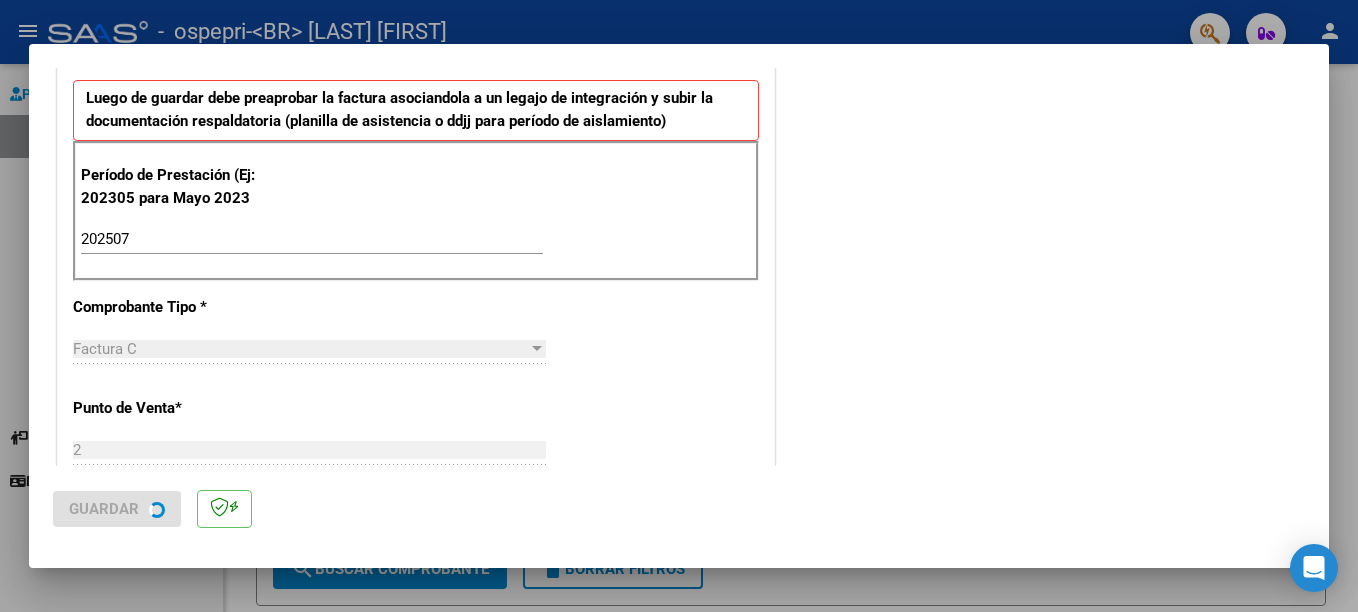 scroll, scrollTop: 0, scrollLeft: 0, axis: both 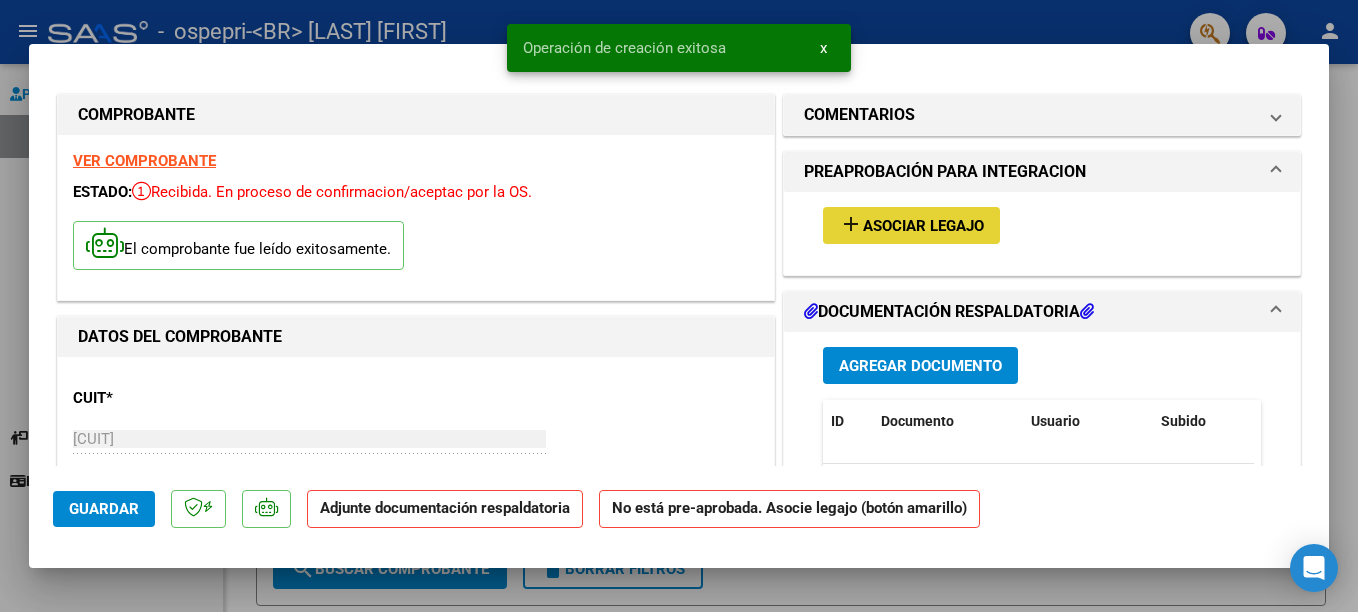 click on "Asociar Legajo" at bounding box center (923, 226) 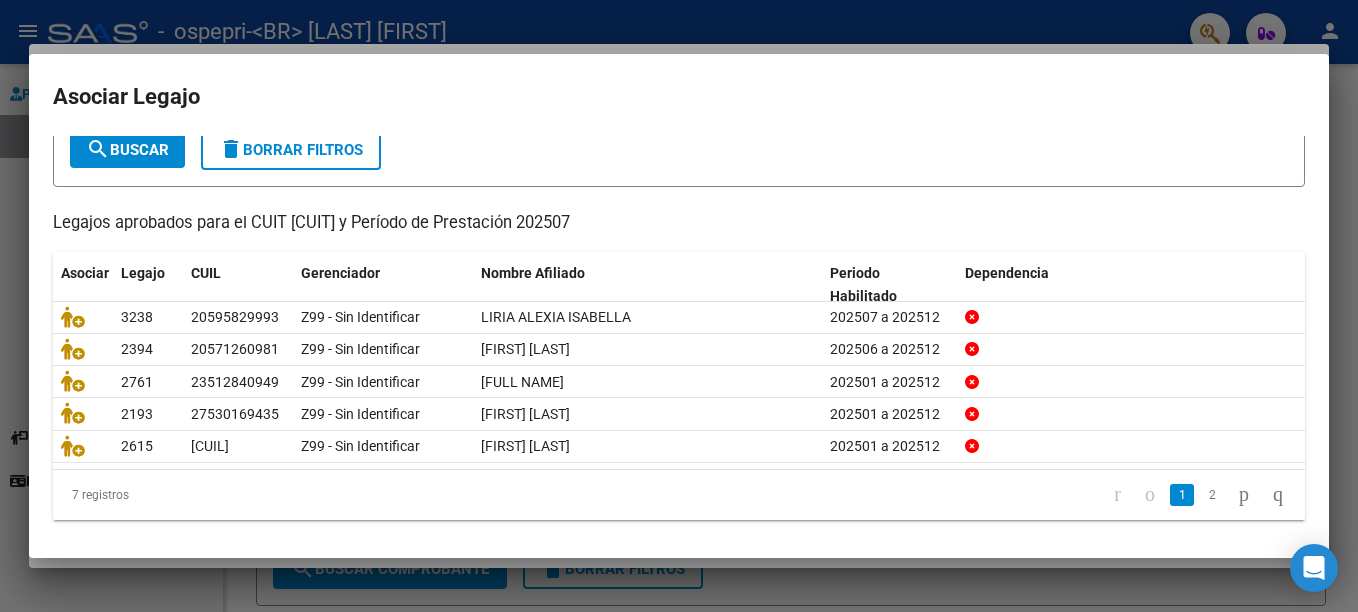 scroll, scrollTop: 128, scrollLeft: 0, axis: vertical 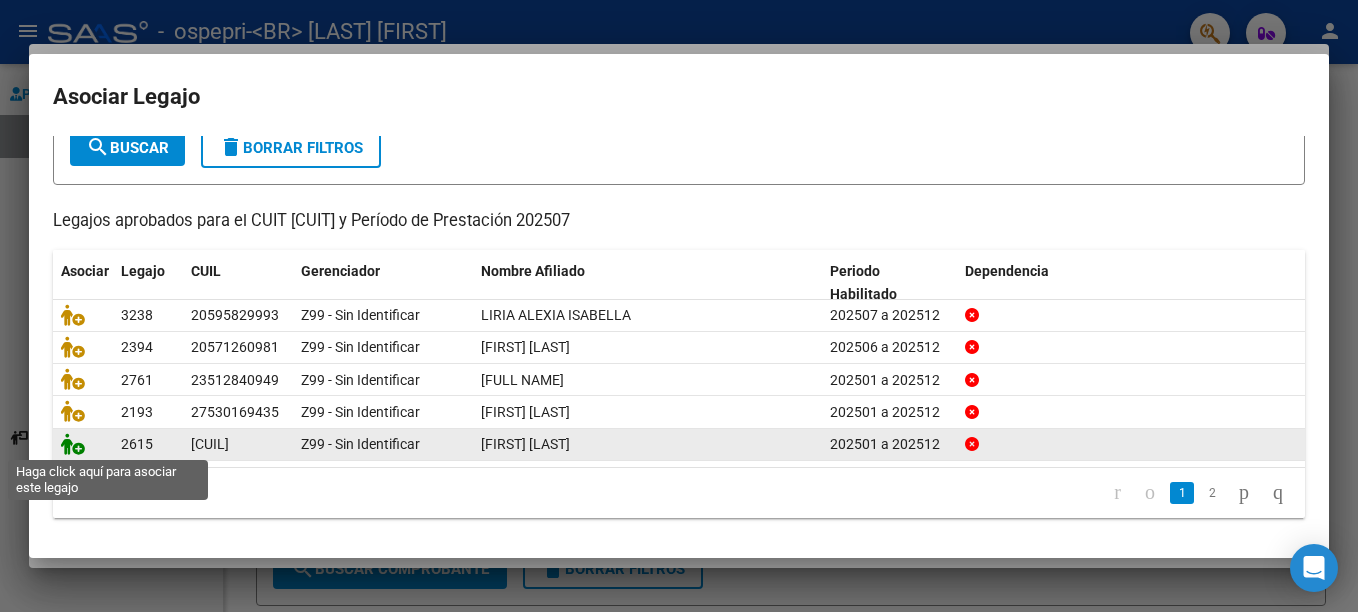 click 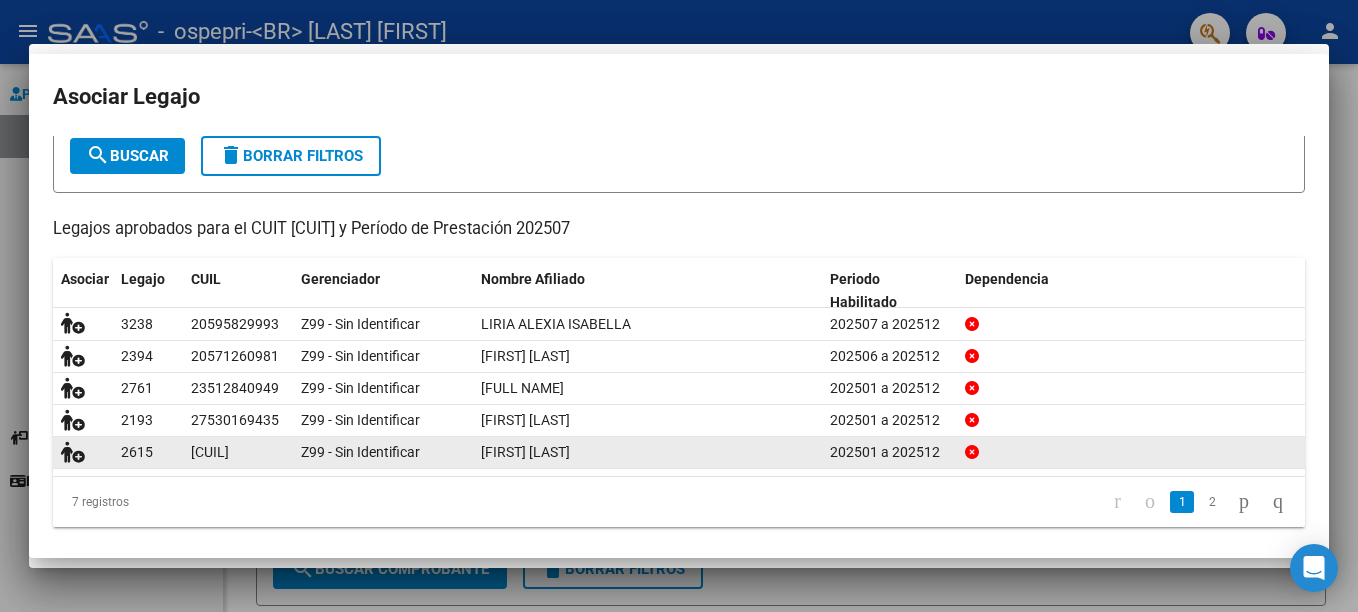 scroll, scrollTop: 0, scrollLeft: 0, axis: both 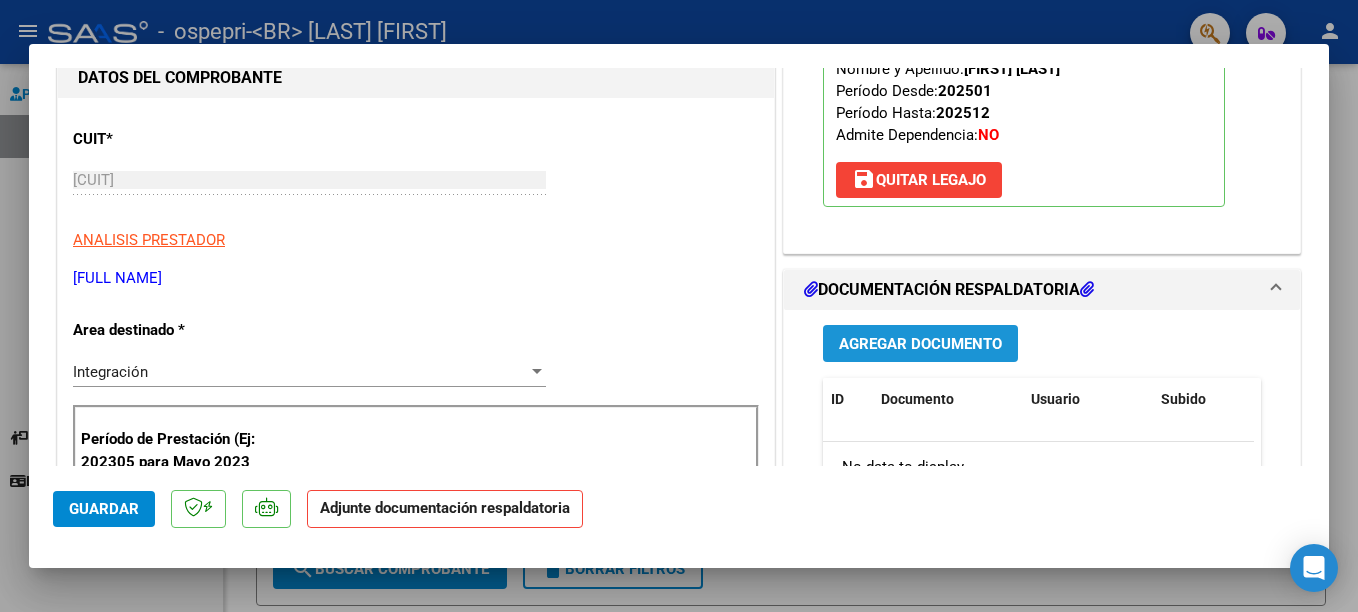 click on "Agregar Documento" at bounding box center [920, 344] 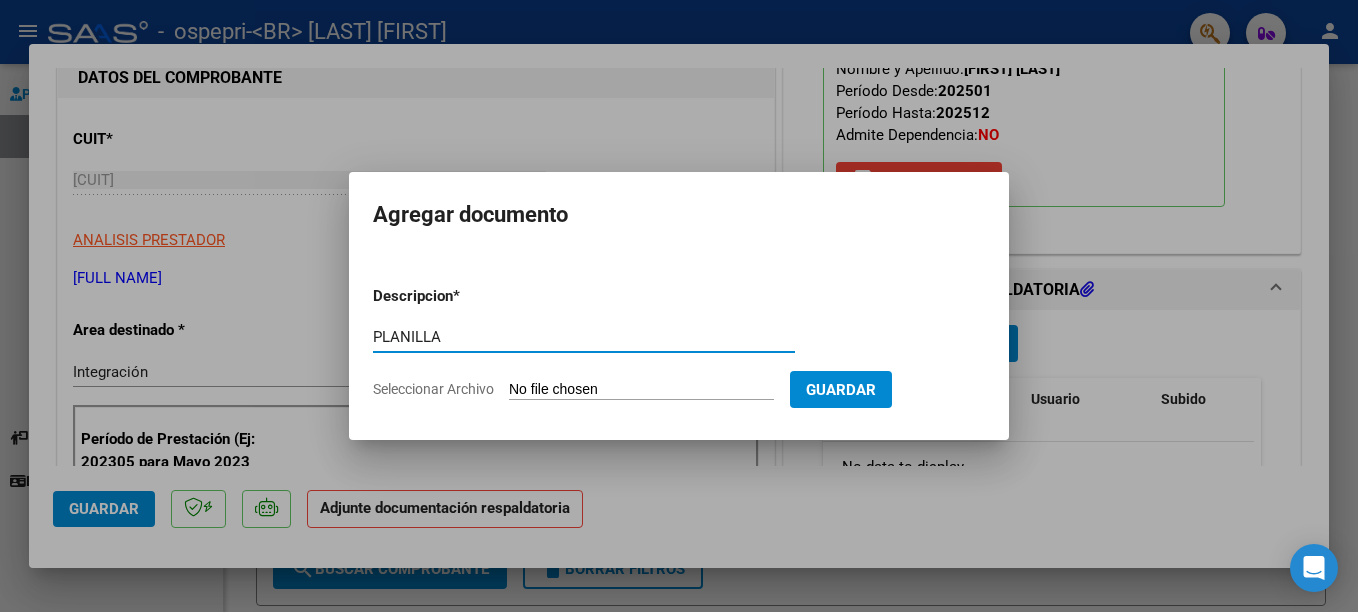 type on "PLANILLA" 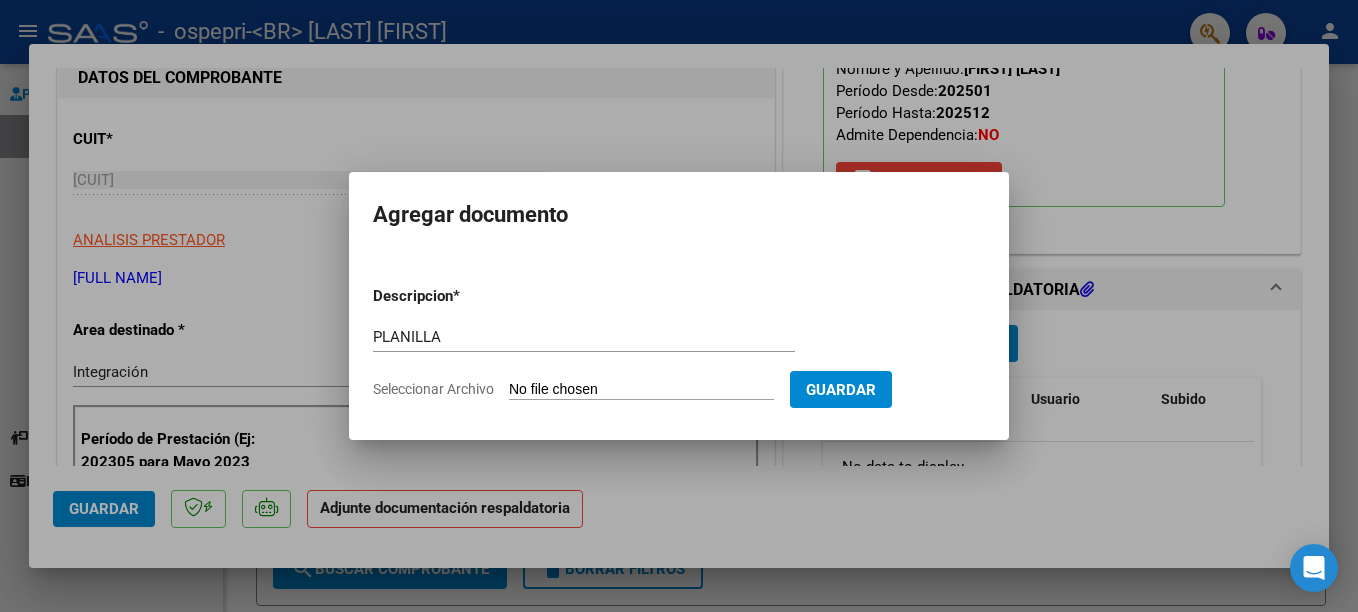 click on "Seleccionar Archivo" at bounding box center (641, 390) 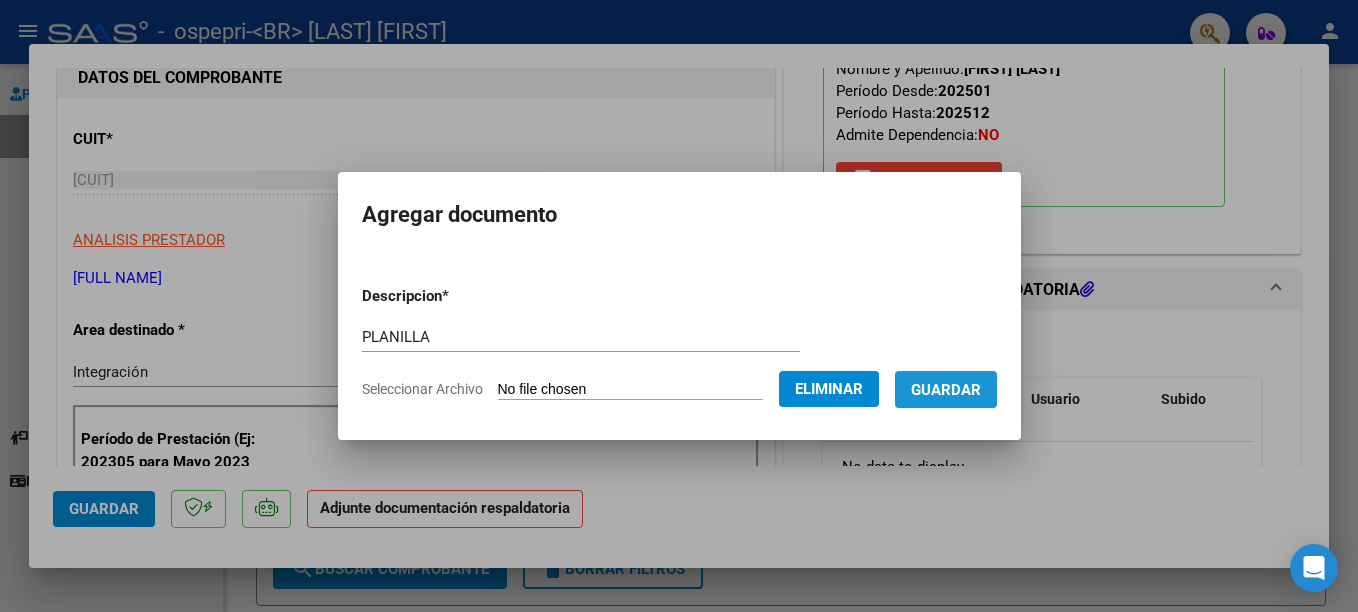 click on "Guardar" at bounding box center (946, 390) 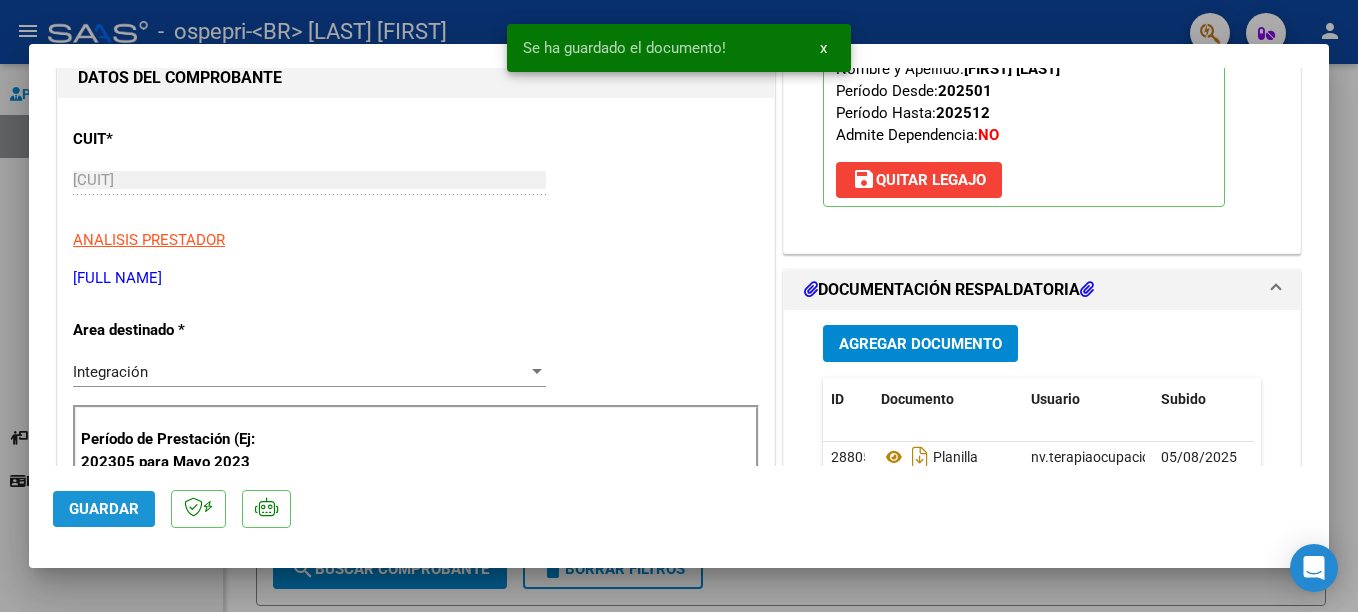 click on "Guardar" 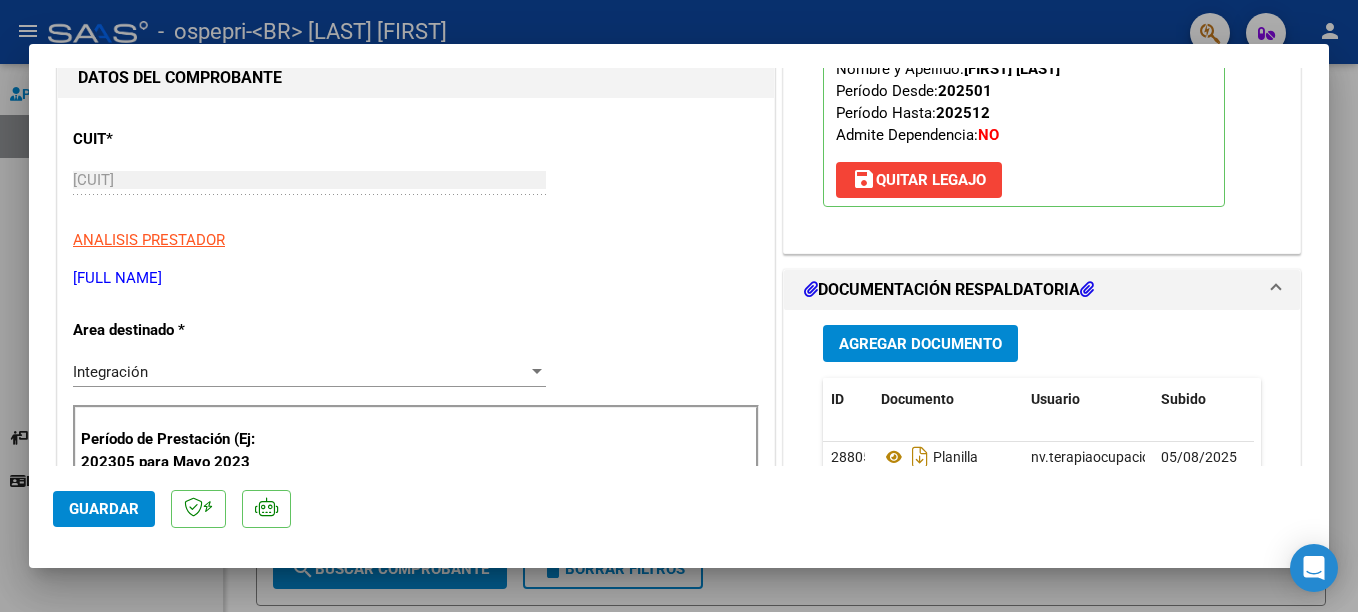 click at bounding box center [679, 306] 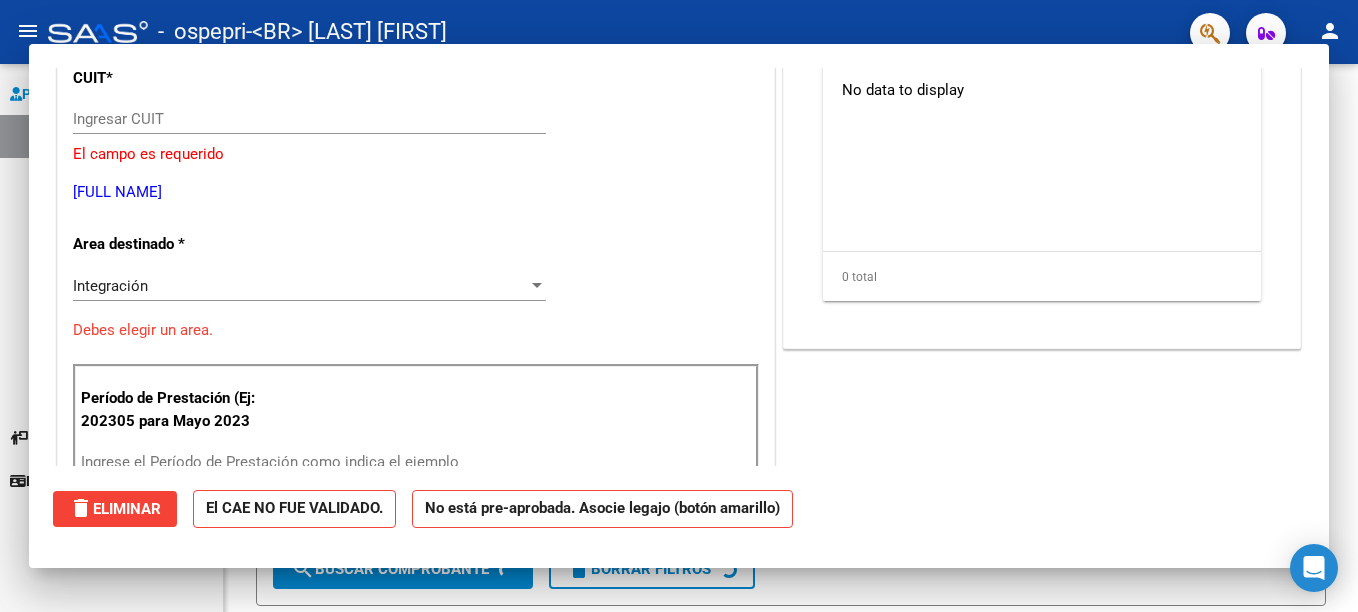 scroll, scrollTop: 0, scrollLeft: 0, axis: both 